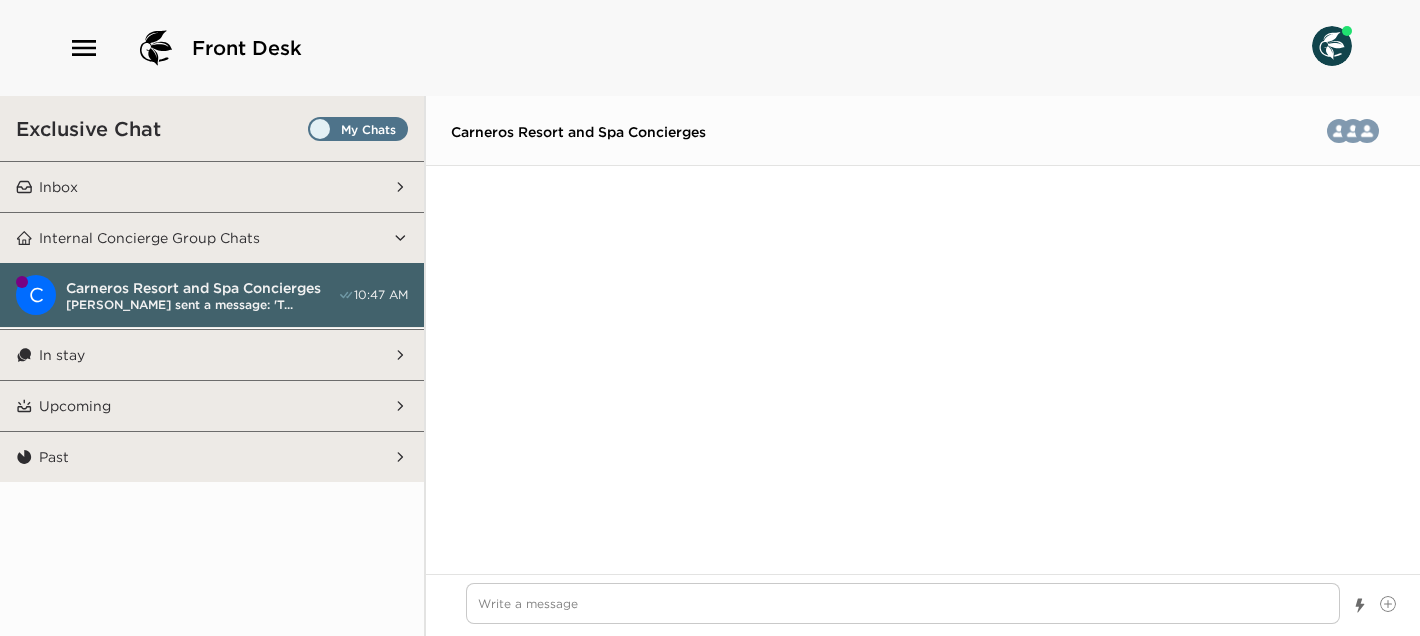 scroll, scrollTop: 0, scrollLeft: 0, axis: both 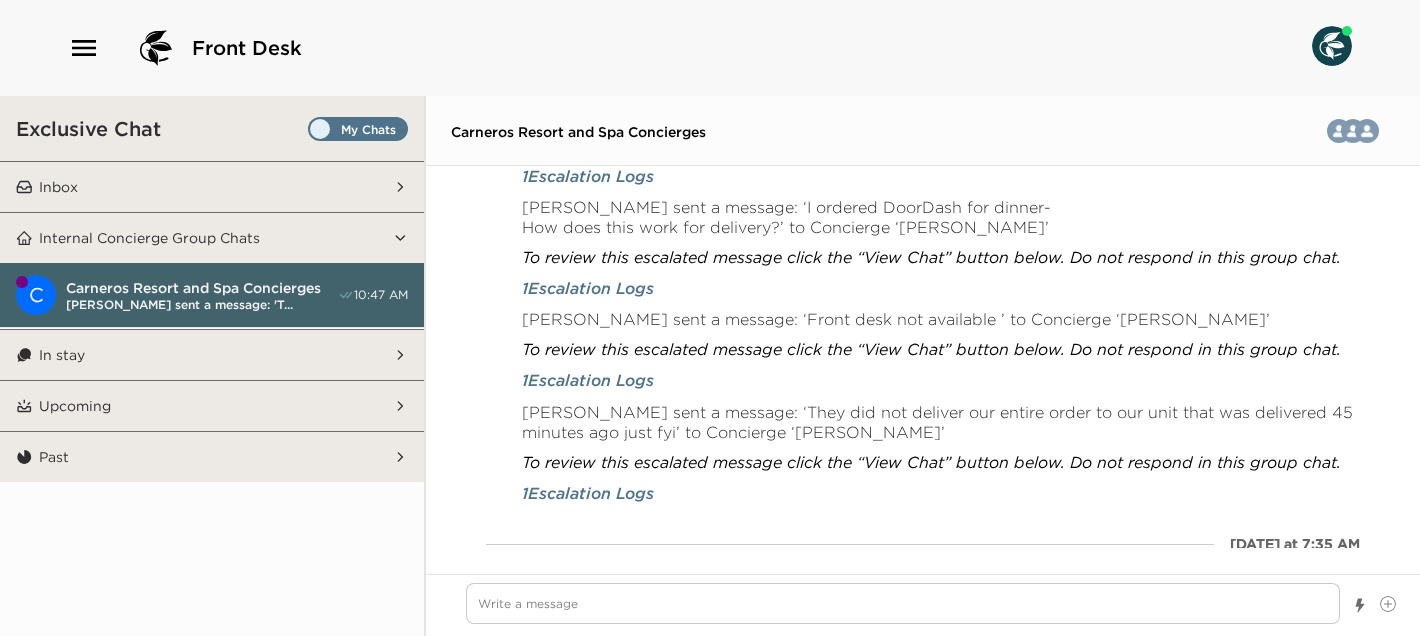 click on "Upcoming" at bounding box center (213, 406) 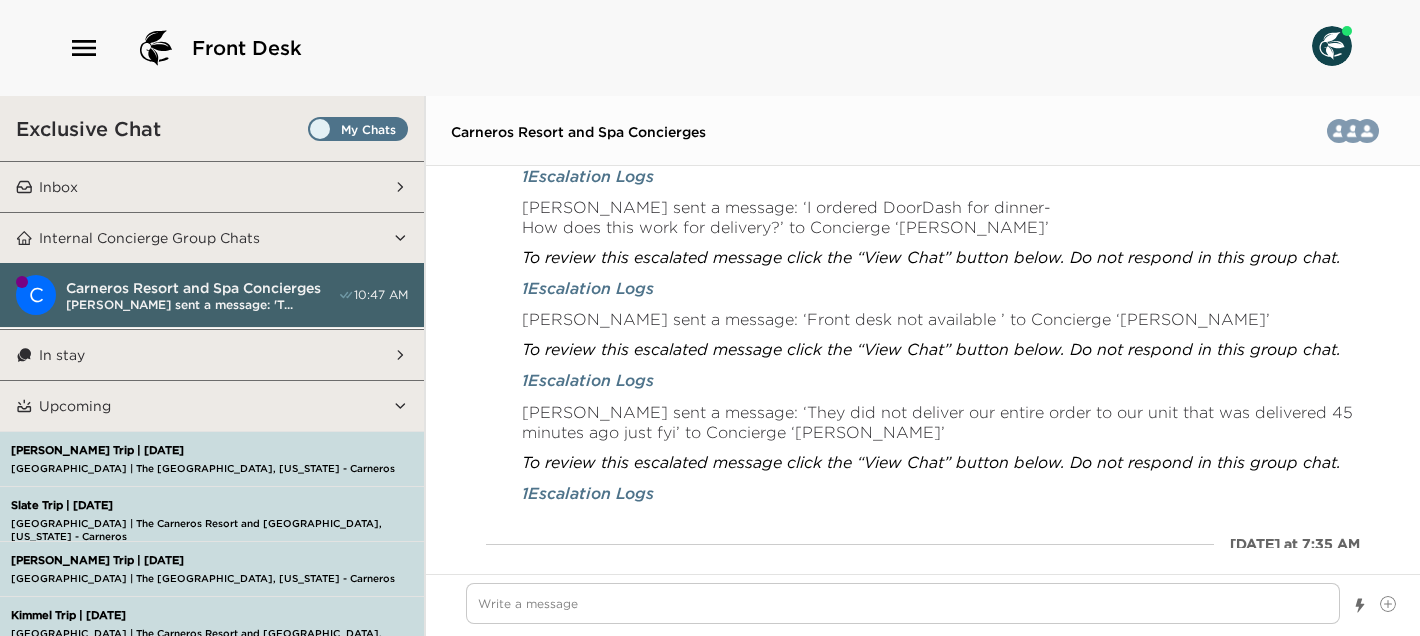 click on "Segal Trip | 07/15/25" at bounding box center [222, 450] 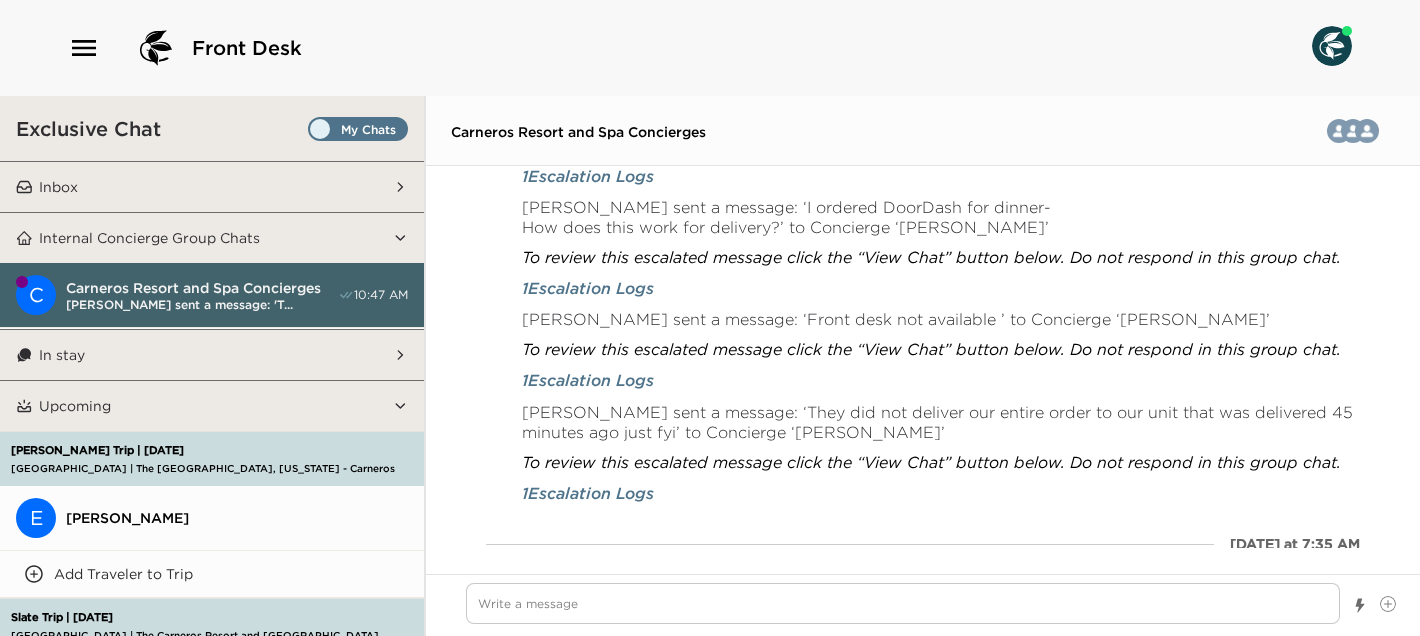 click on "Evan Segal" at bounding box center [237, 518] 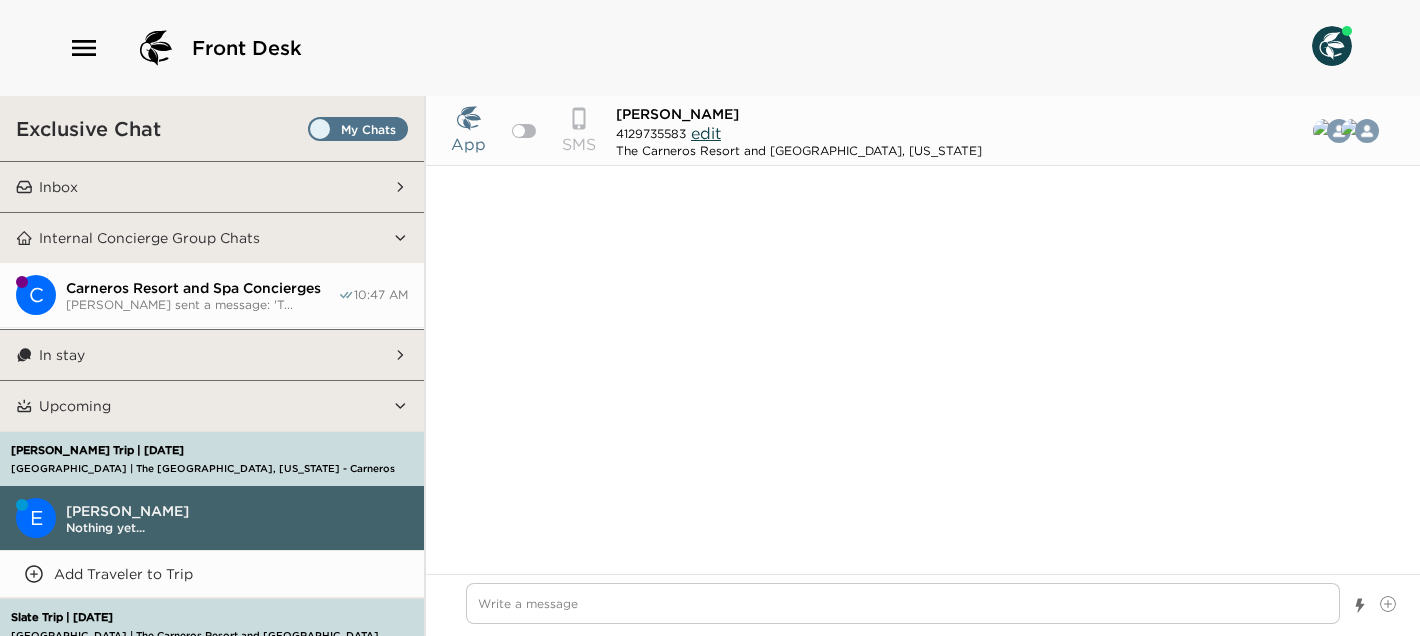 scroll, scrollTop: 2089, scrollLeft: 0, axis: vertical 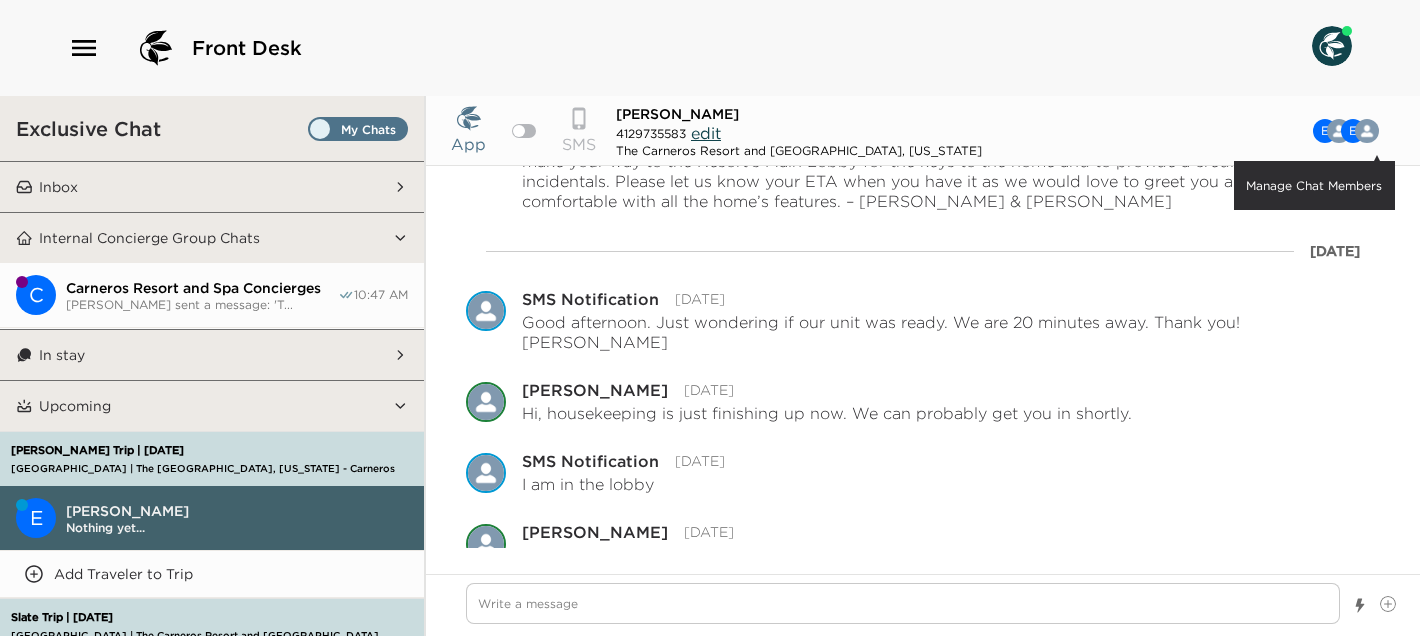 click on "E E Manage Chat Members" at bounding box center (1349, 131) 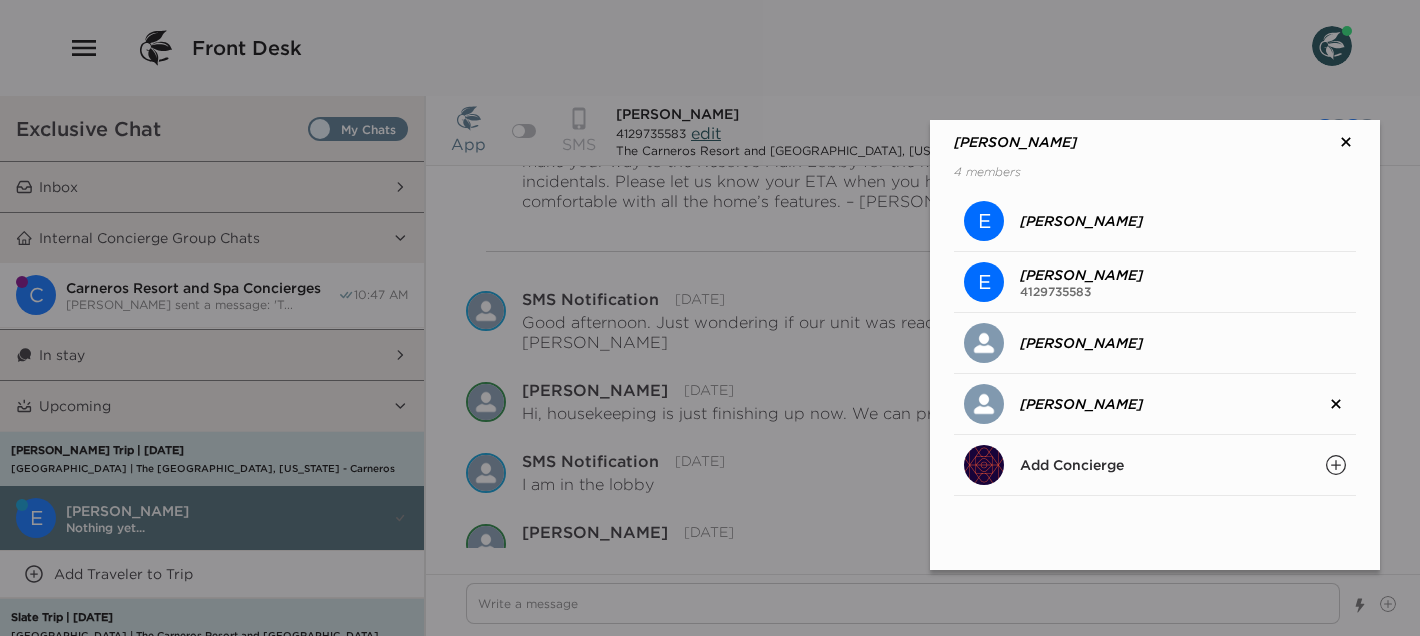 click 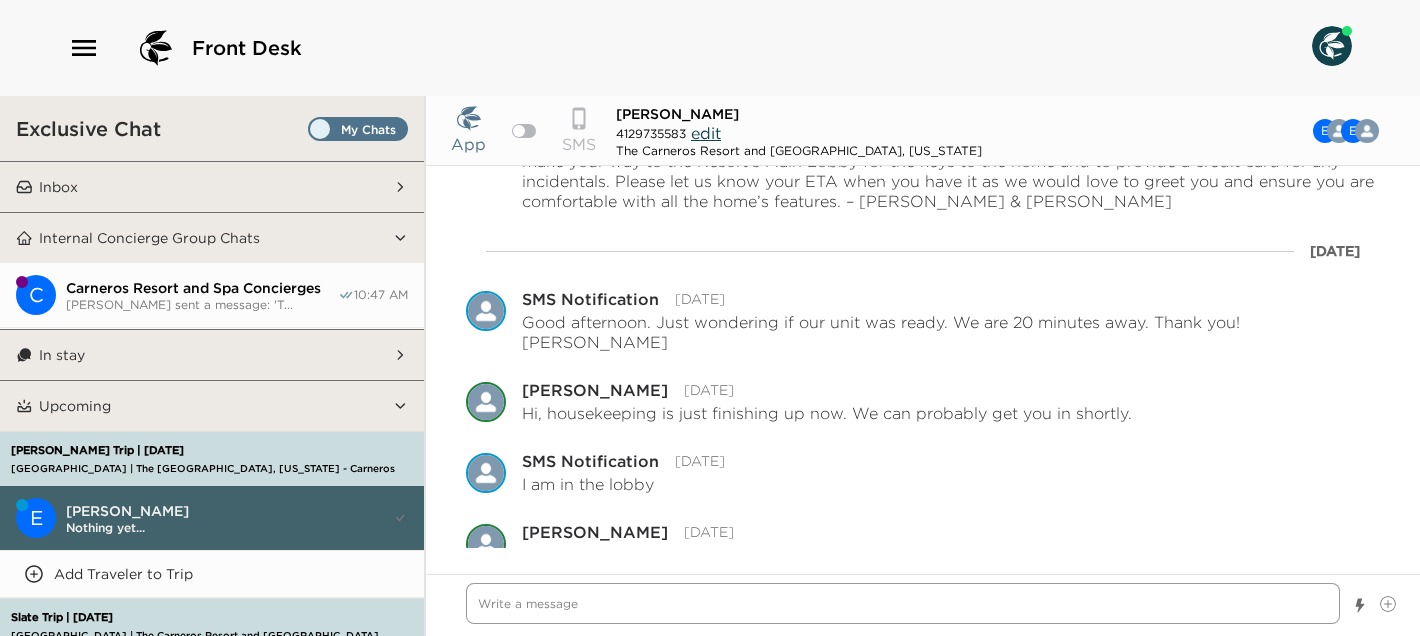click at bounding box center [903, 603] 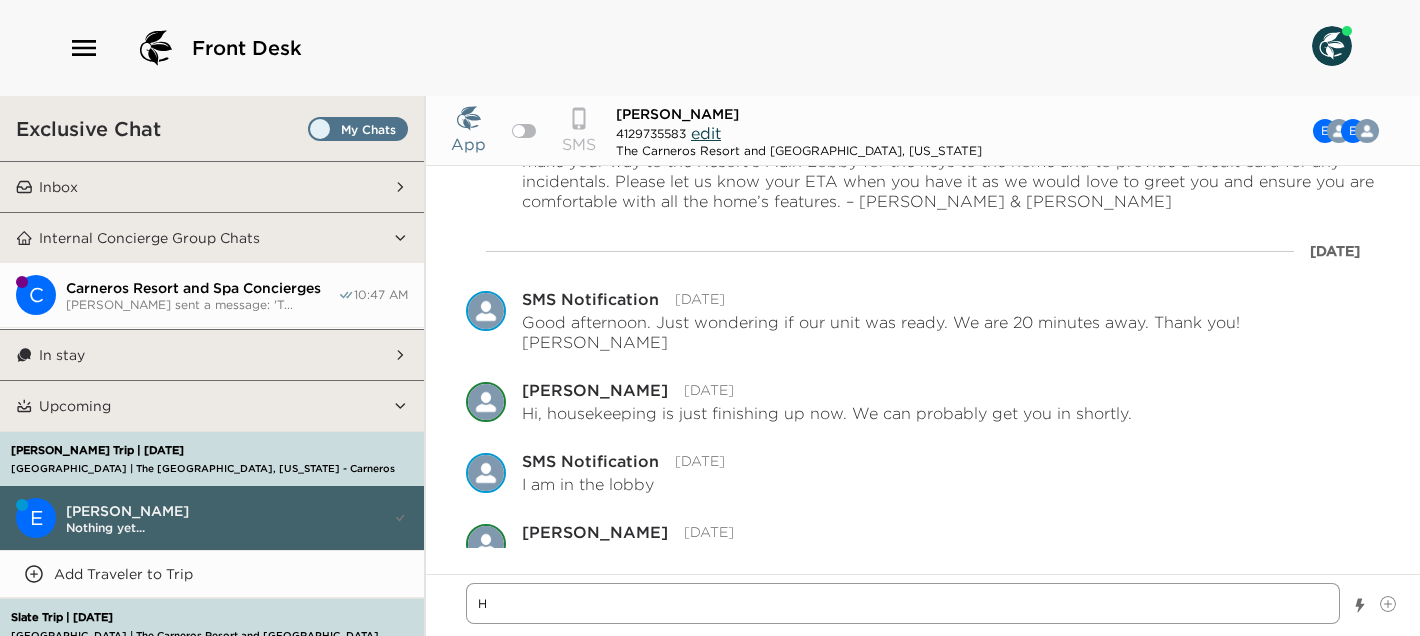 type on "x" 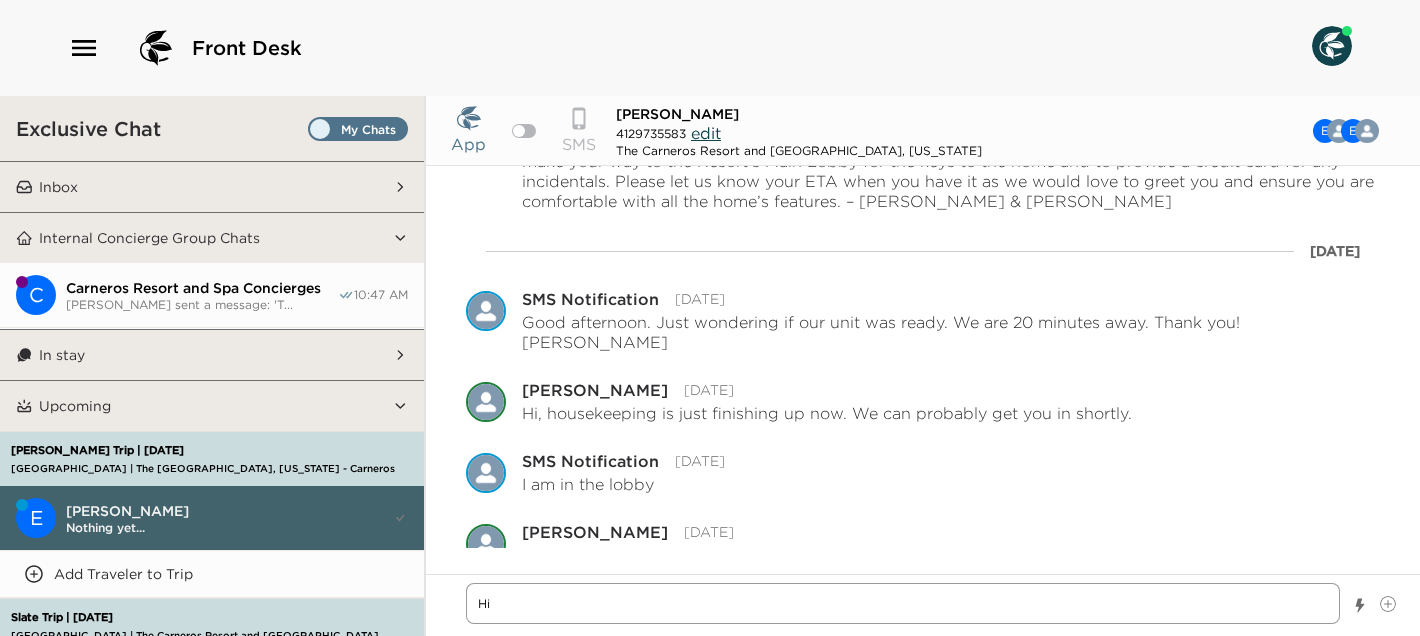 type on "x" 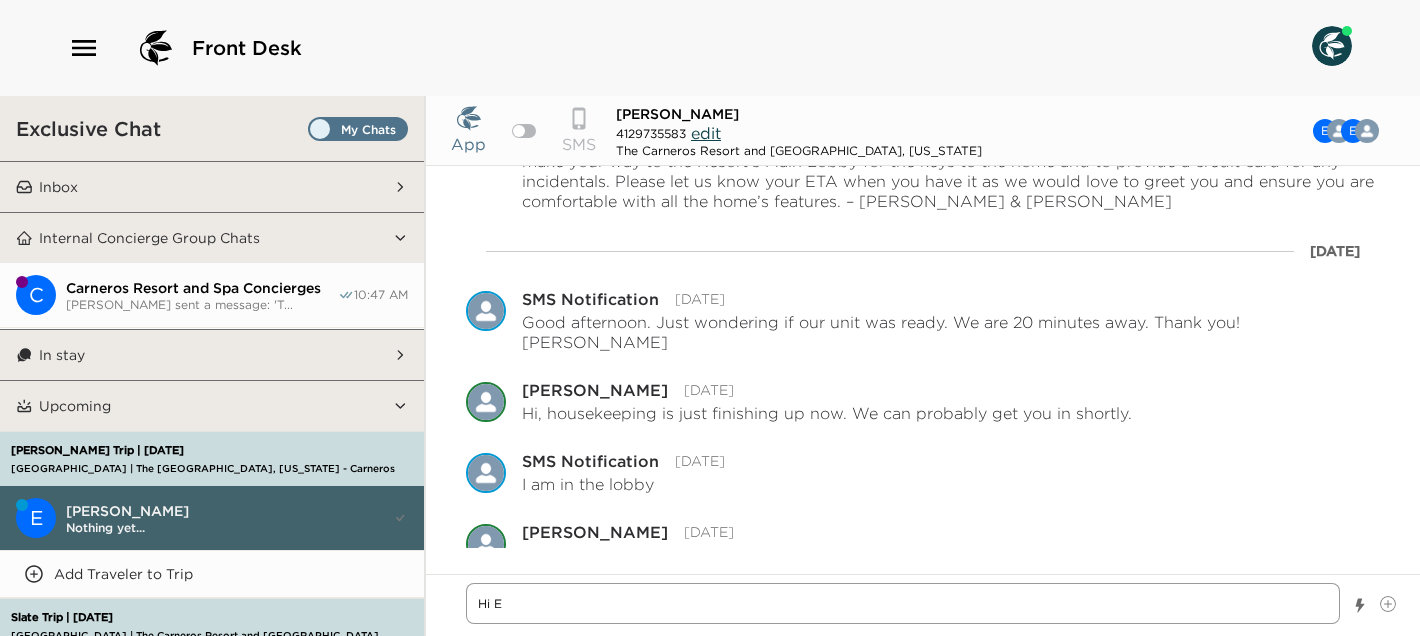type on "x" 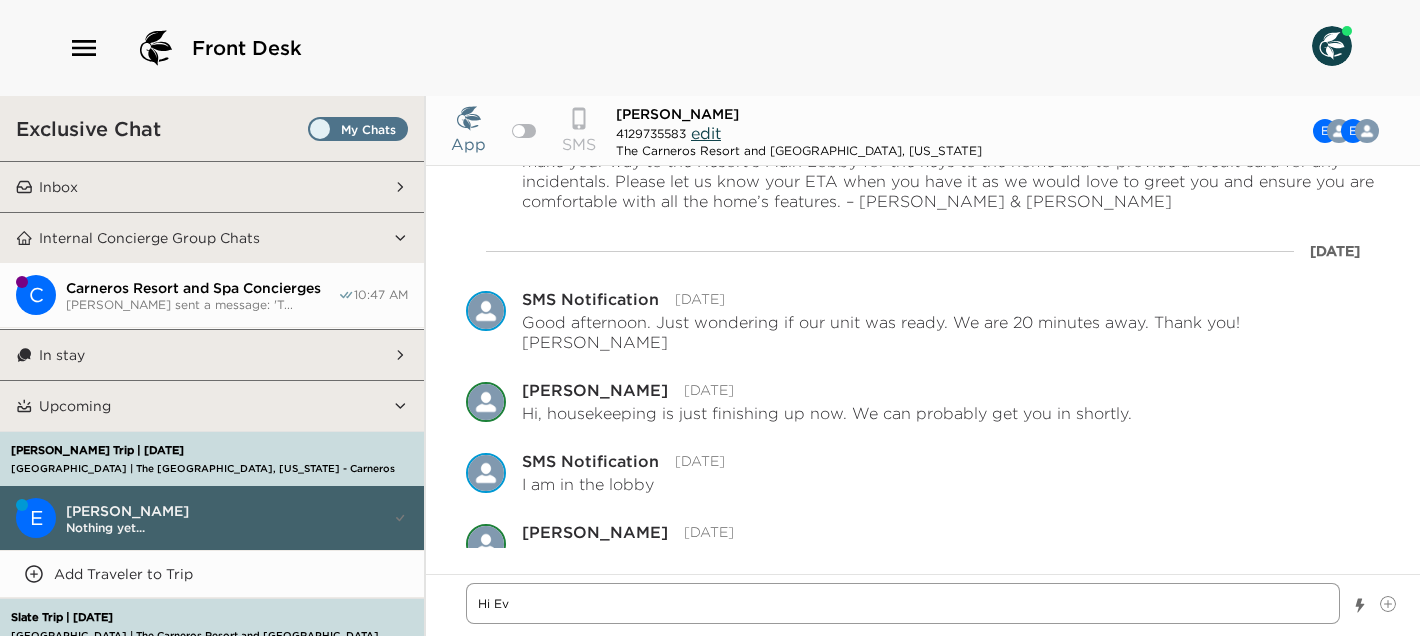 type on "x" 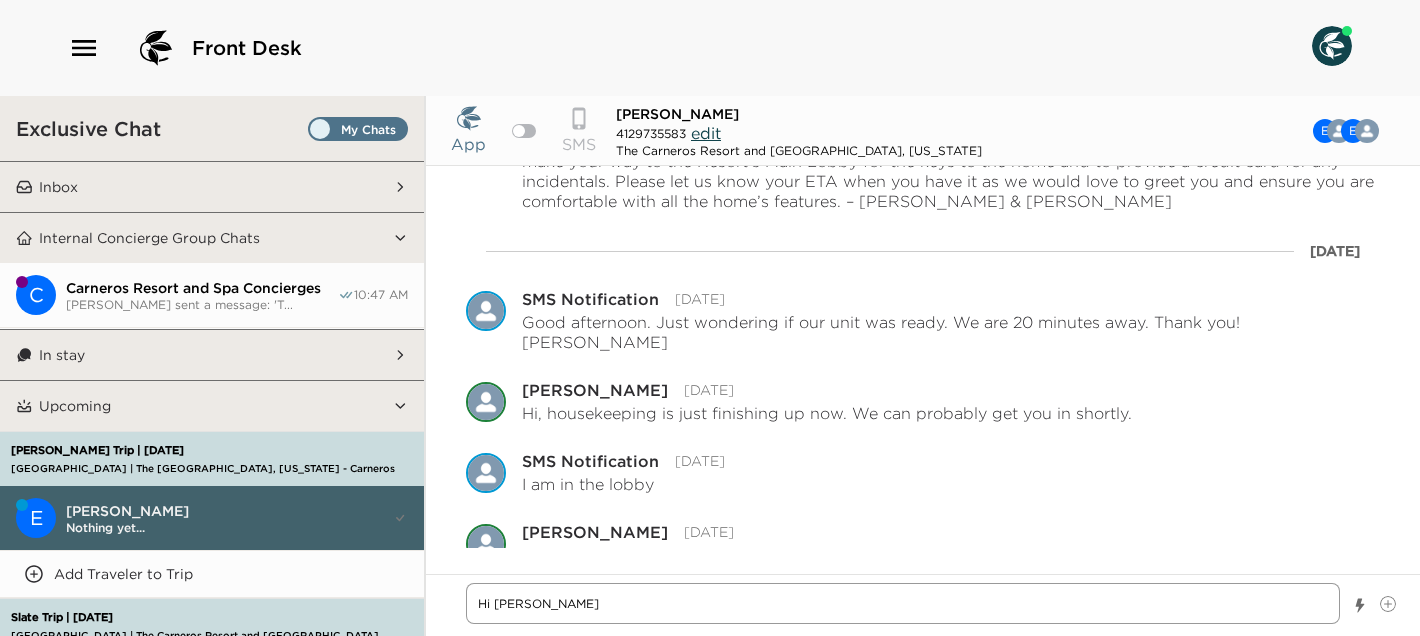 type on "x" 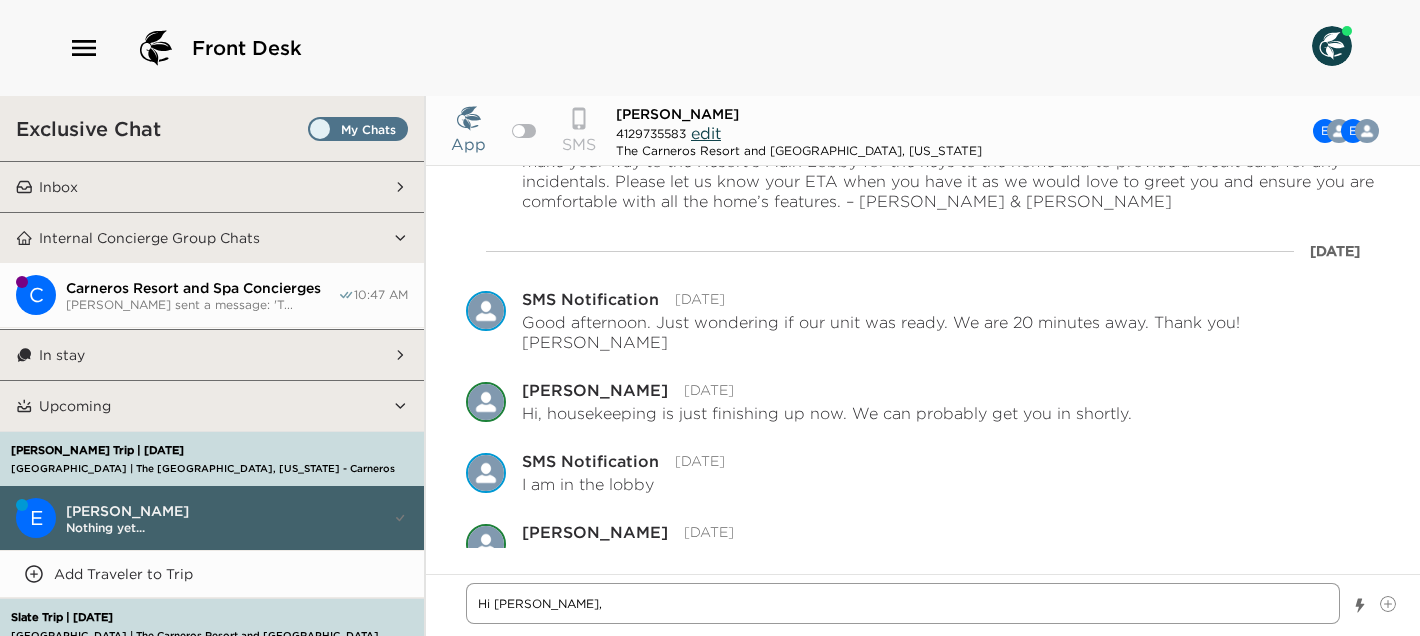 type on "x" 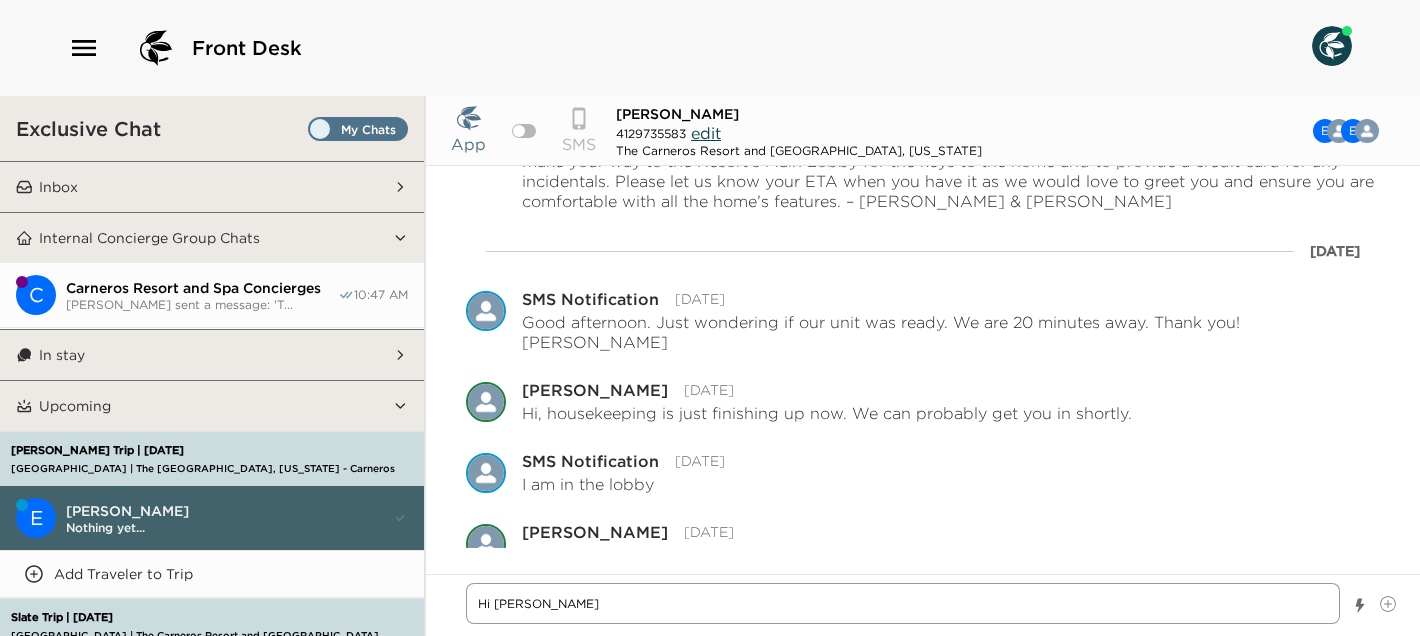 type on "x" 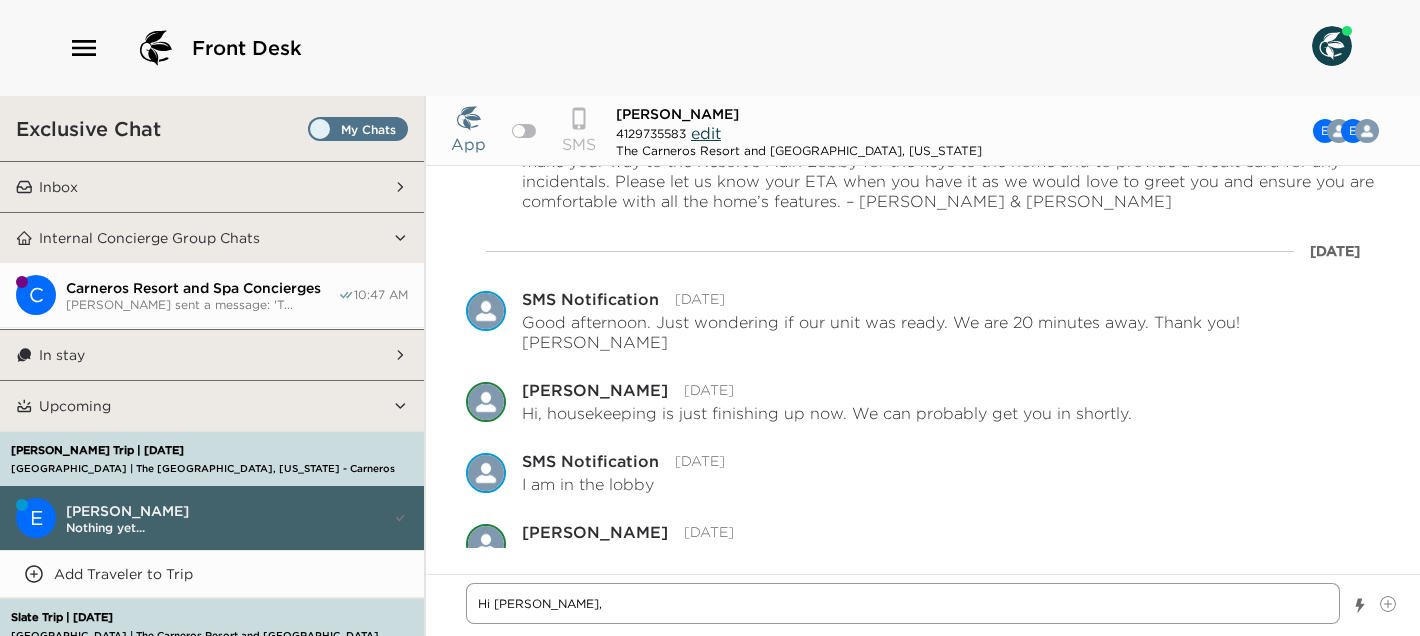 type on "x" 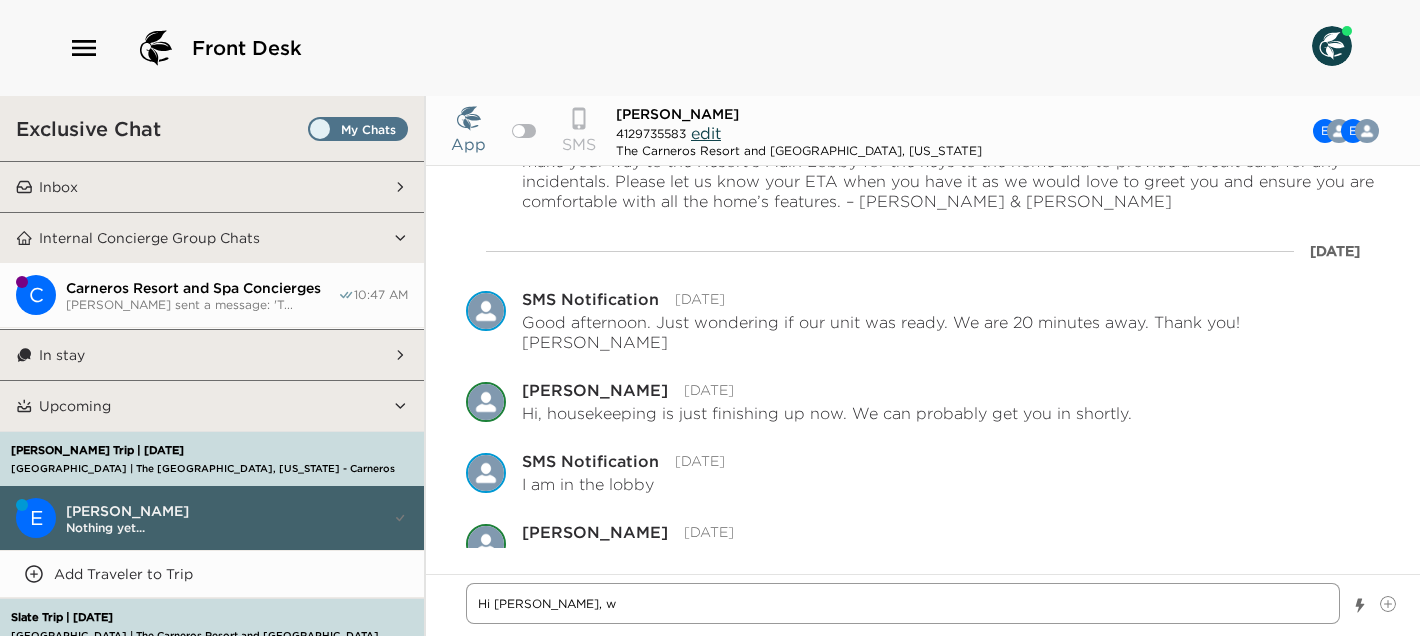 type on "x" 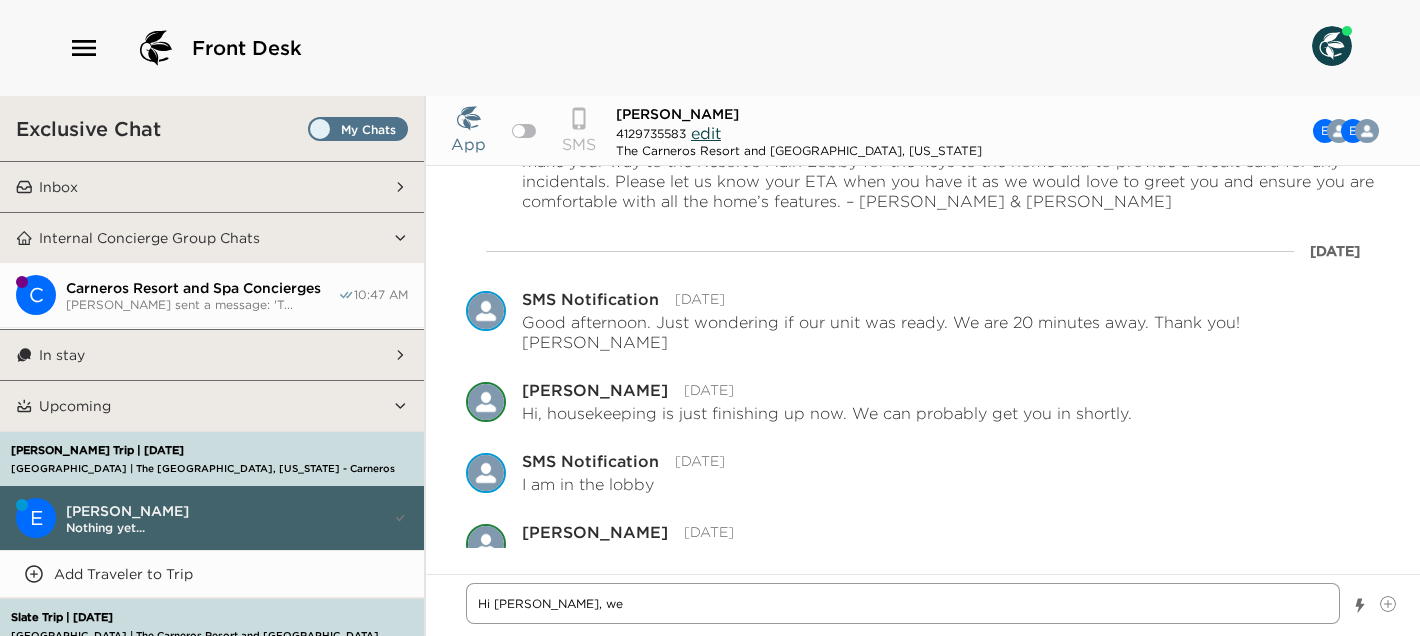 type on "x" 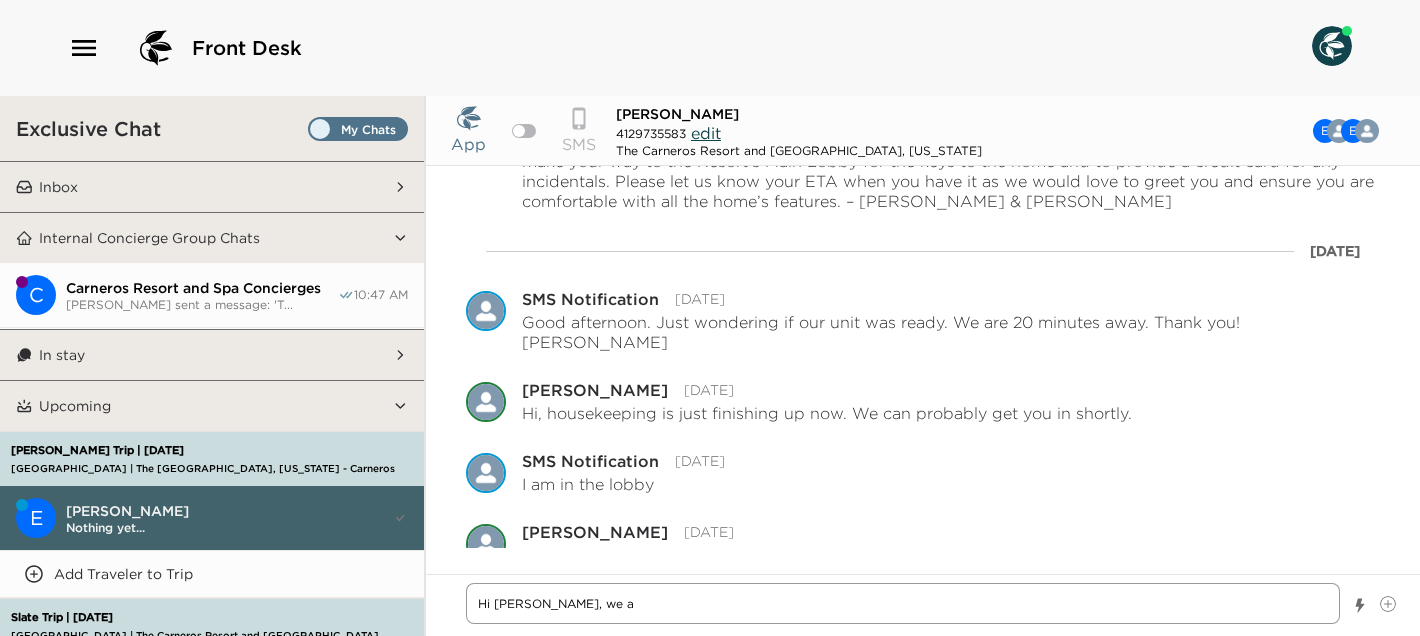 type on "x" 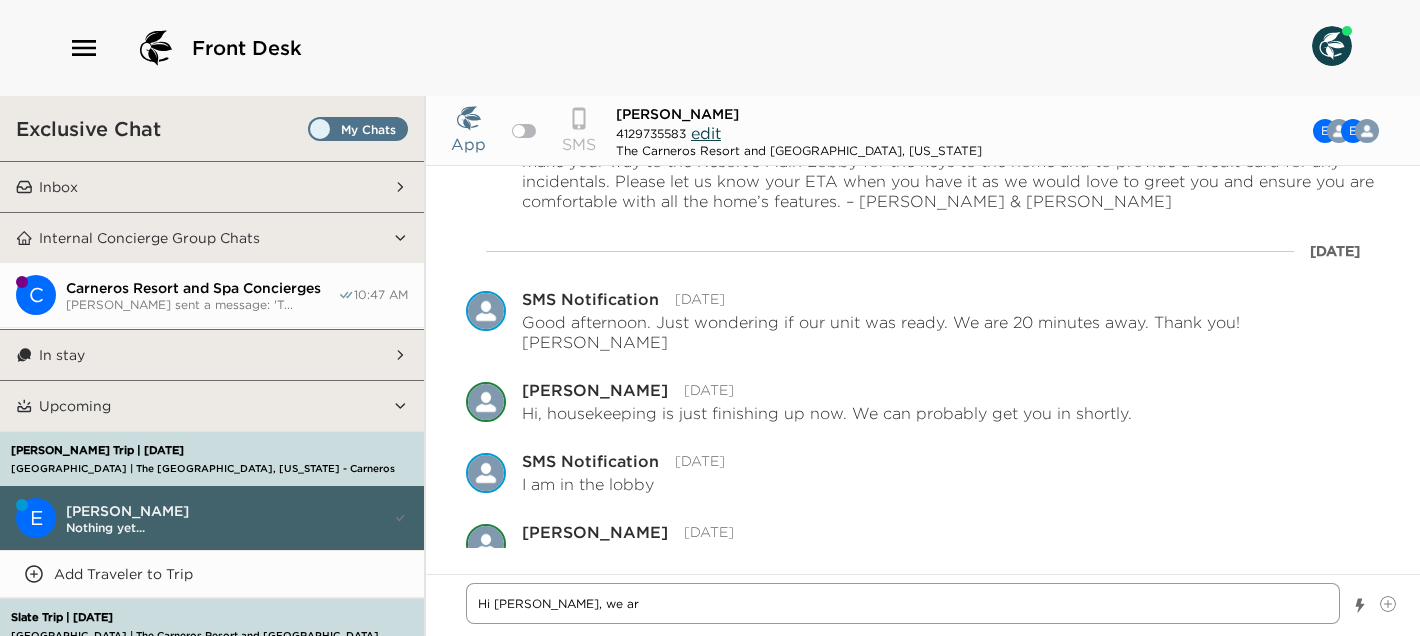 type on "x" 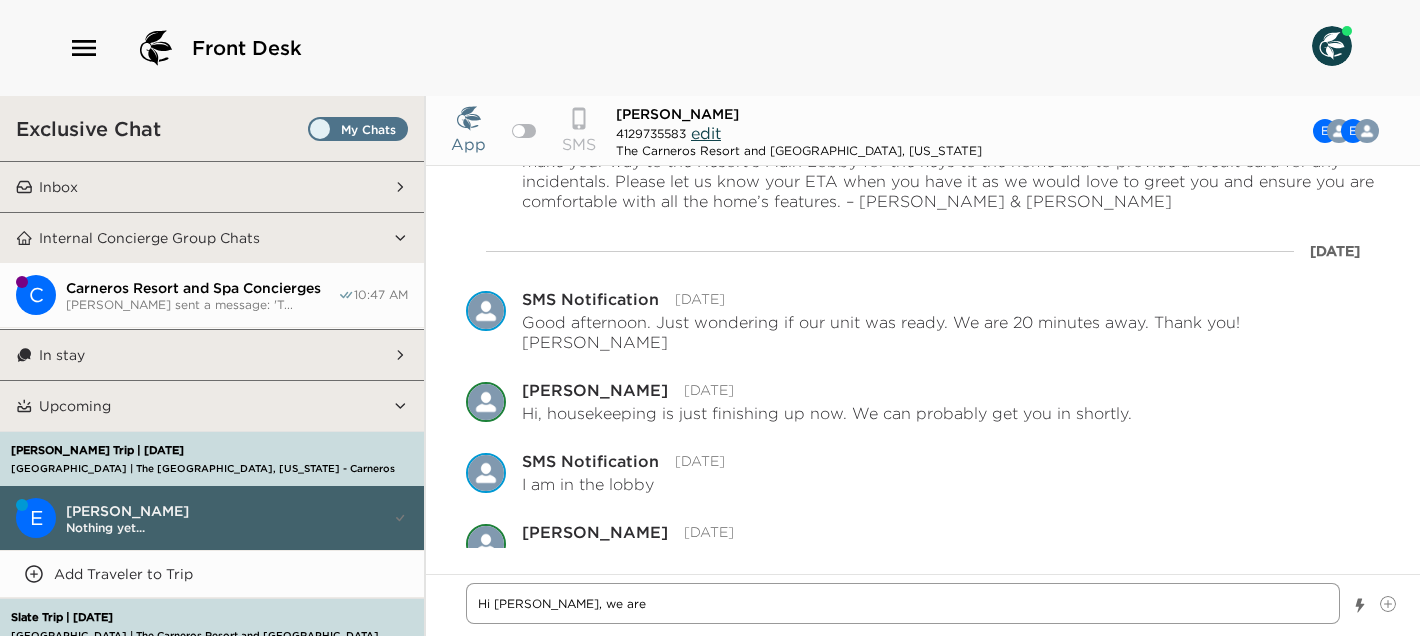 type on "x" 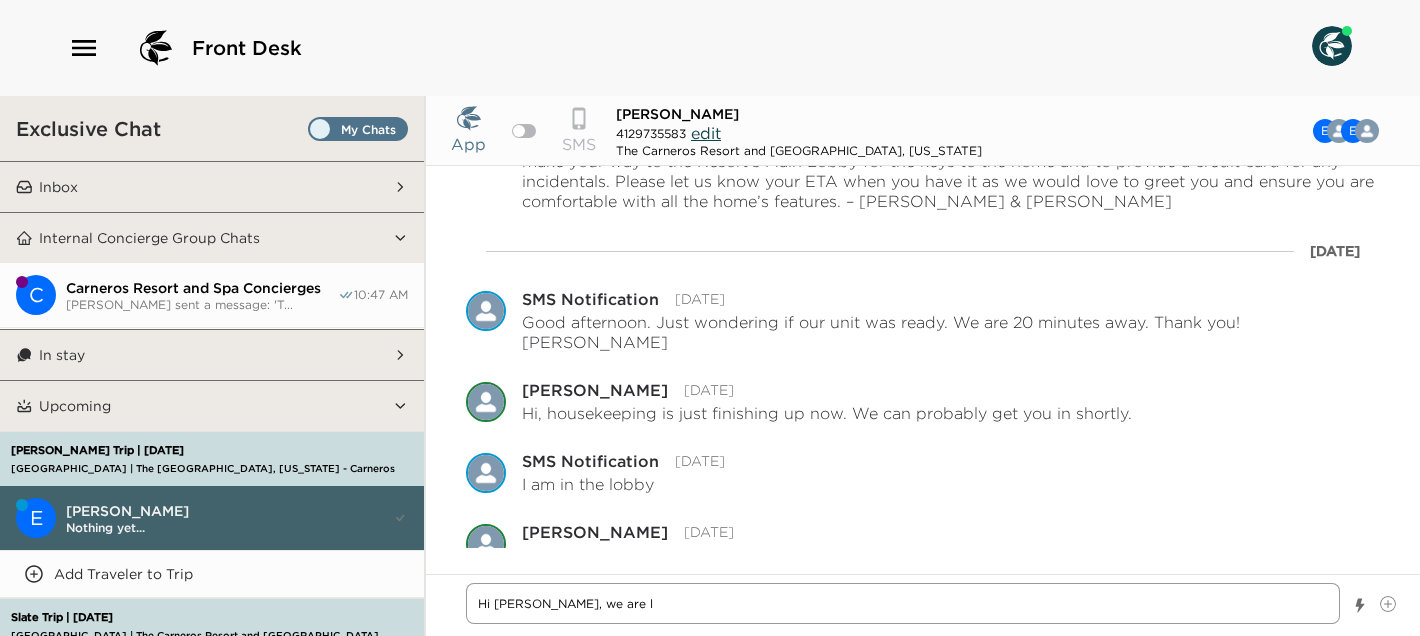 type on "x" 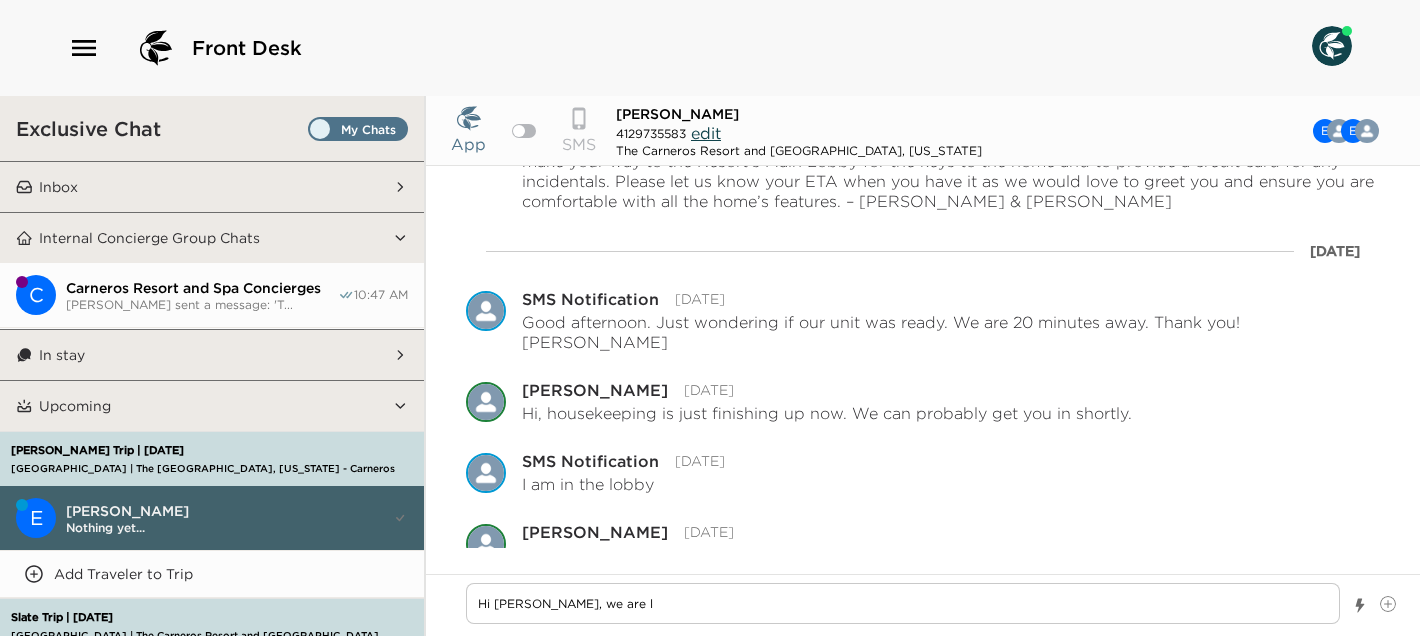 type on "x" 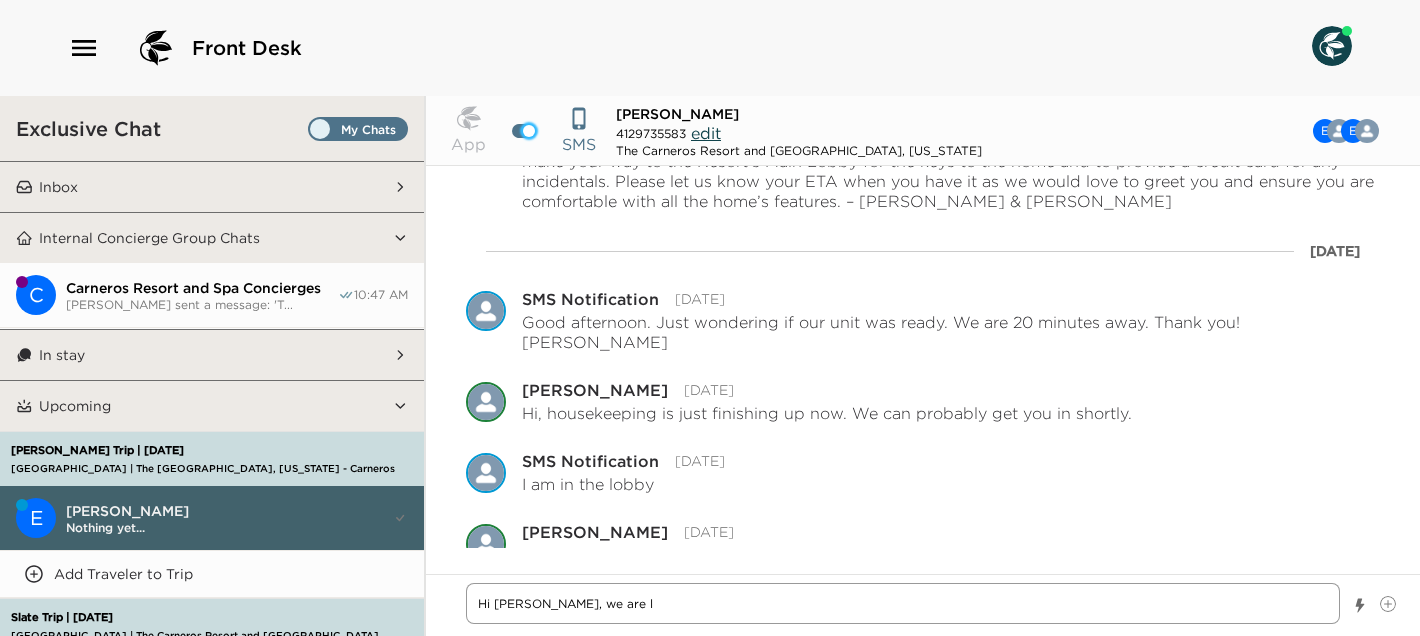 click on "Hi Evan, we are l" at bounding box center [903, 603] 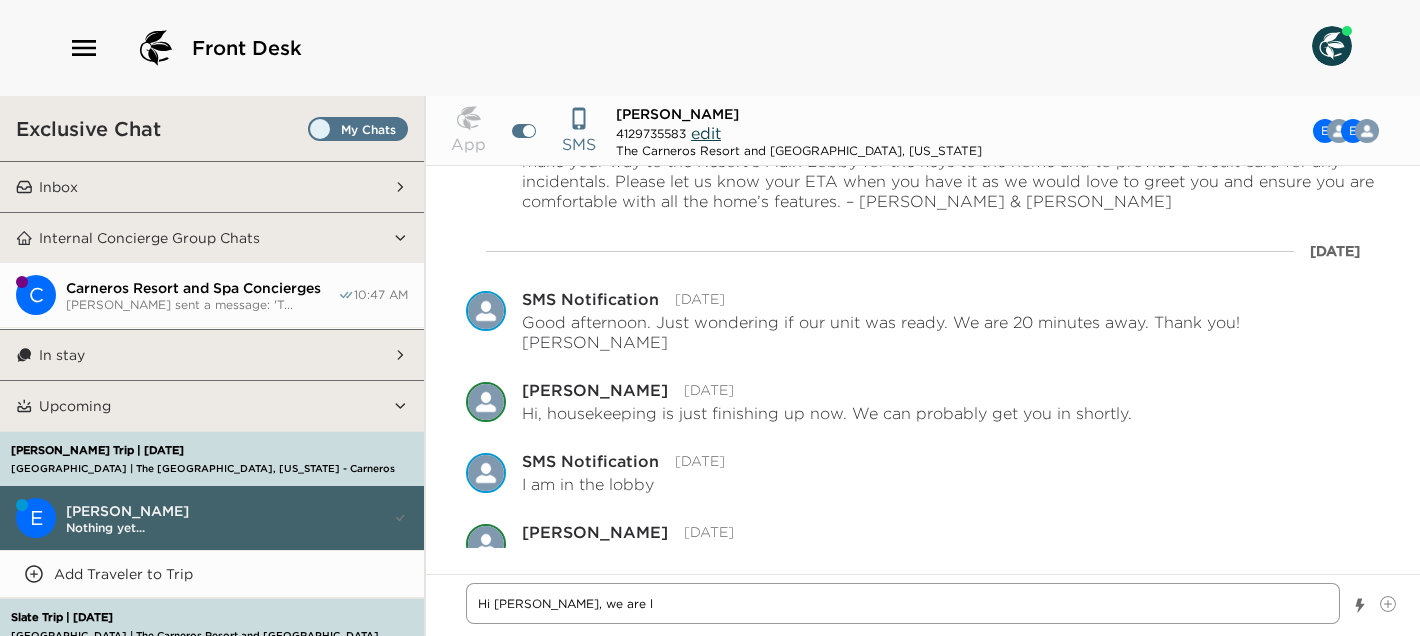 type on "x" 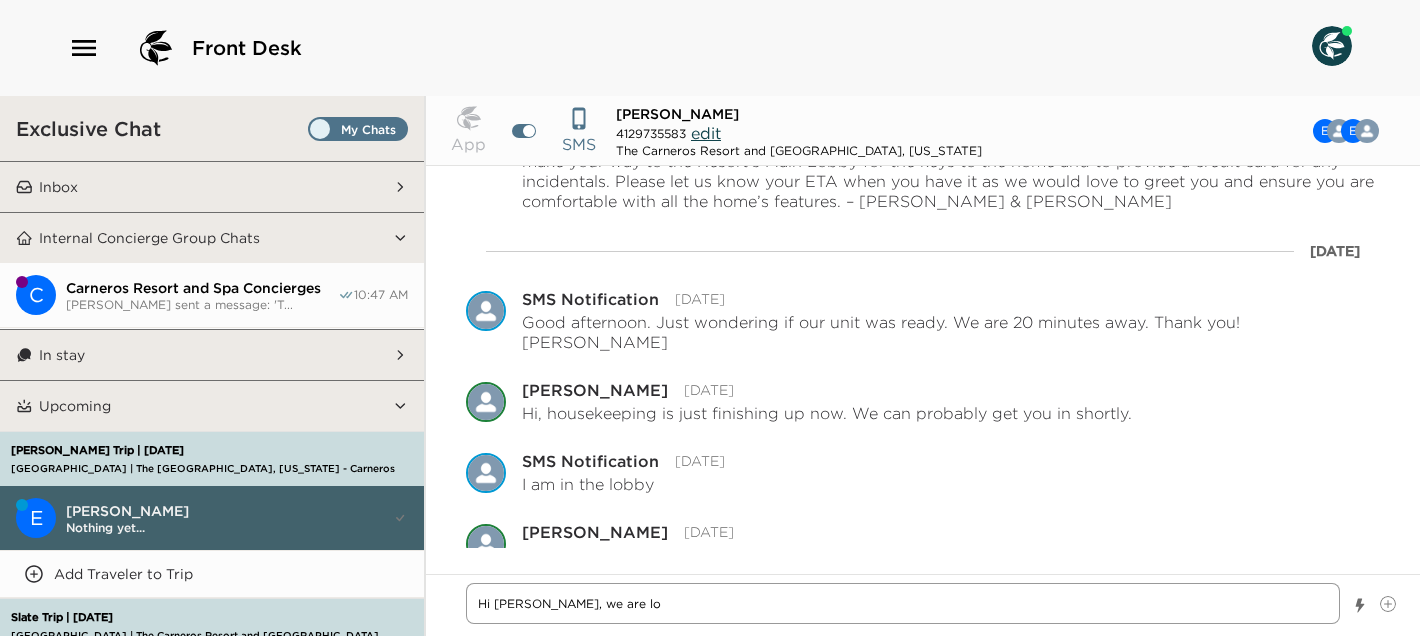 type on "x" 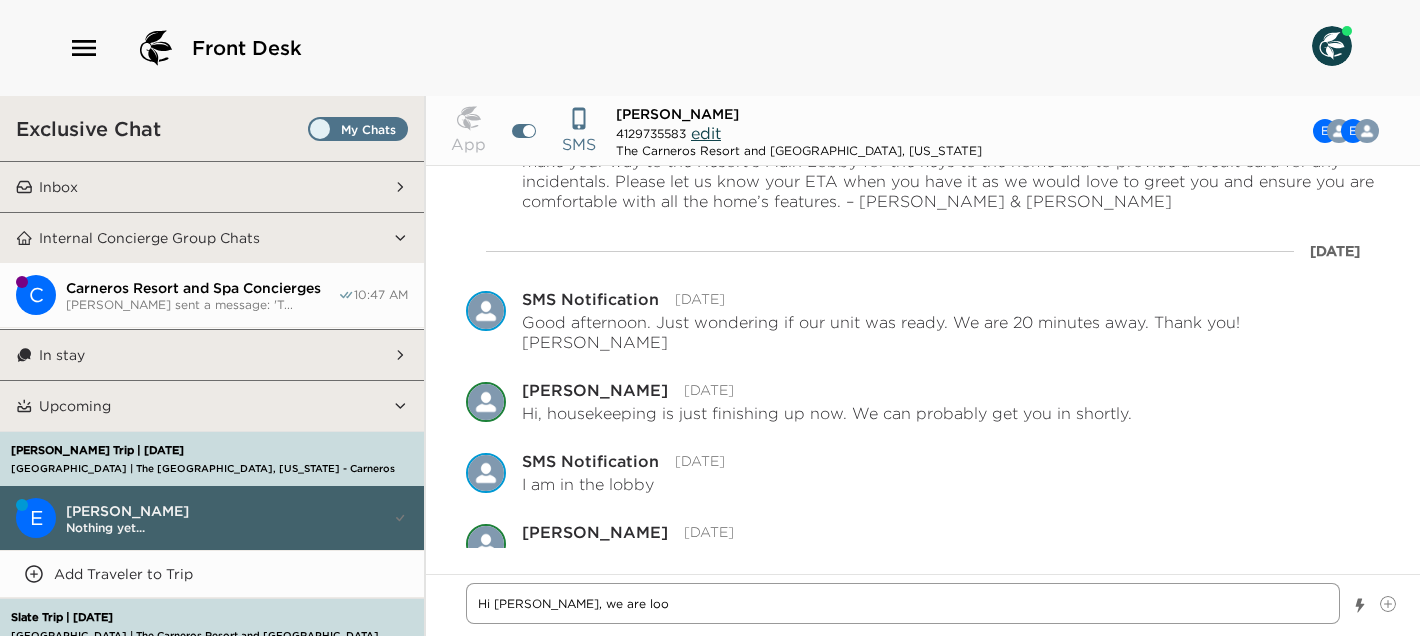 type on "x" 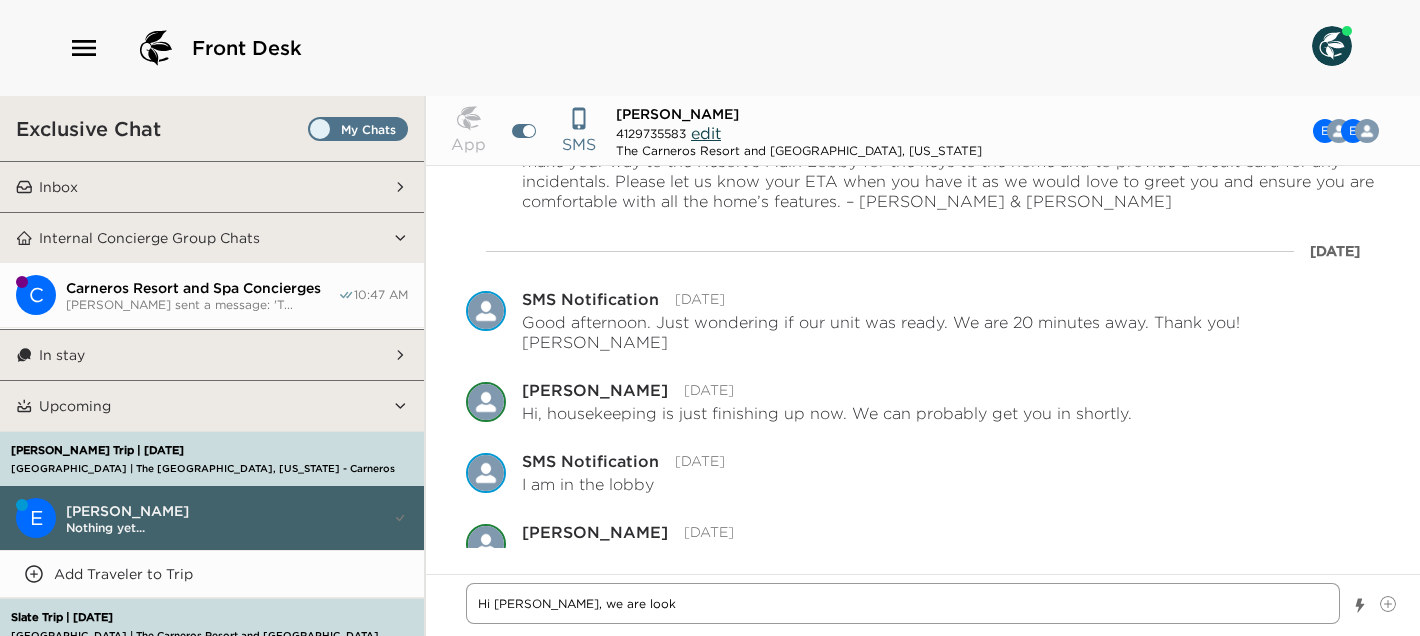 type on "x" 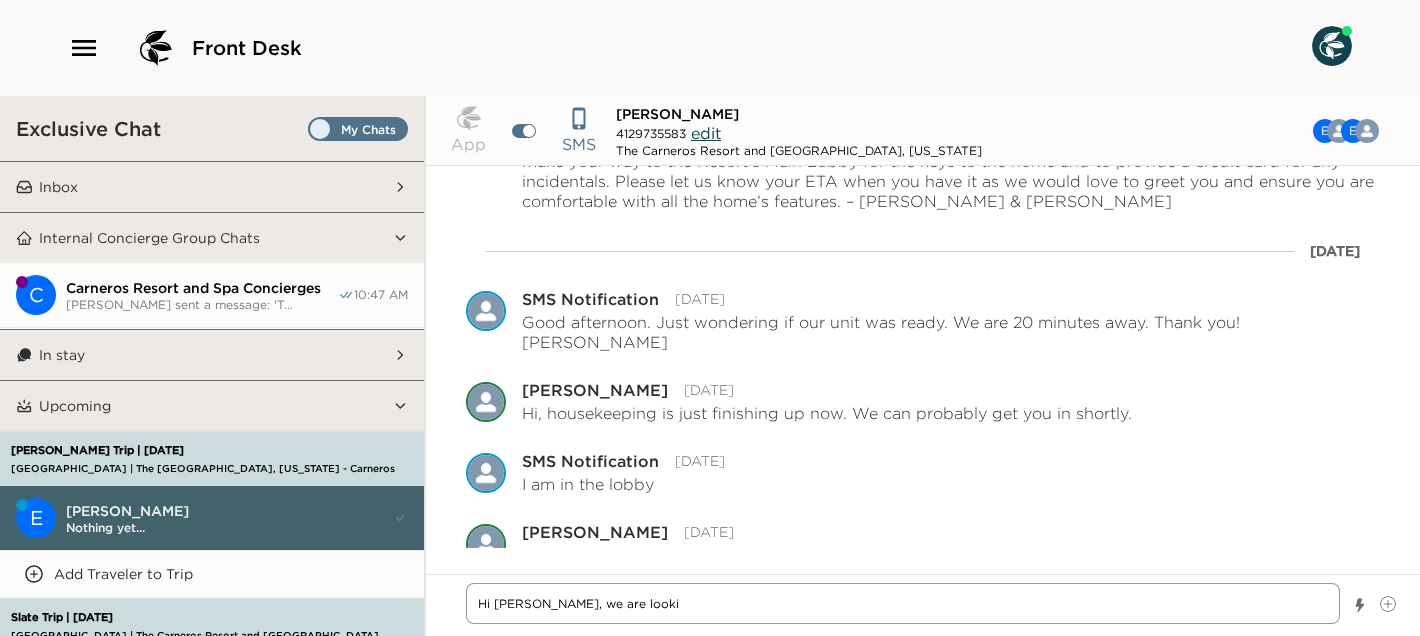 type on "x" 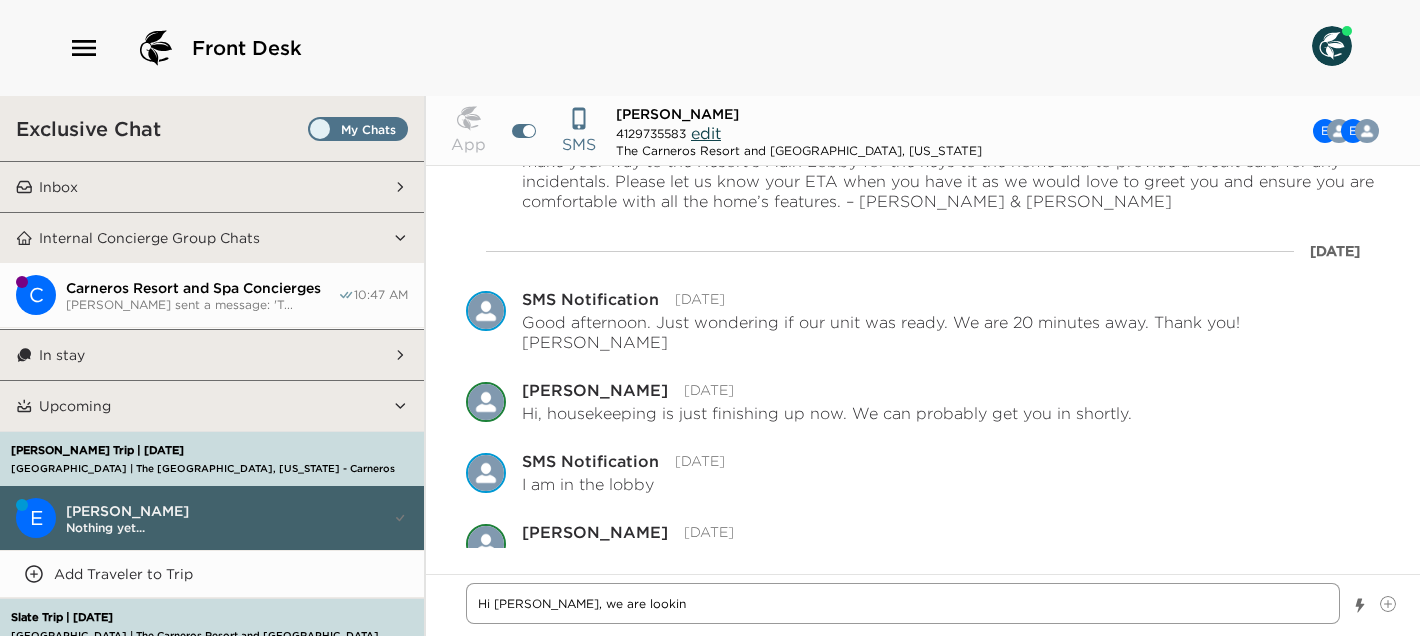 type on "x" 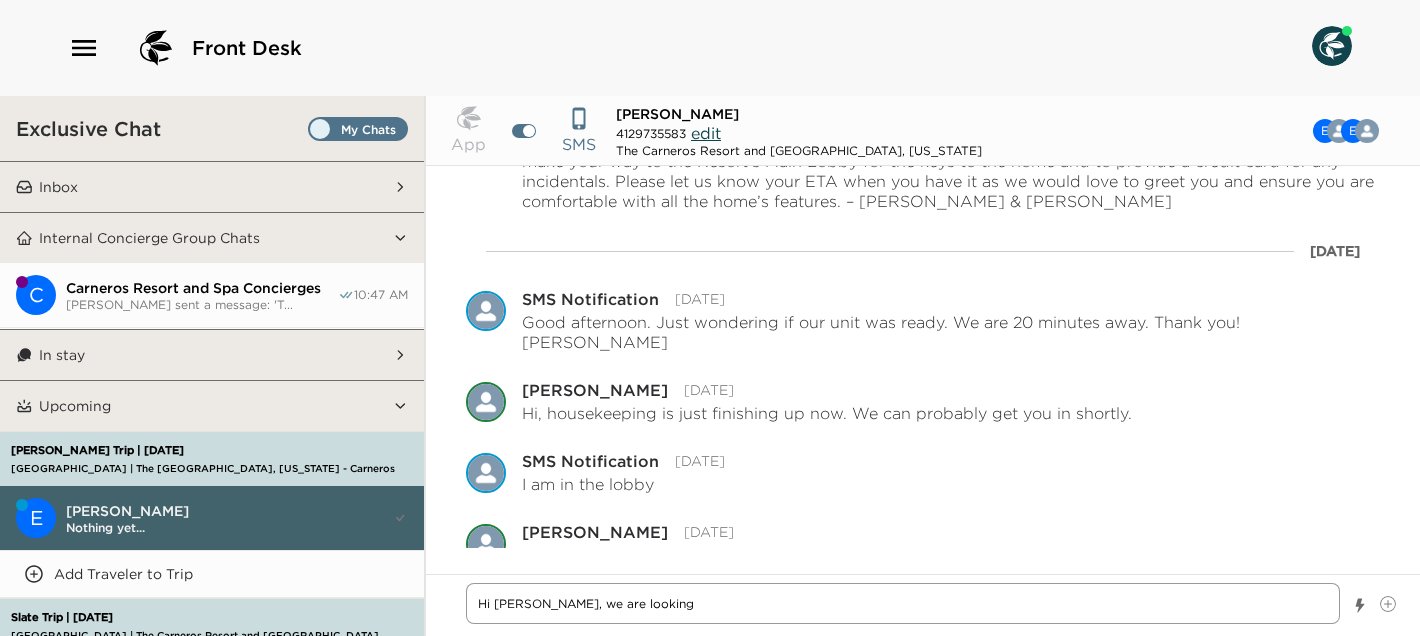 type on "x" 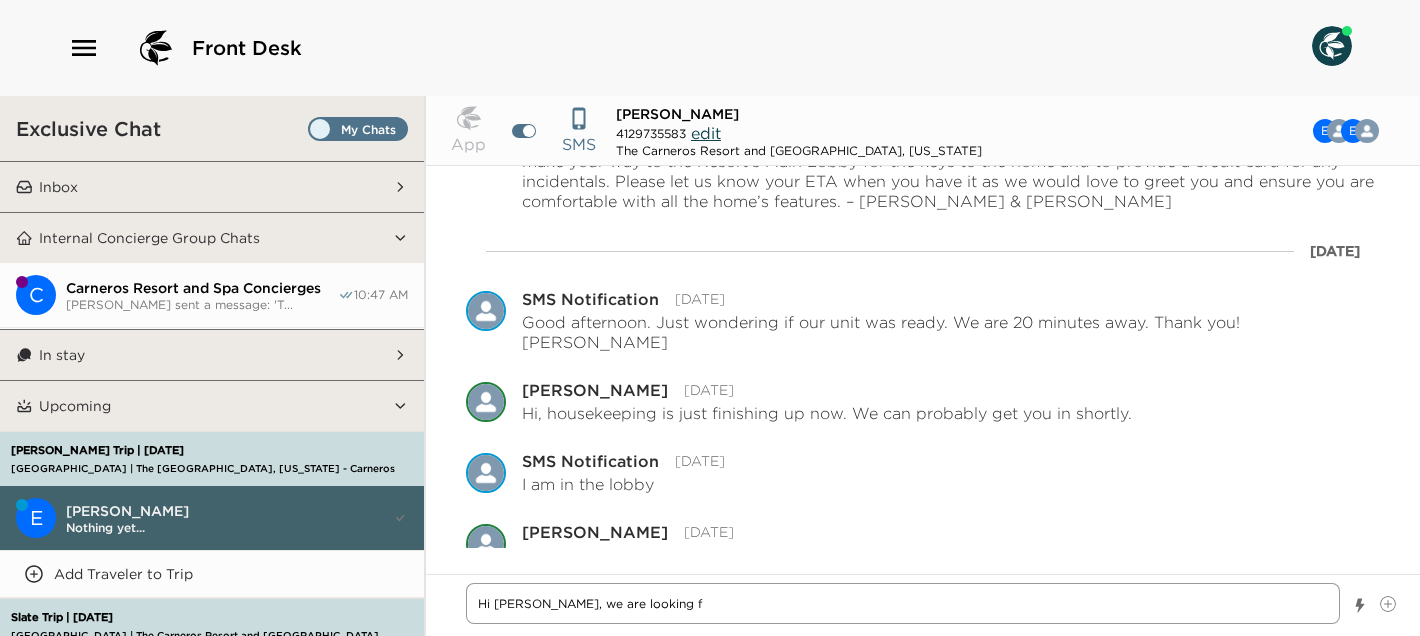 type on "x" 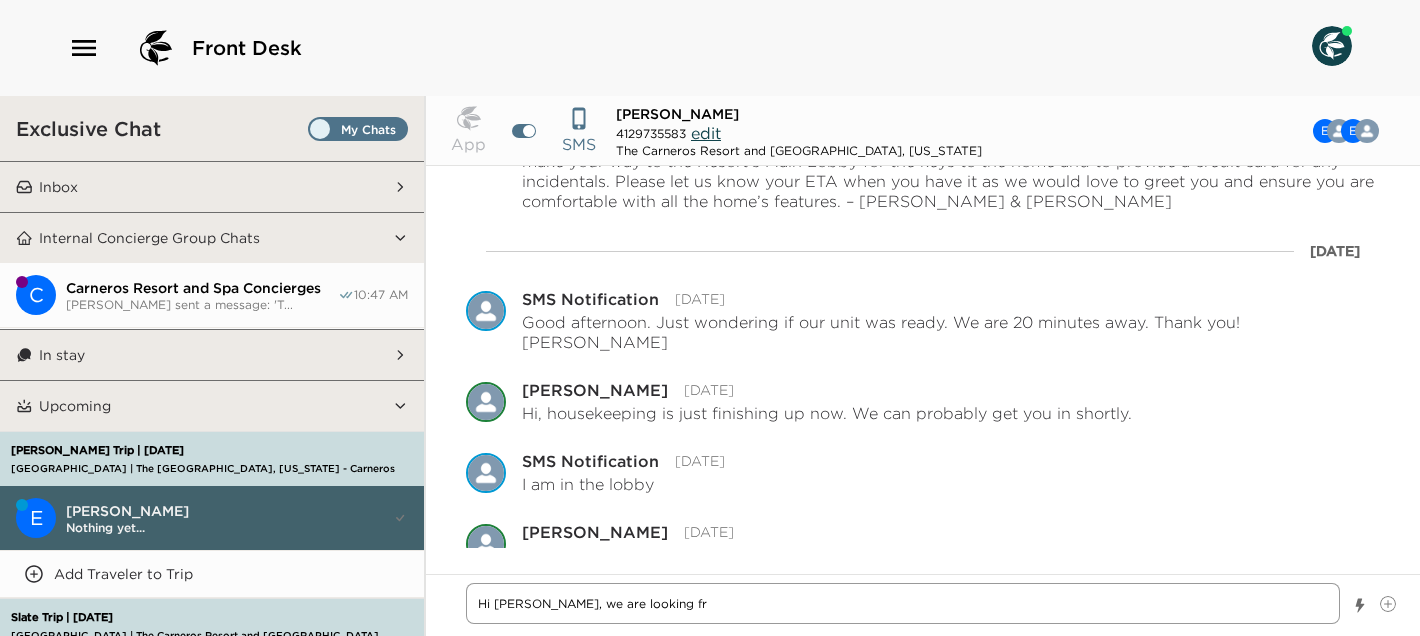 type on "x" 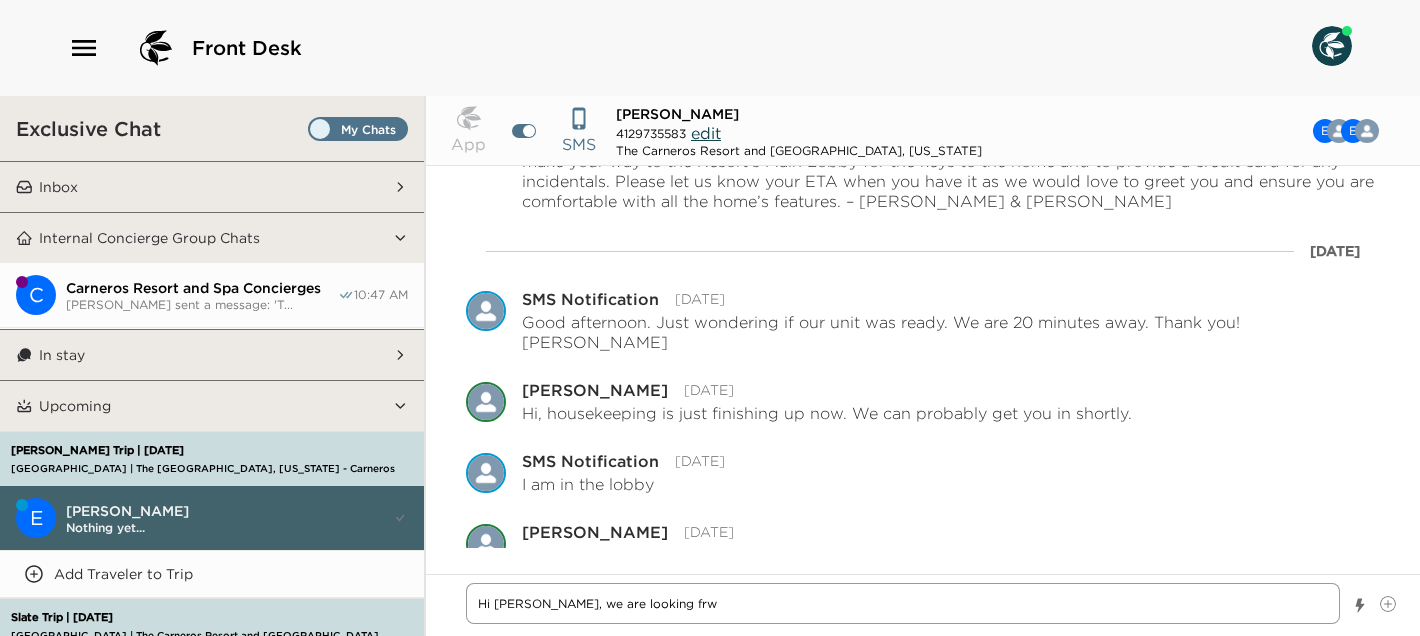 type on "x" 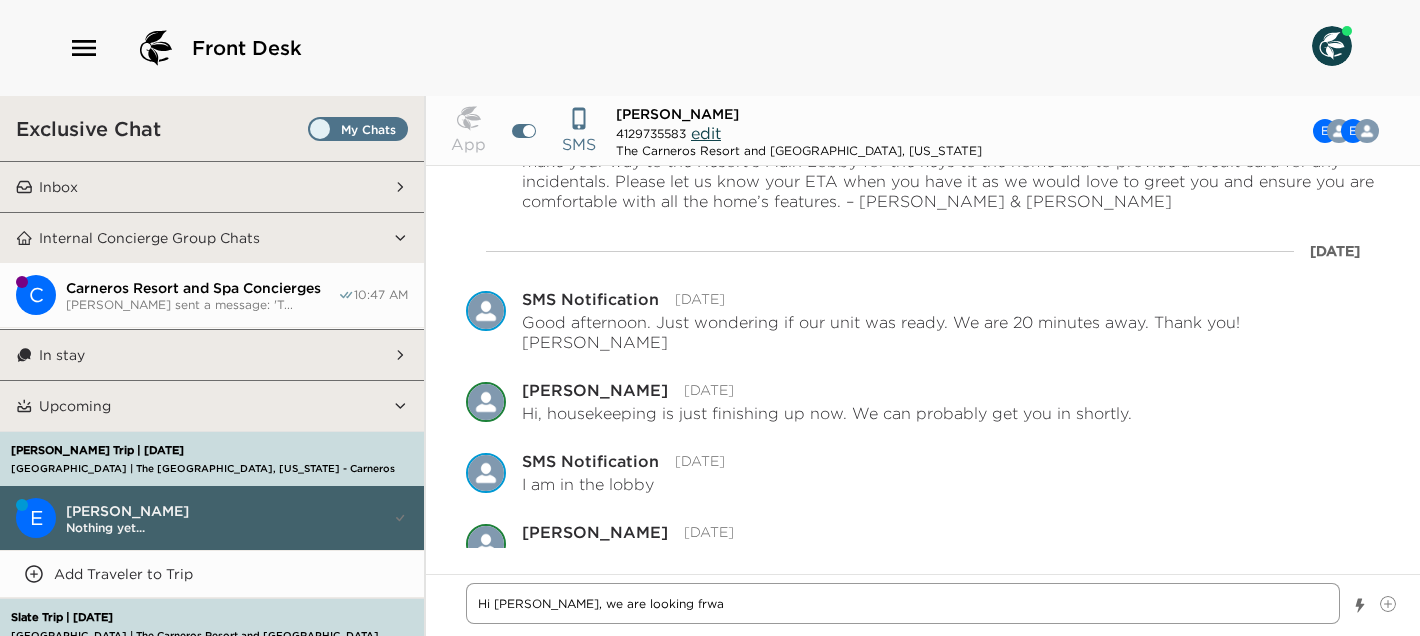 type on "x" 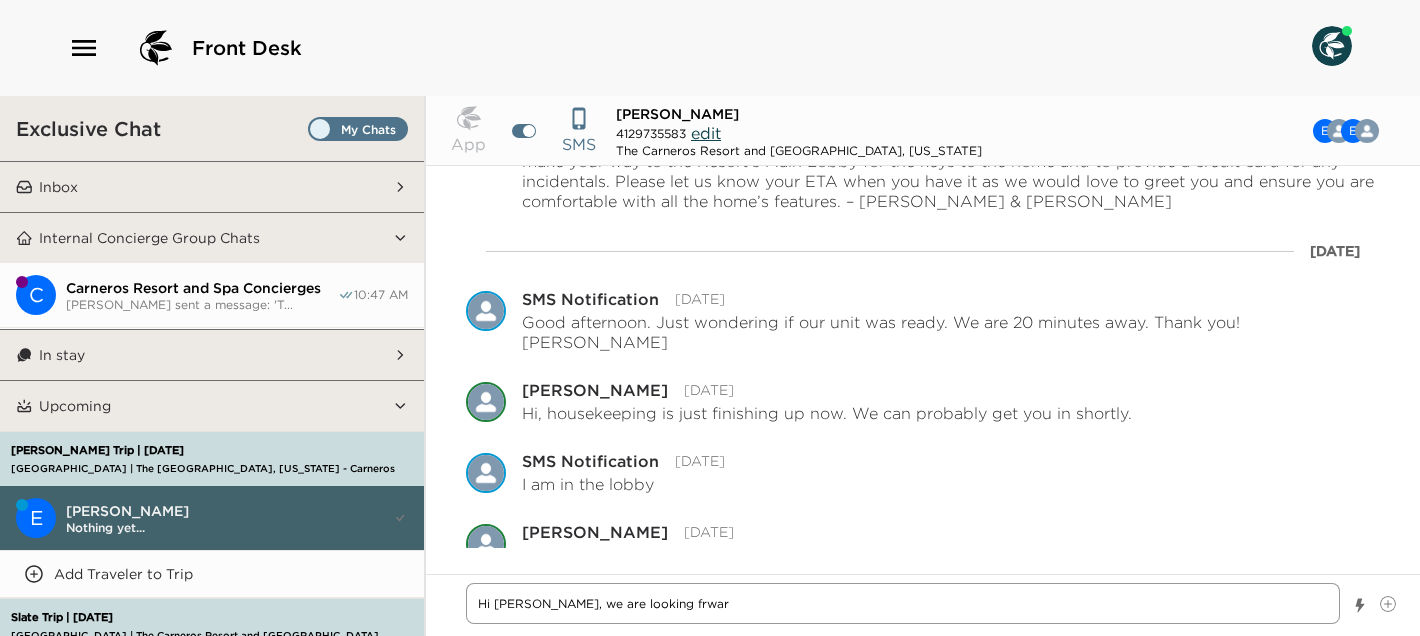 type on "x" 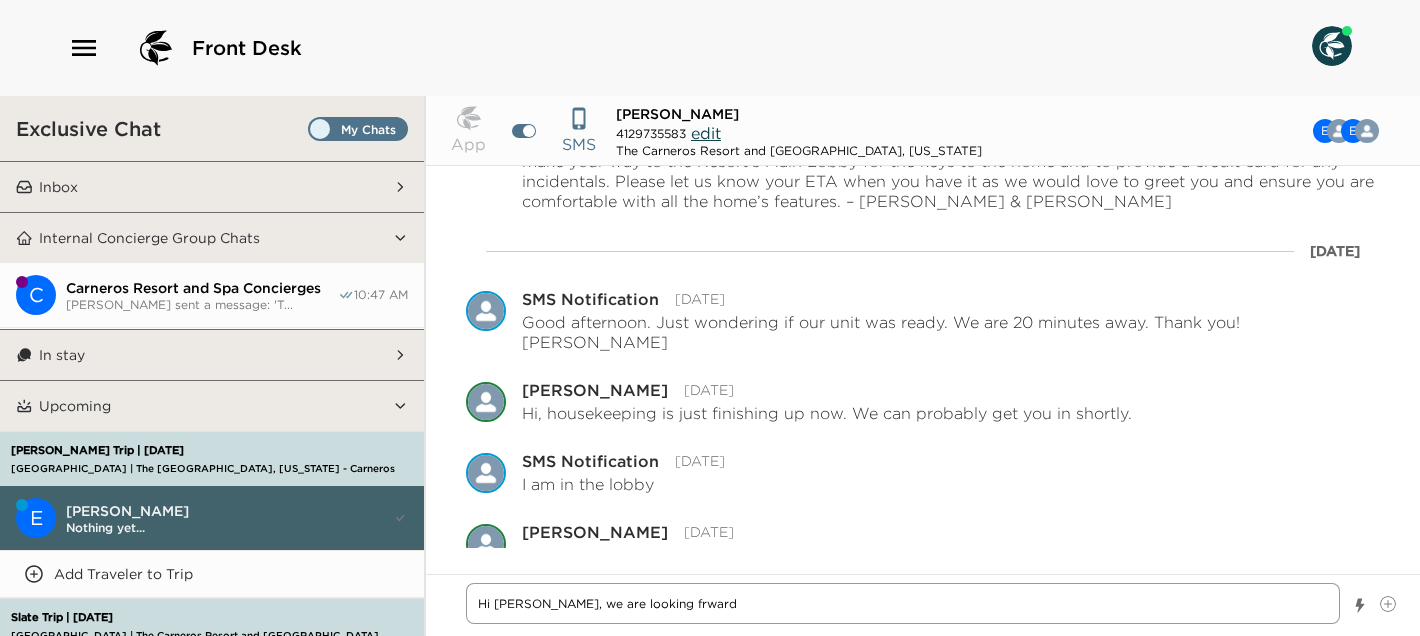 type on "x" 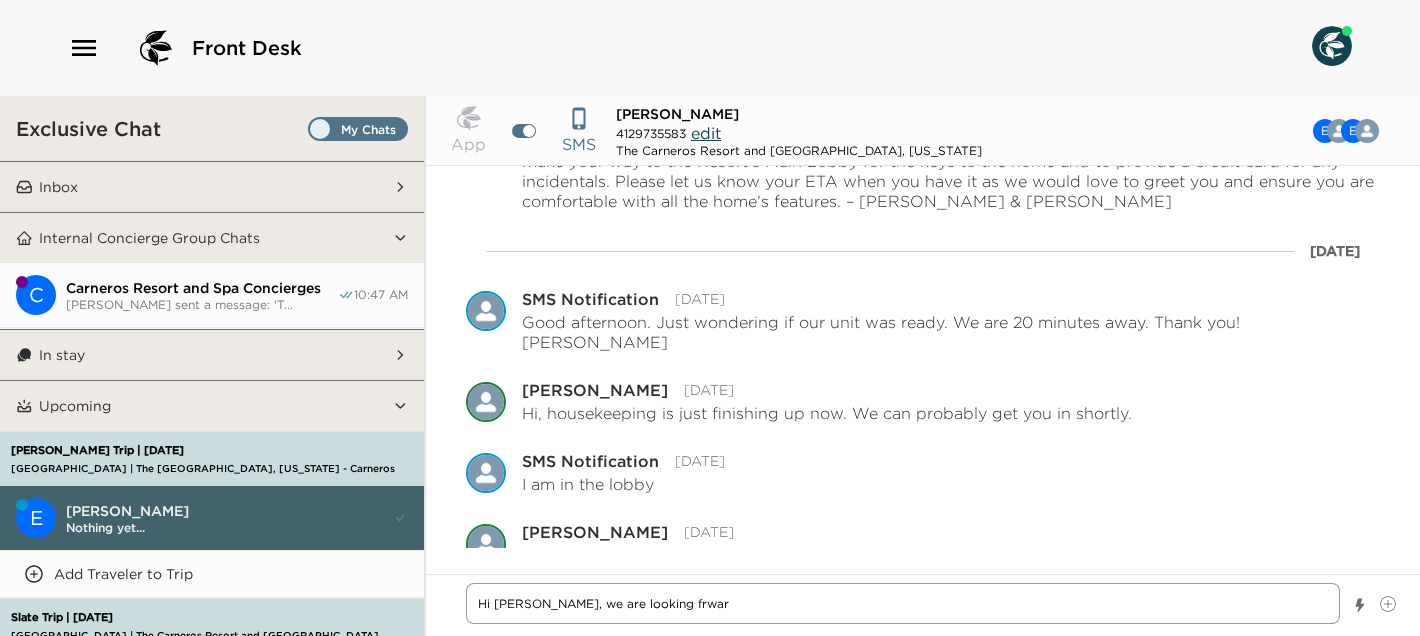 type on "x" 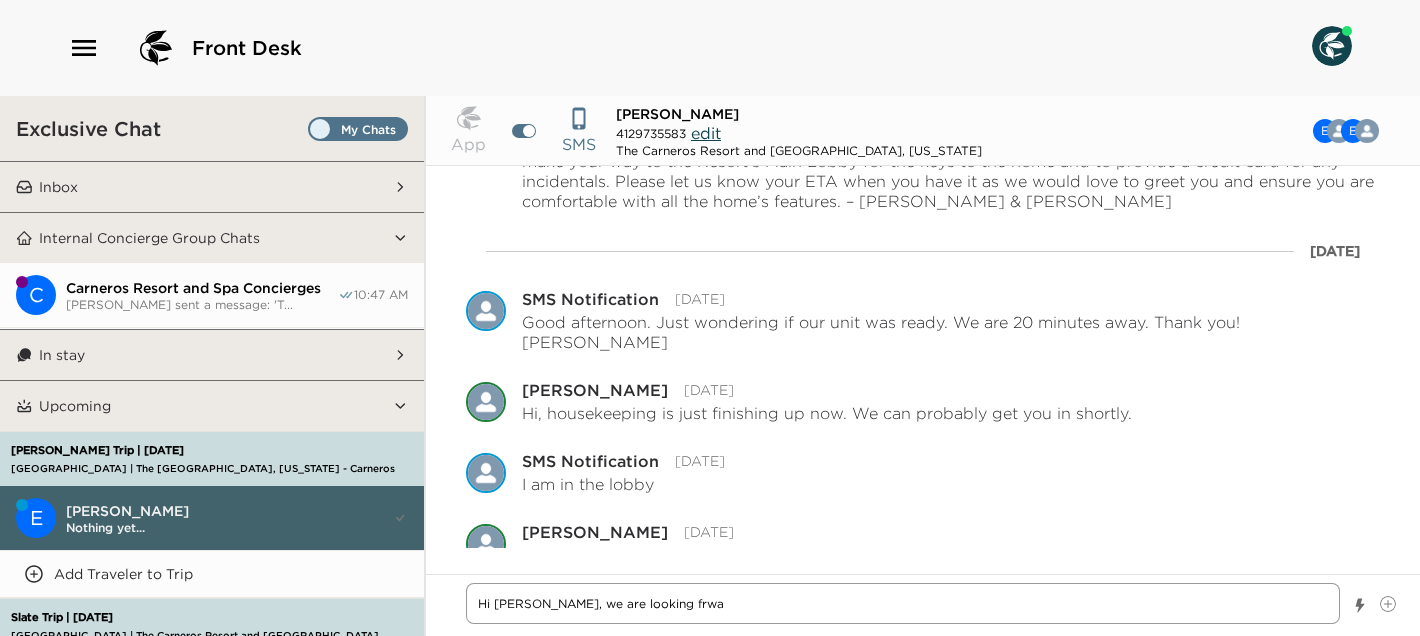 type on "x" 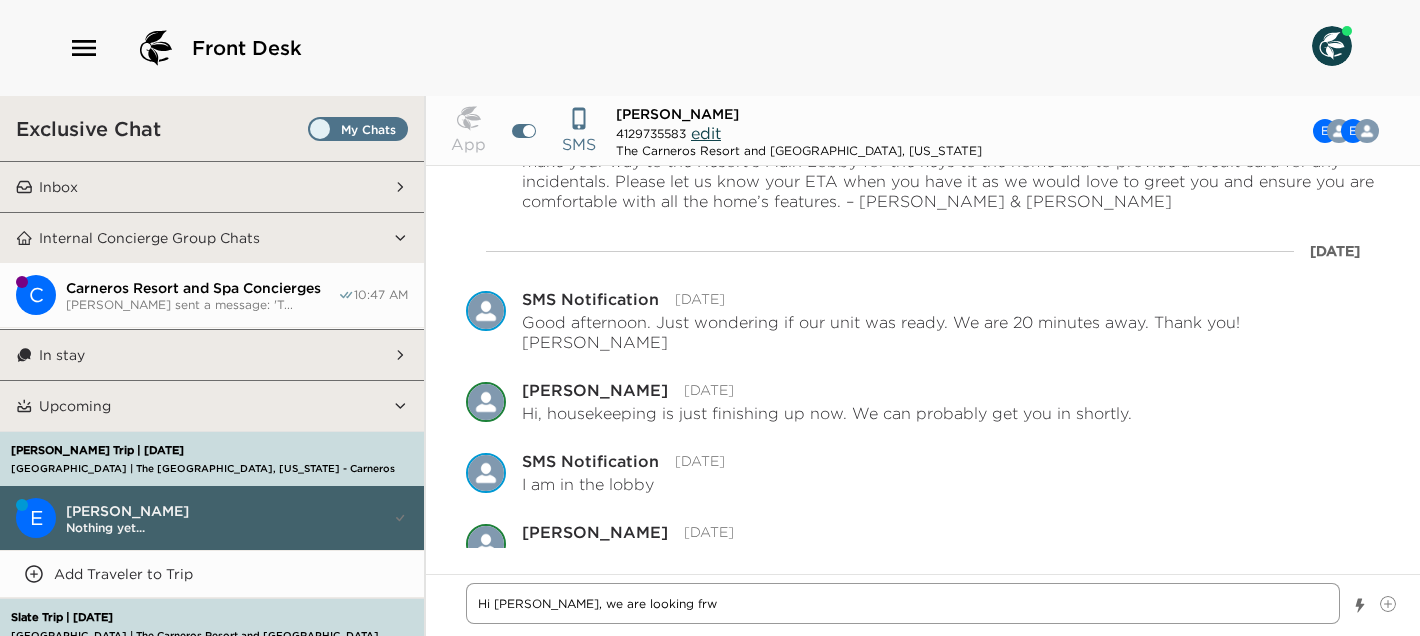 type on "x" 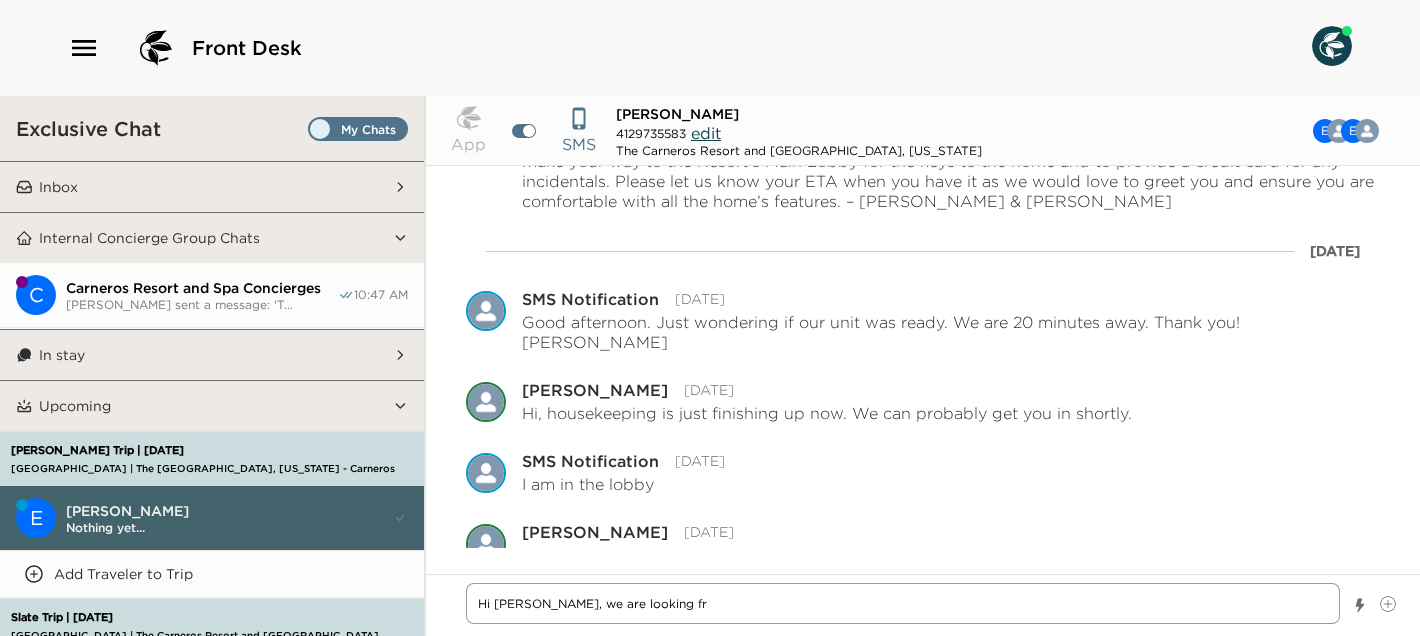 type on "x" 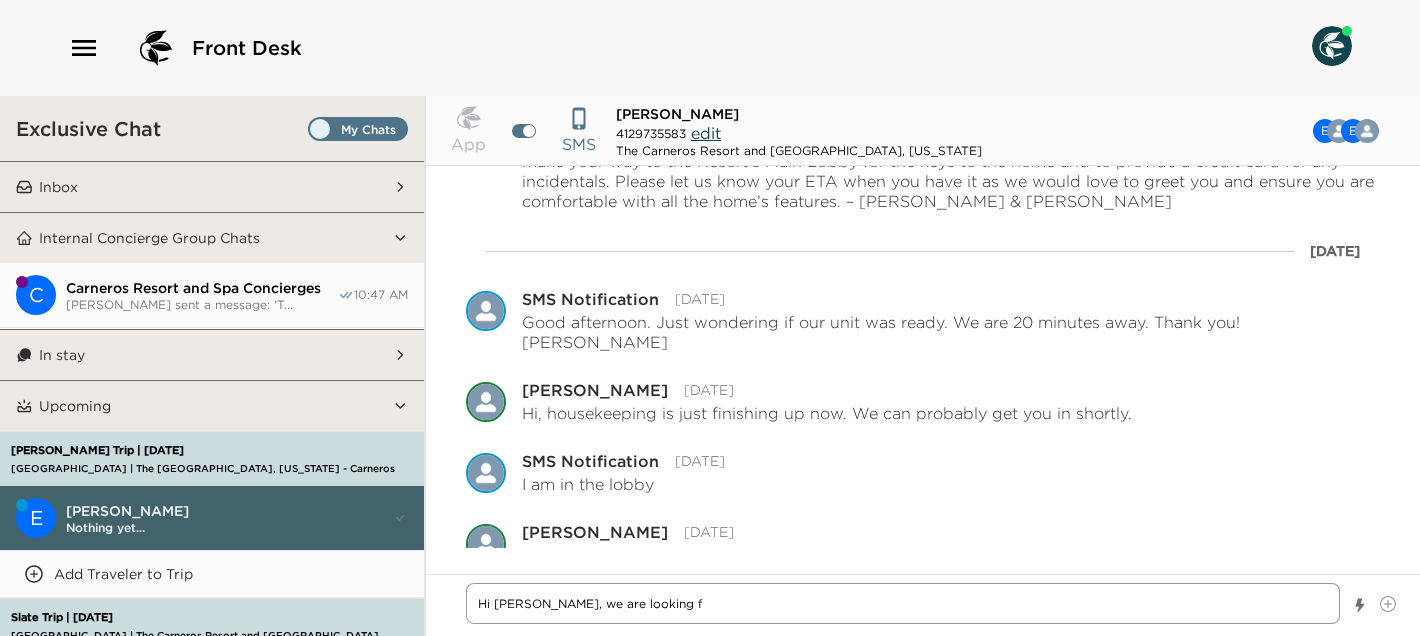 type on "x" 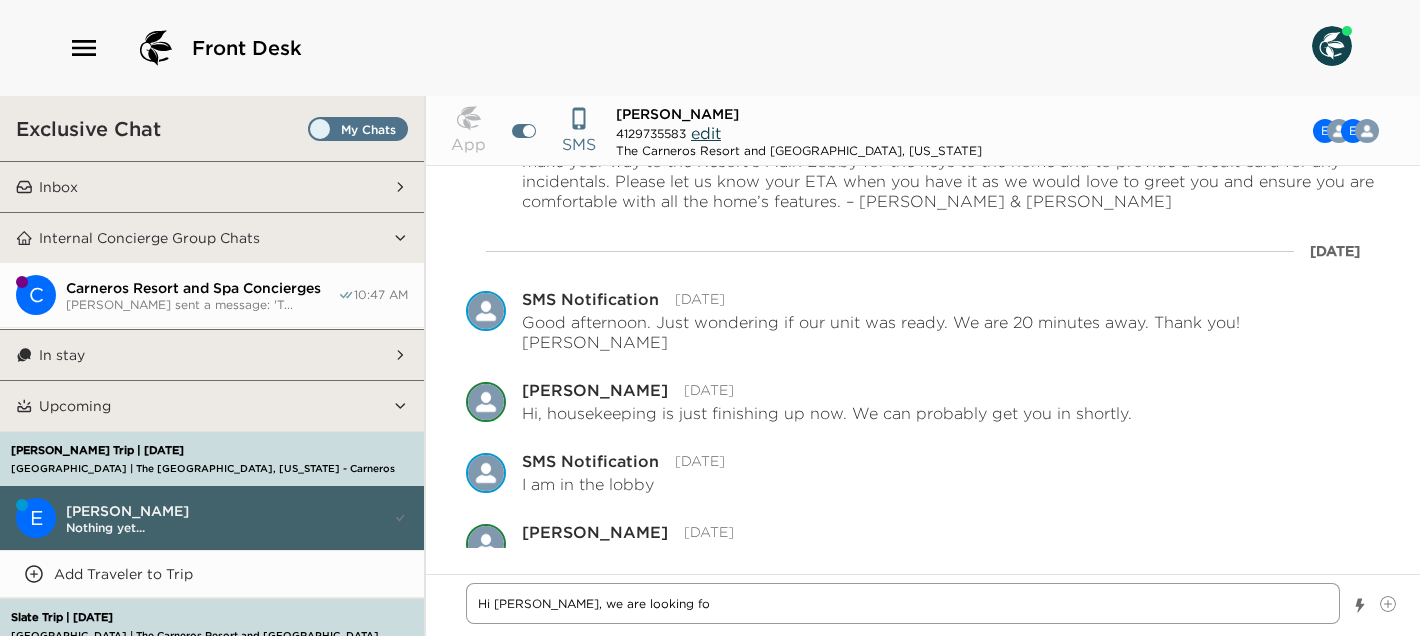 type on "x" 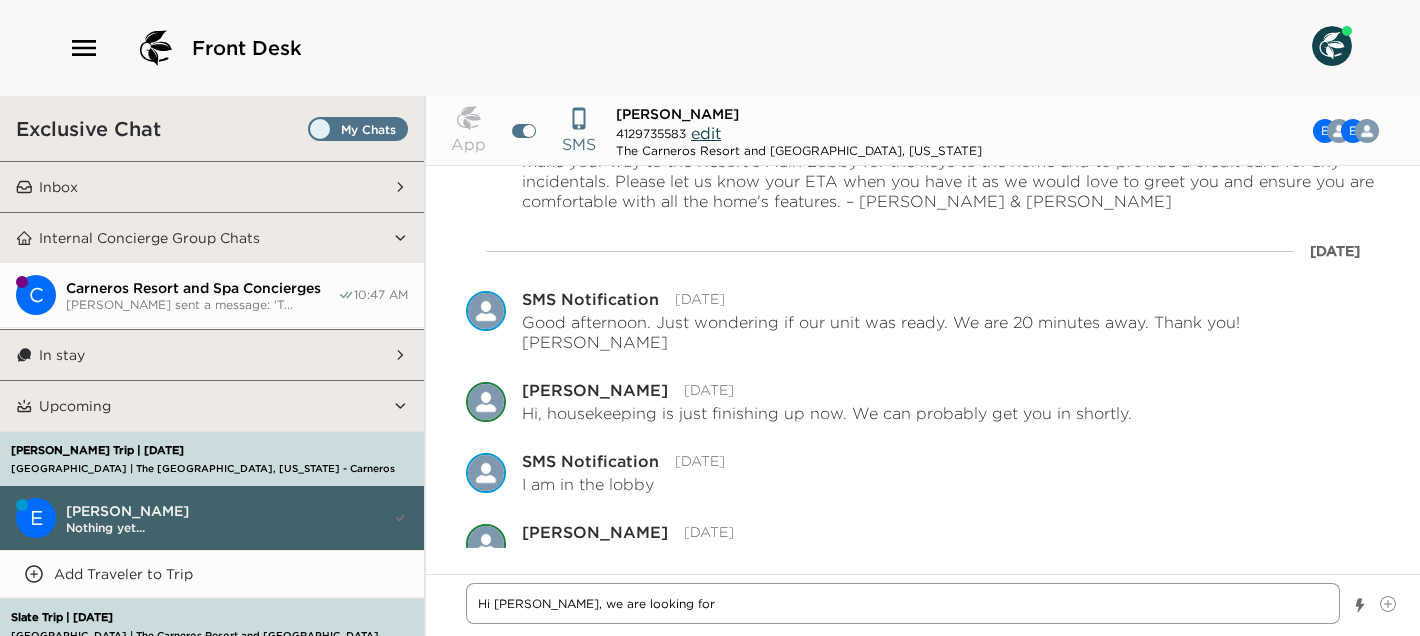 type on "x" 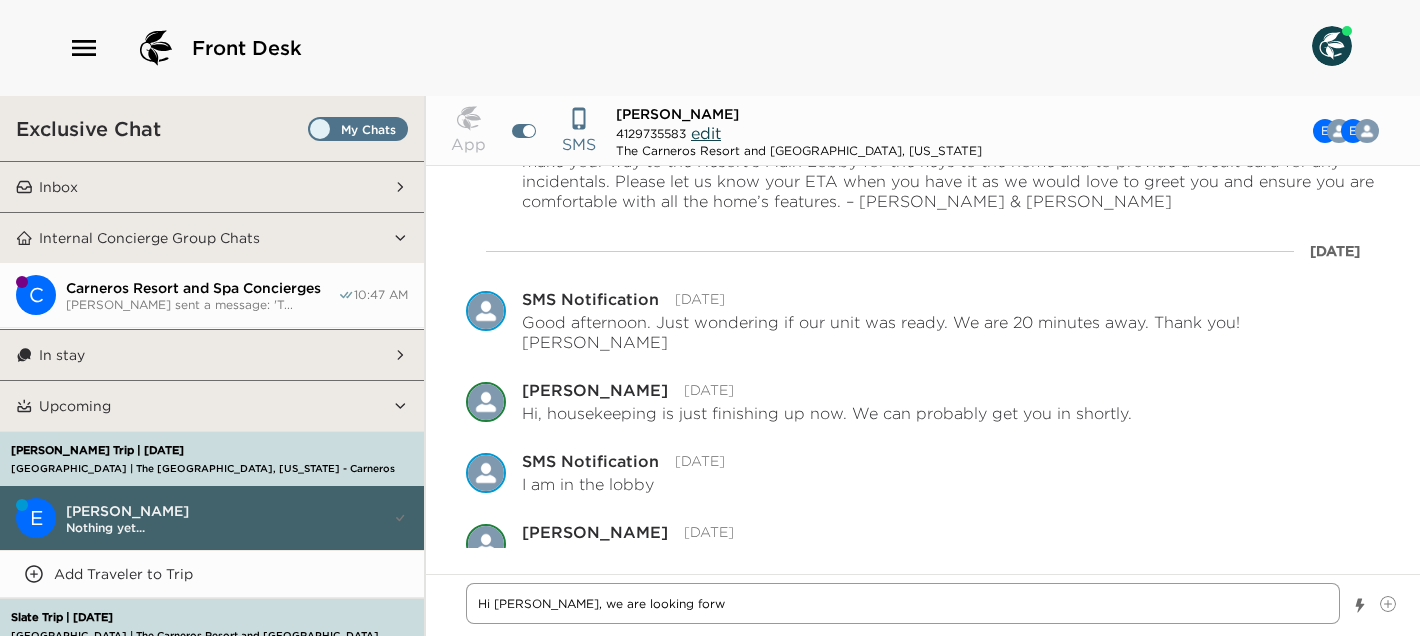 type on "Hi Evan, we are looking forwr" 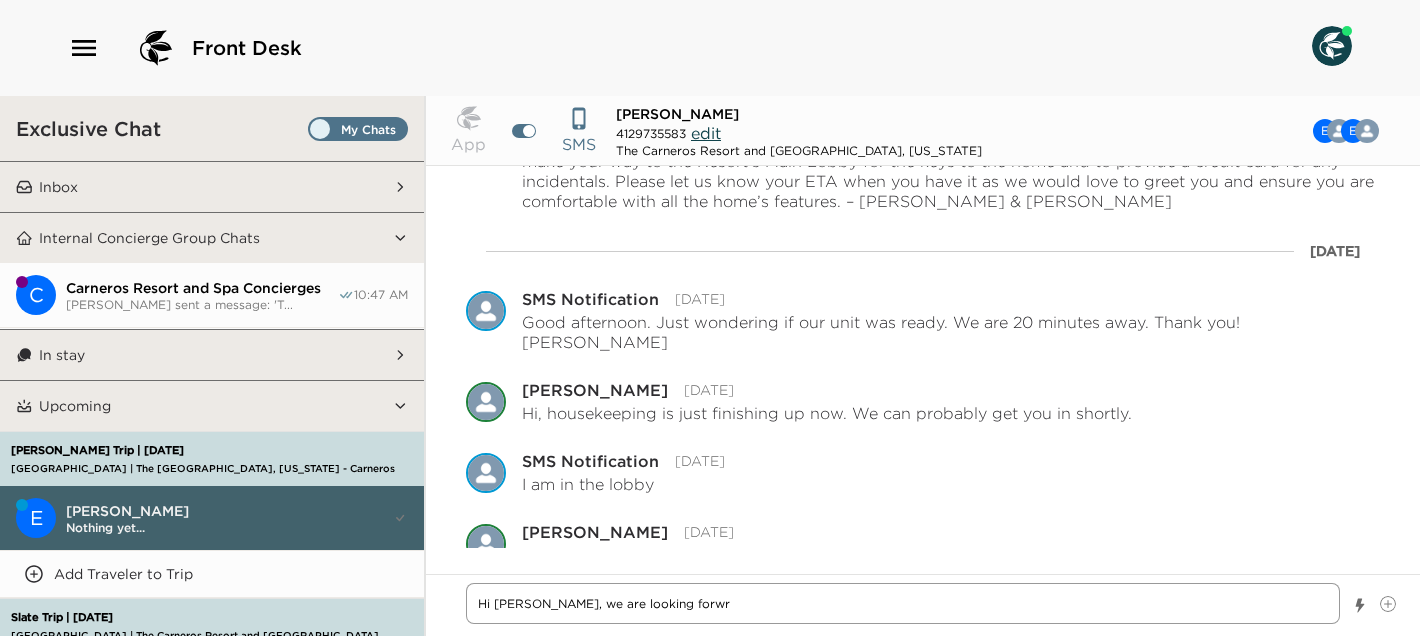 type on "x" 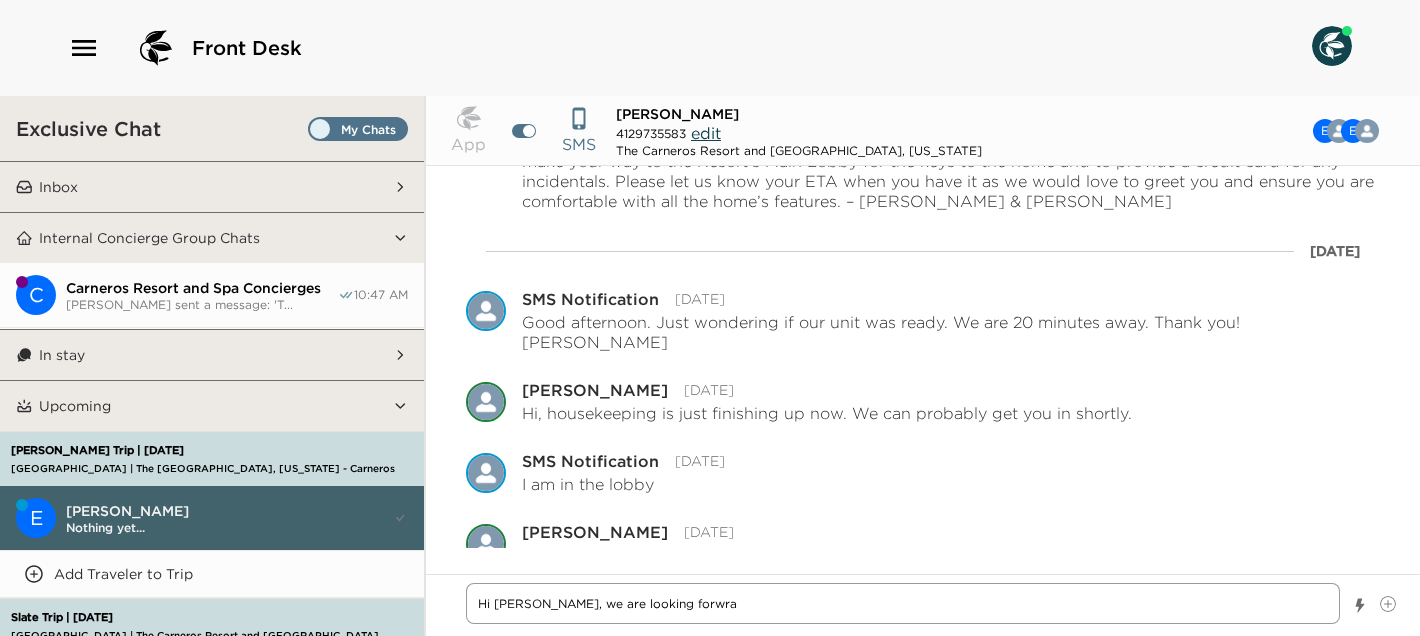 type on "x" 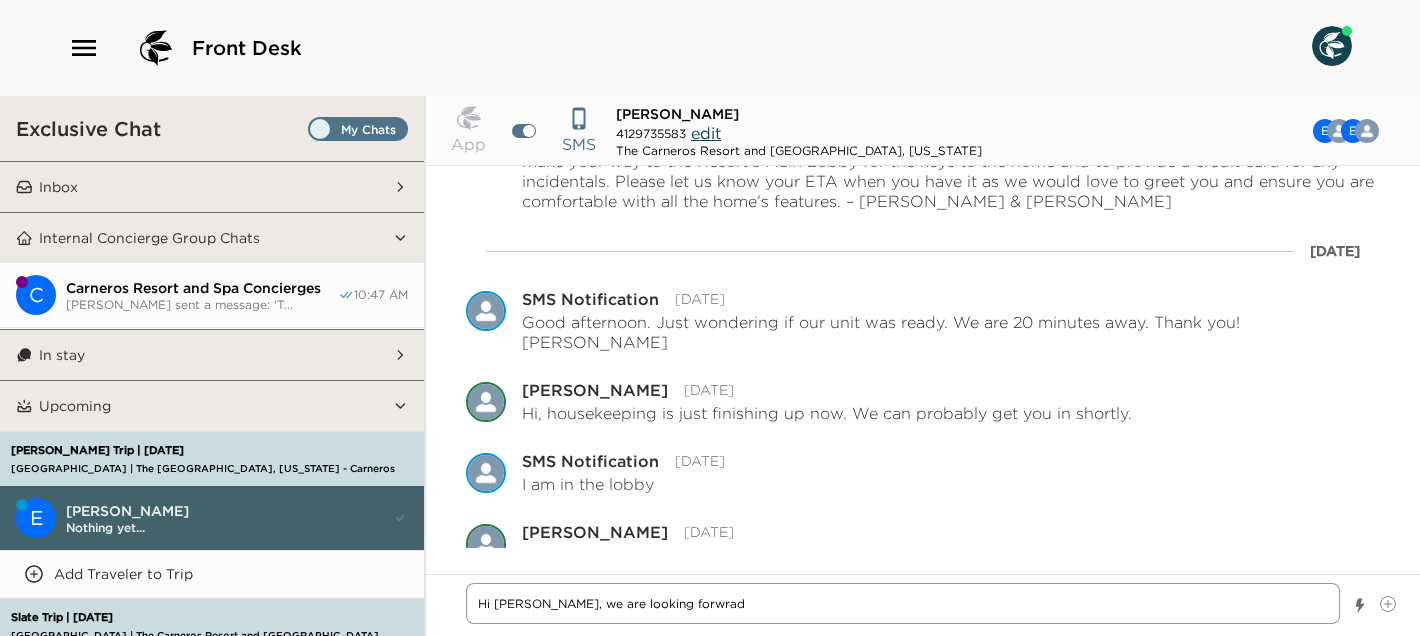 type on "x" 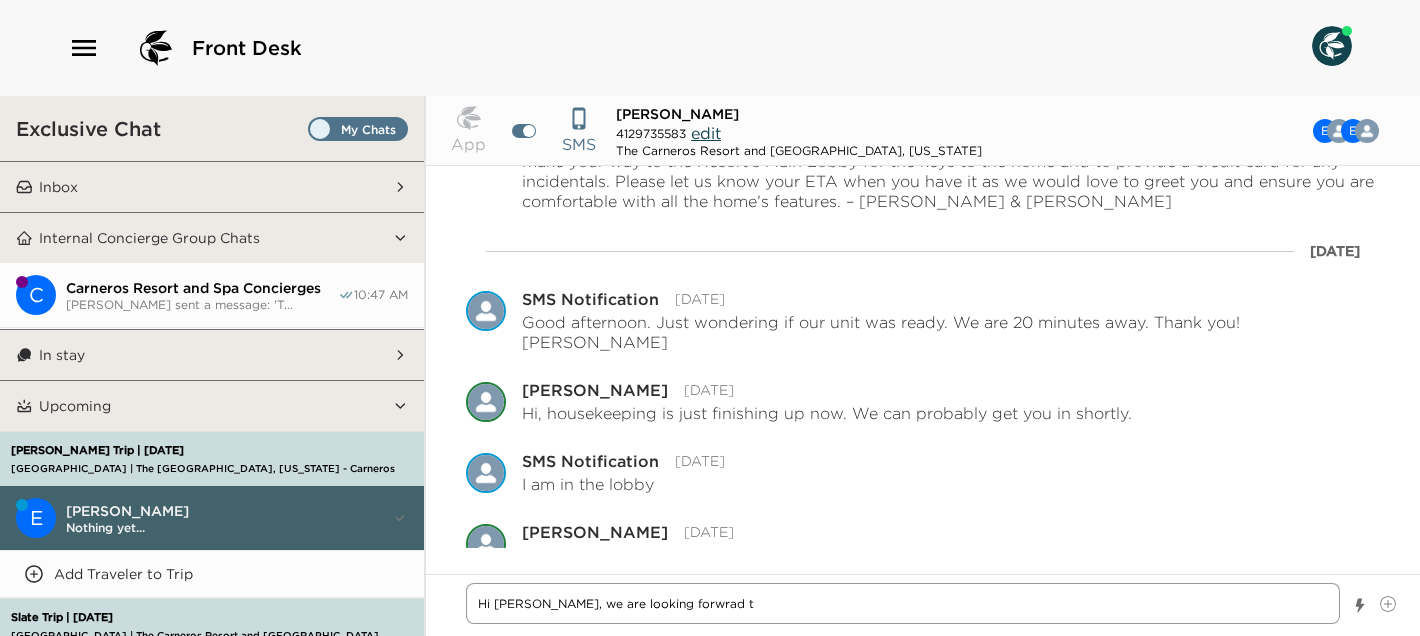type on "x" 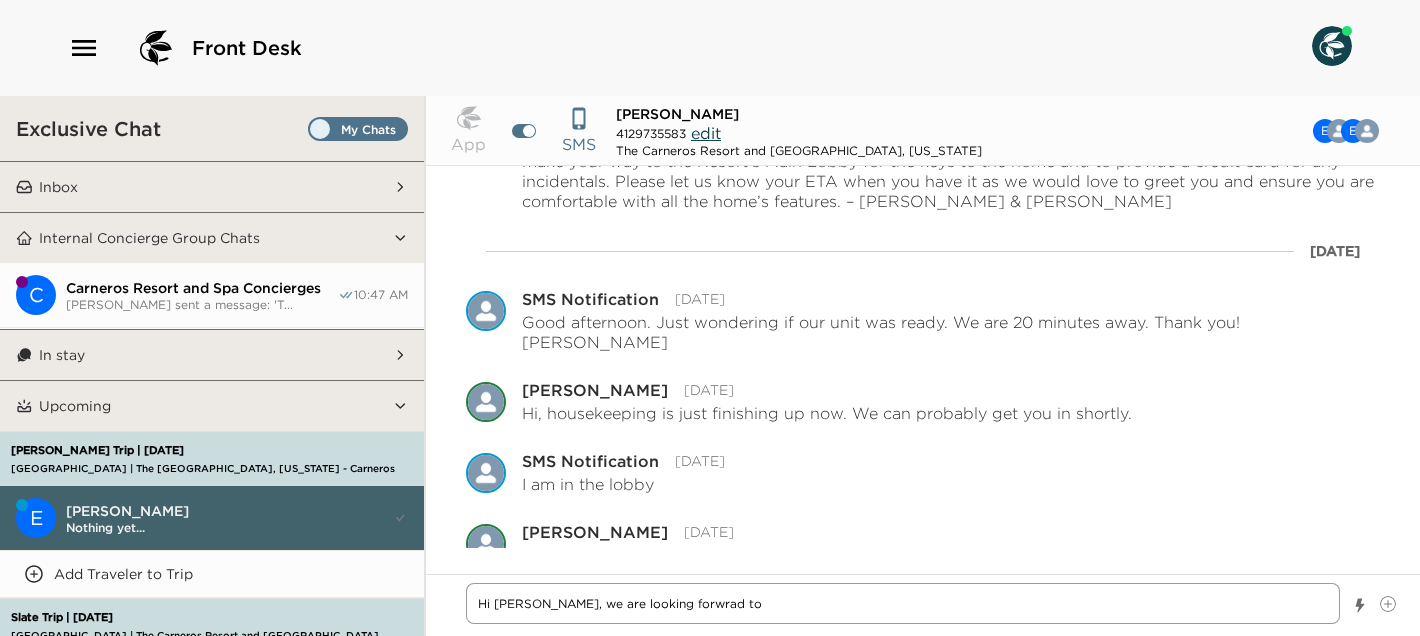 type on "x" 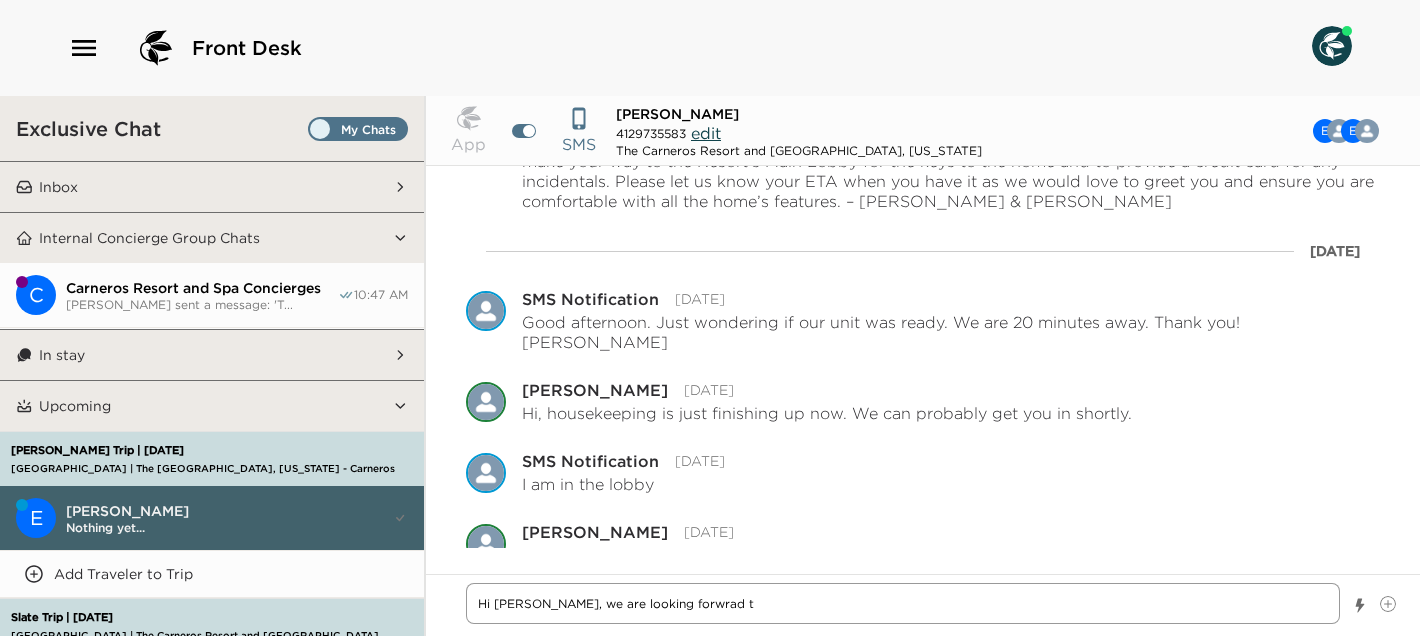 type on "x" 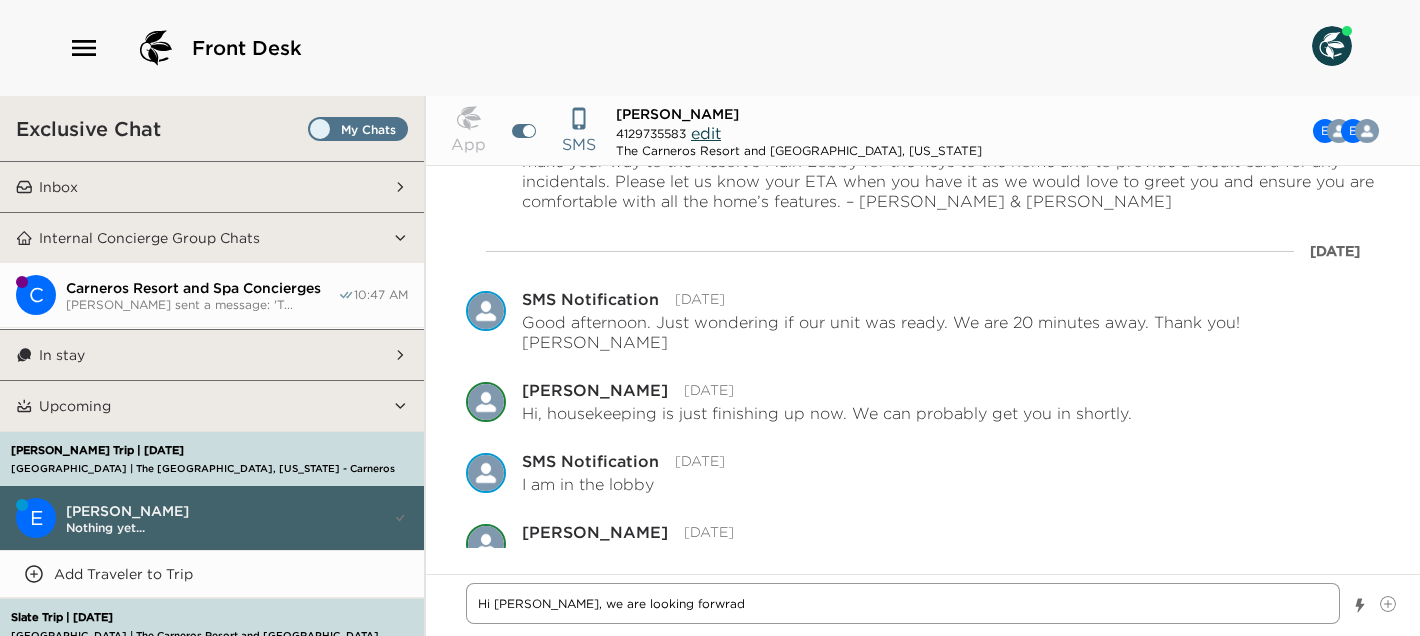 type on "x" 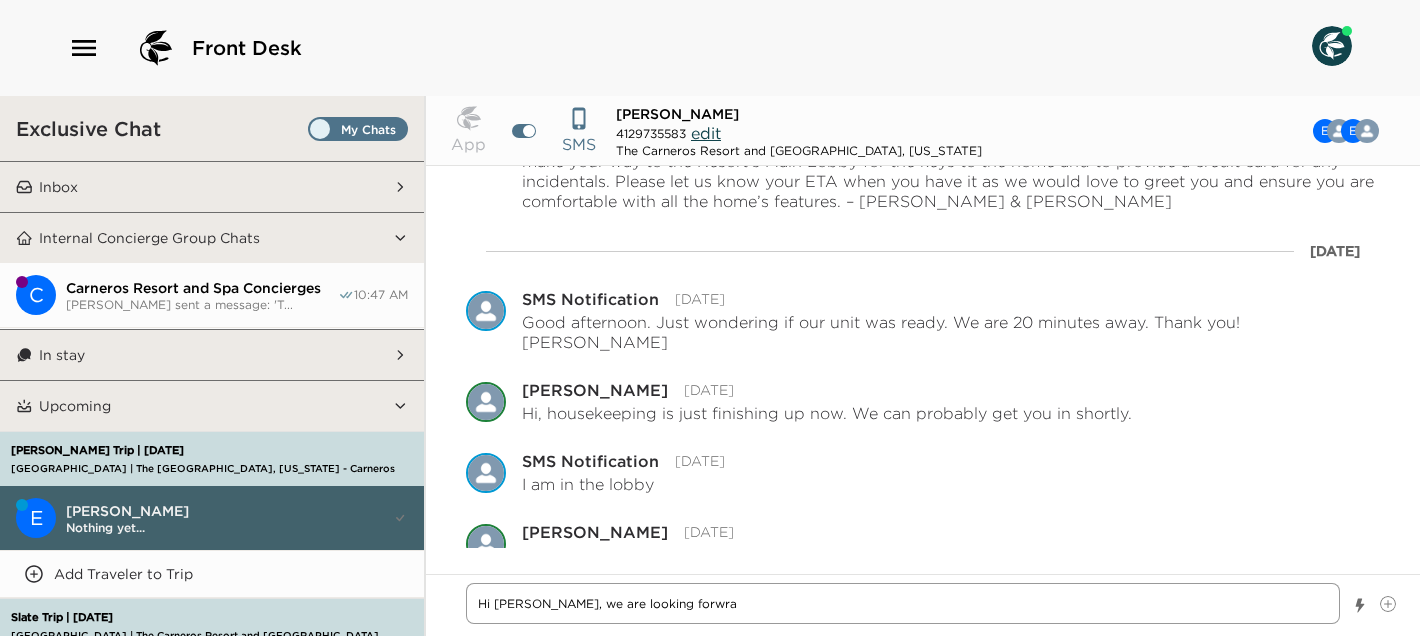 type on "x" 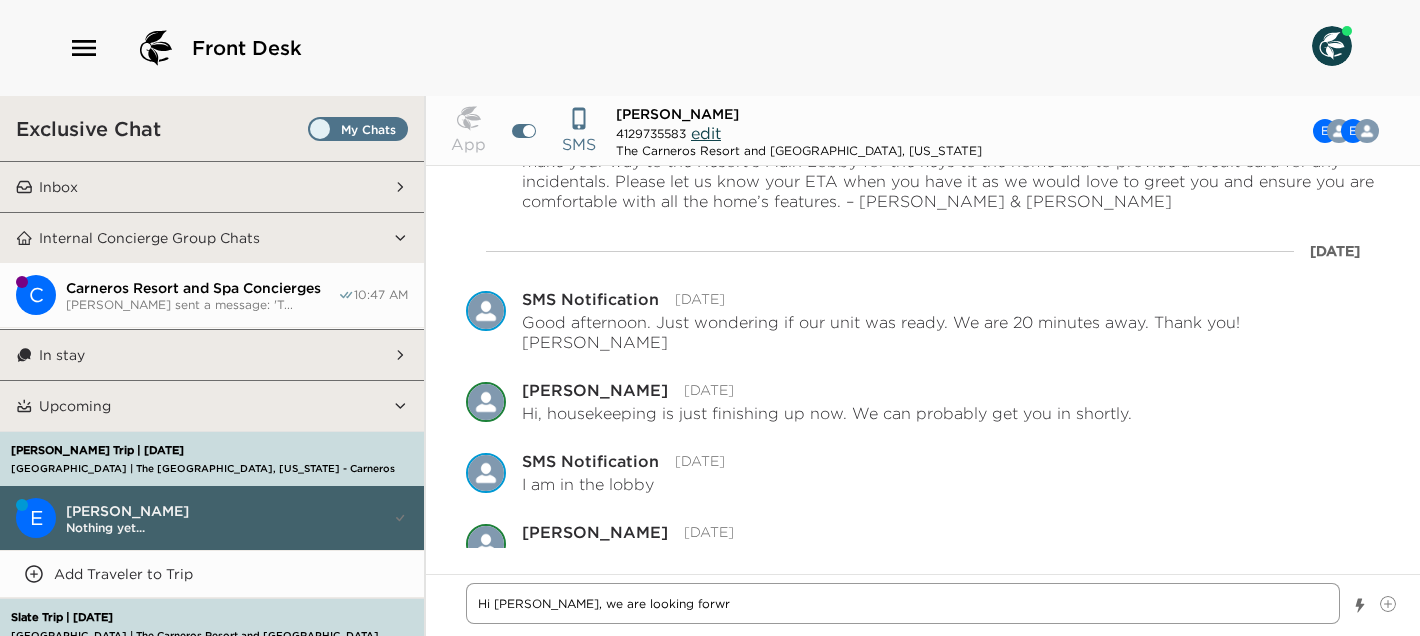 type on "x" 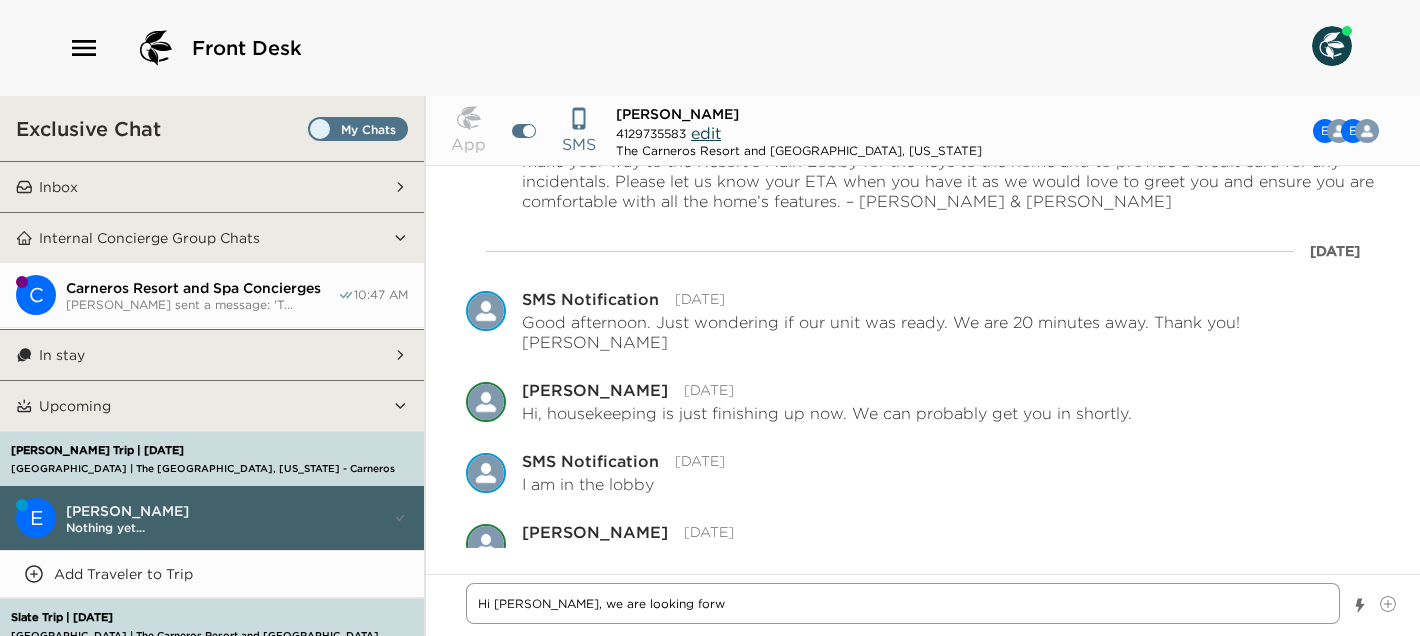 type on "x" 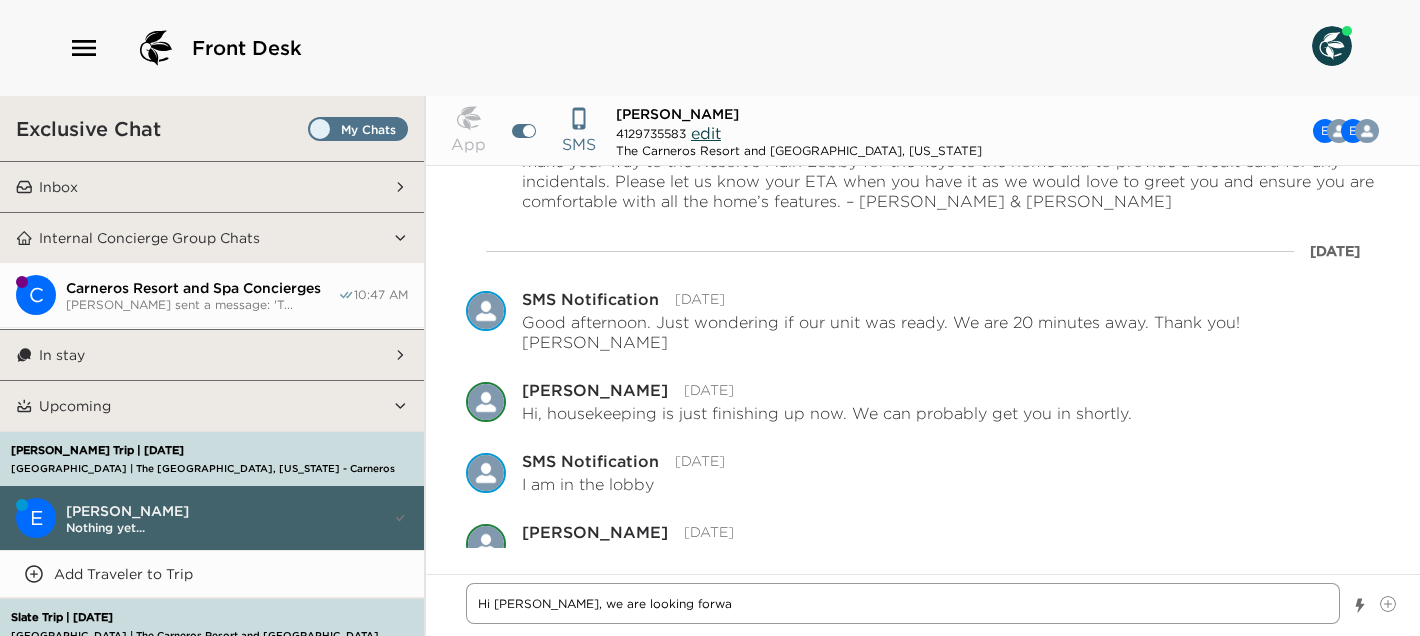 type on "x" 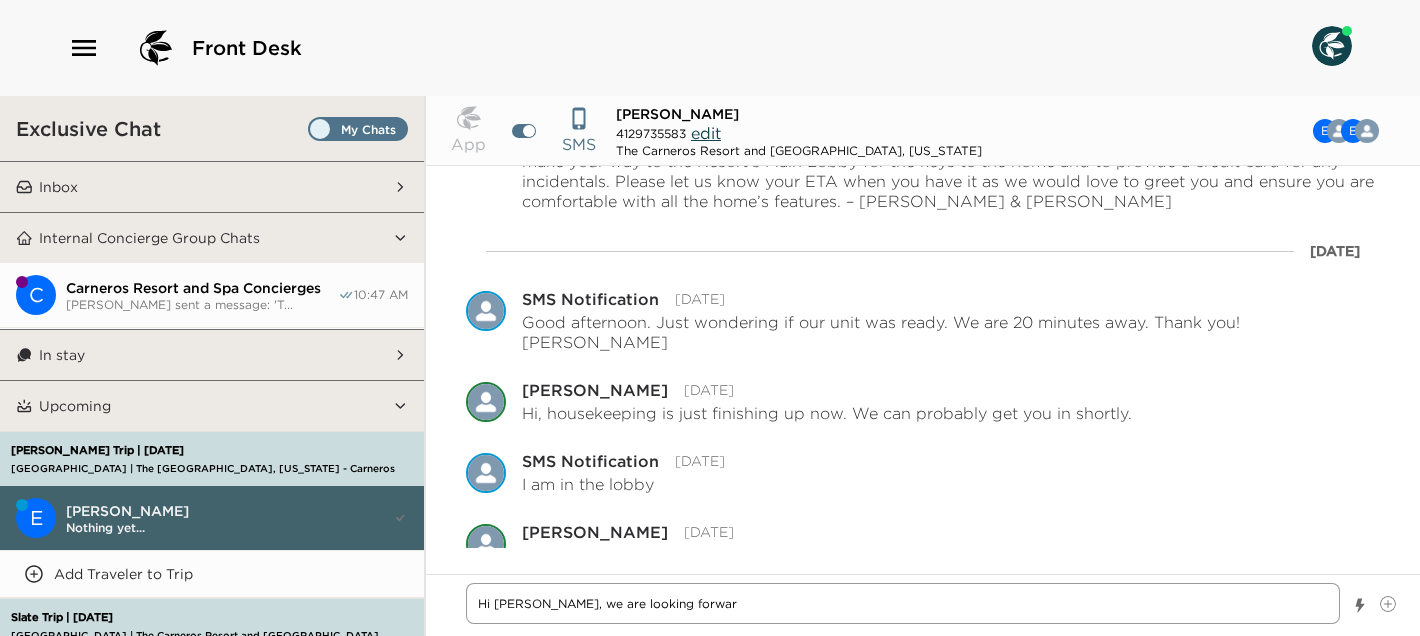 type on "x" 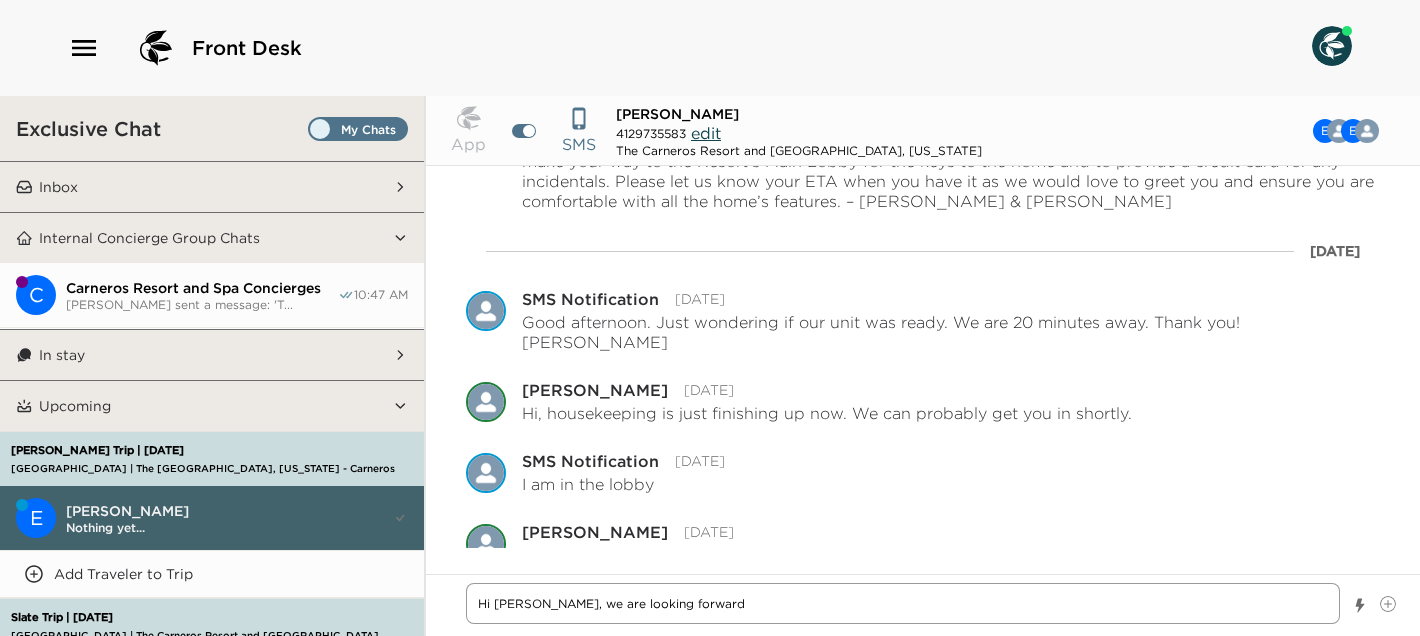 type on "x" 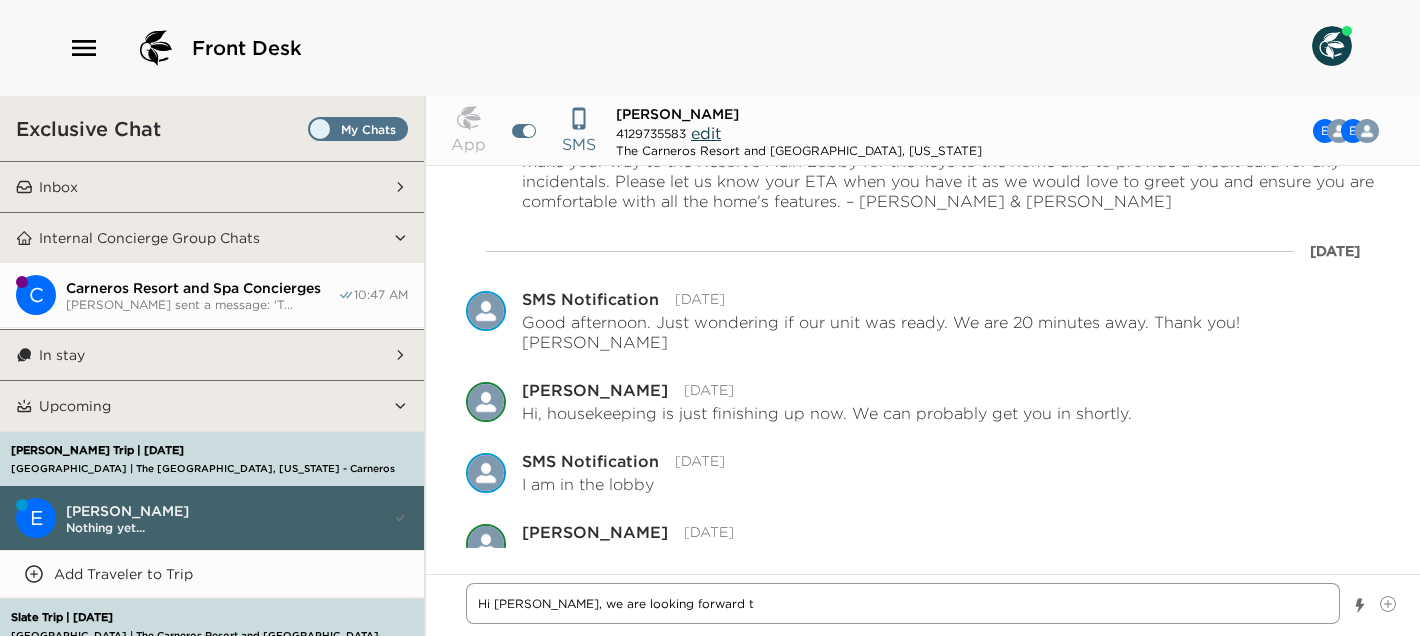 type on "x" 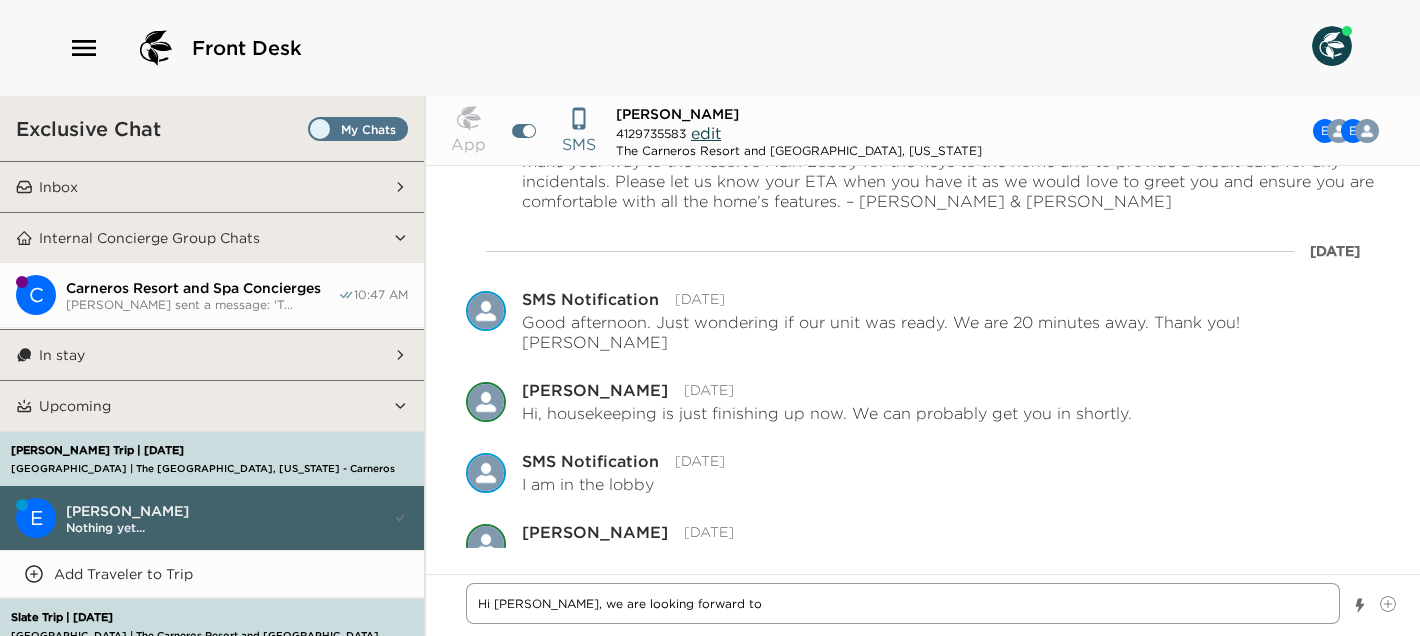 type on "x" 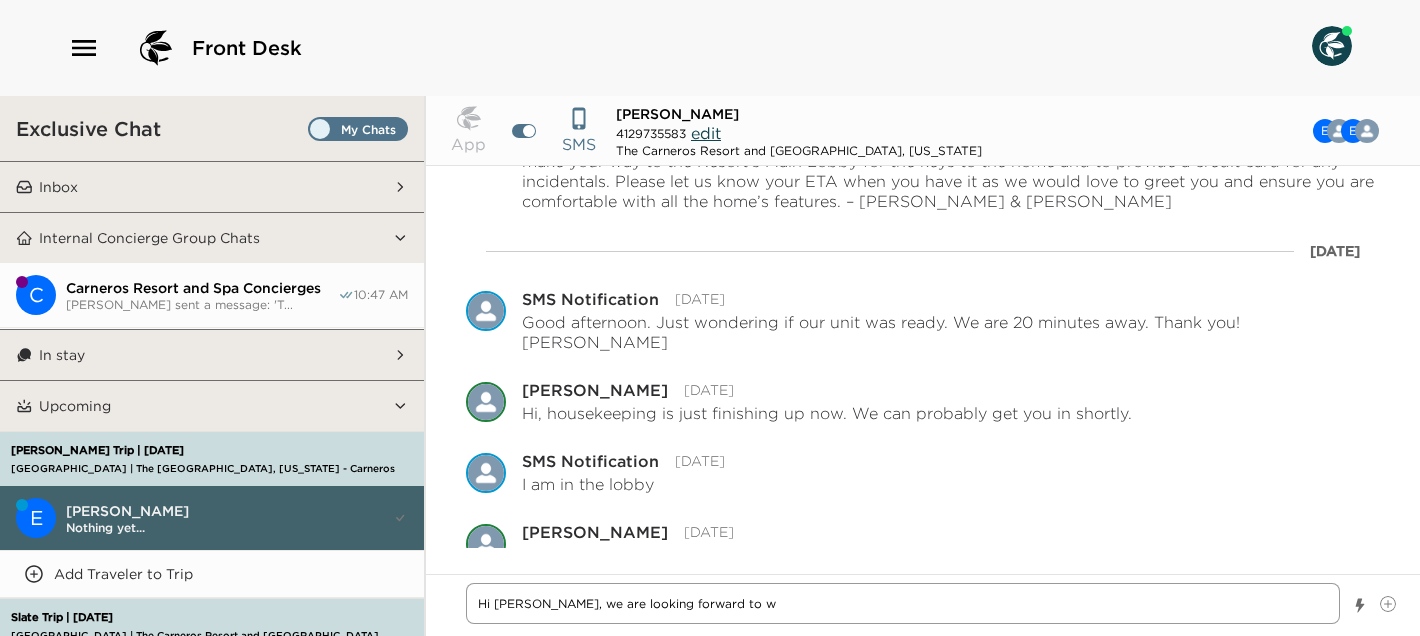type on "x" 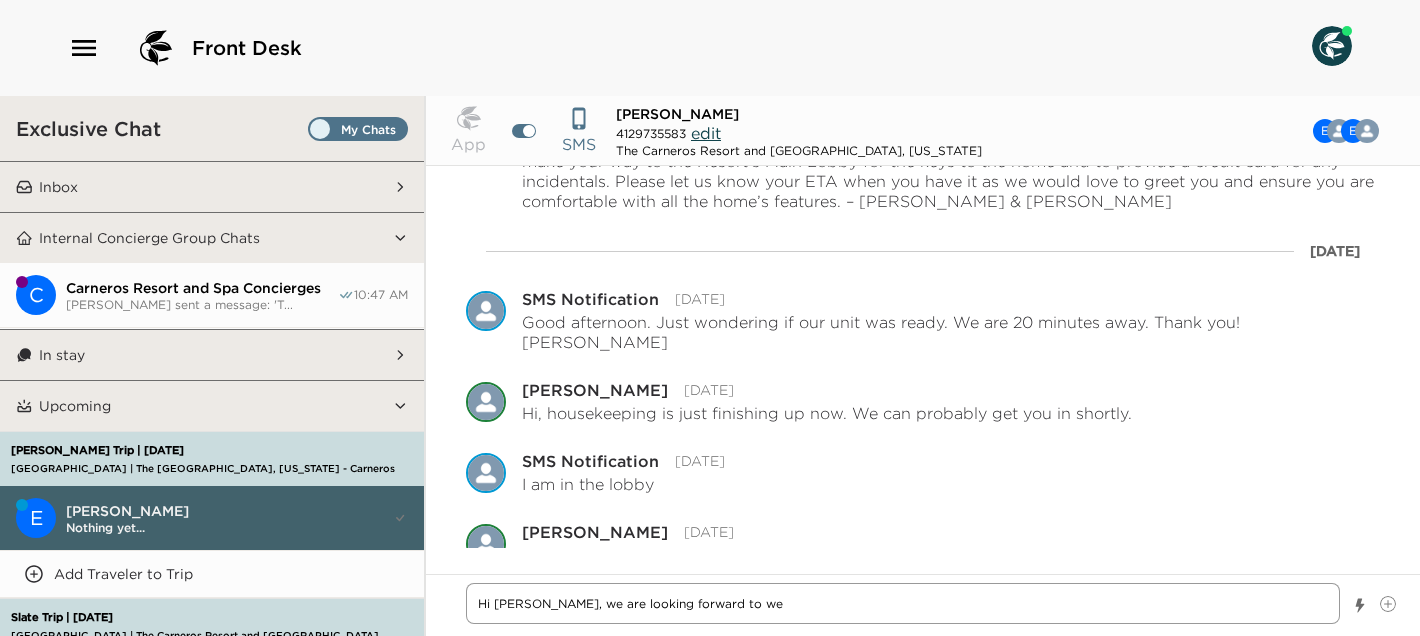 type on "x" 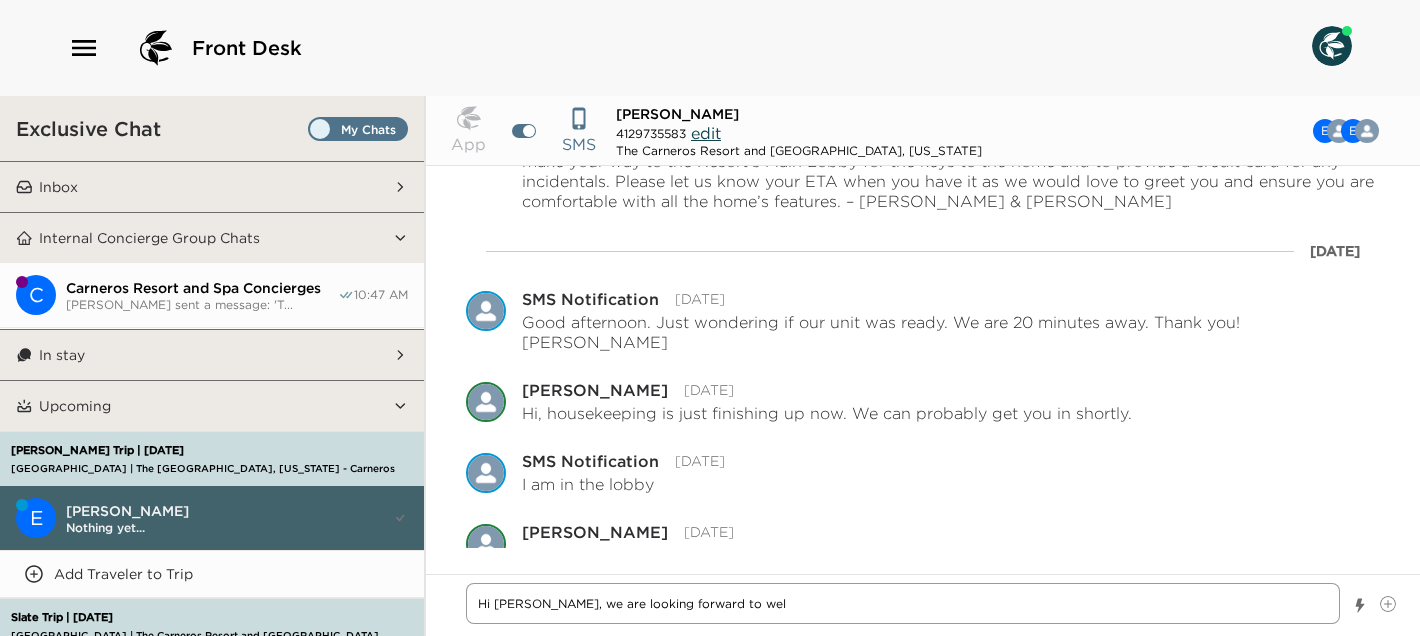 type on "x" 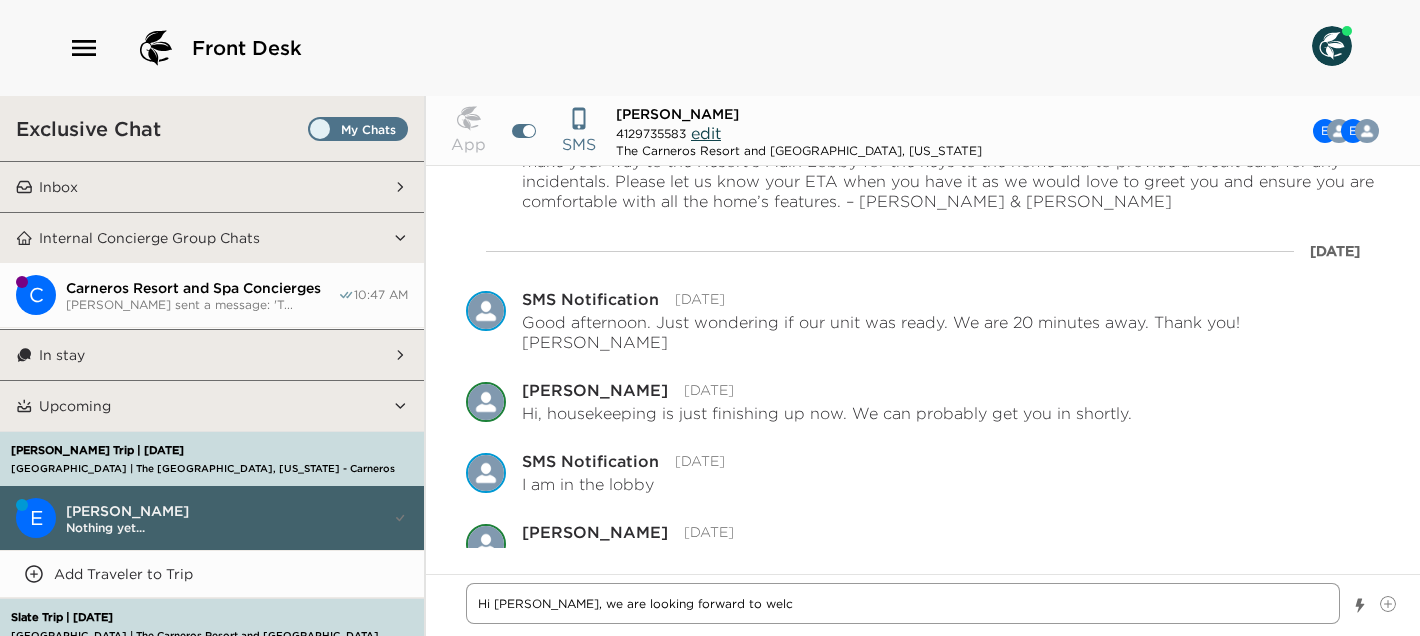 type on "x" 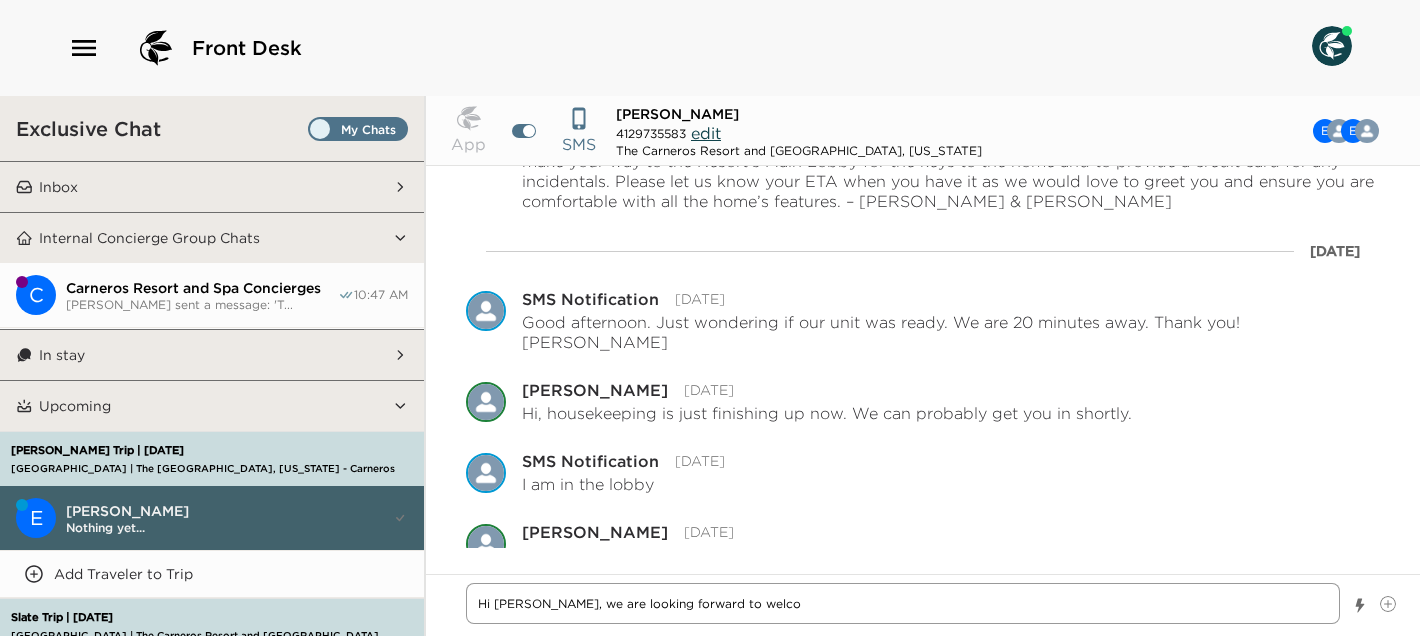 type on "x" 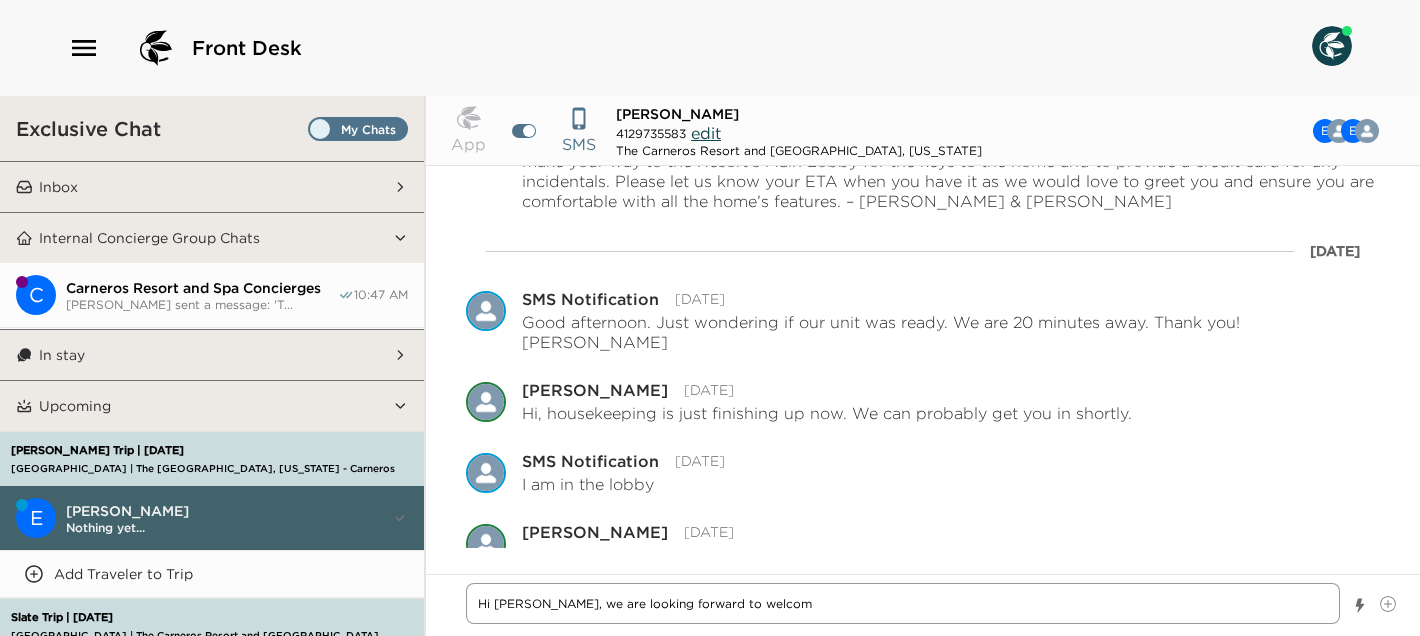type on "x" 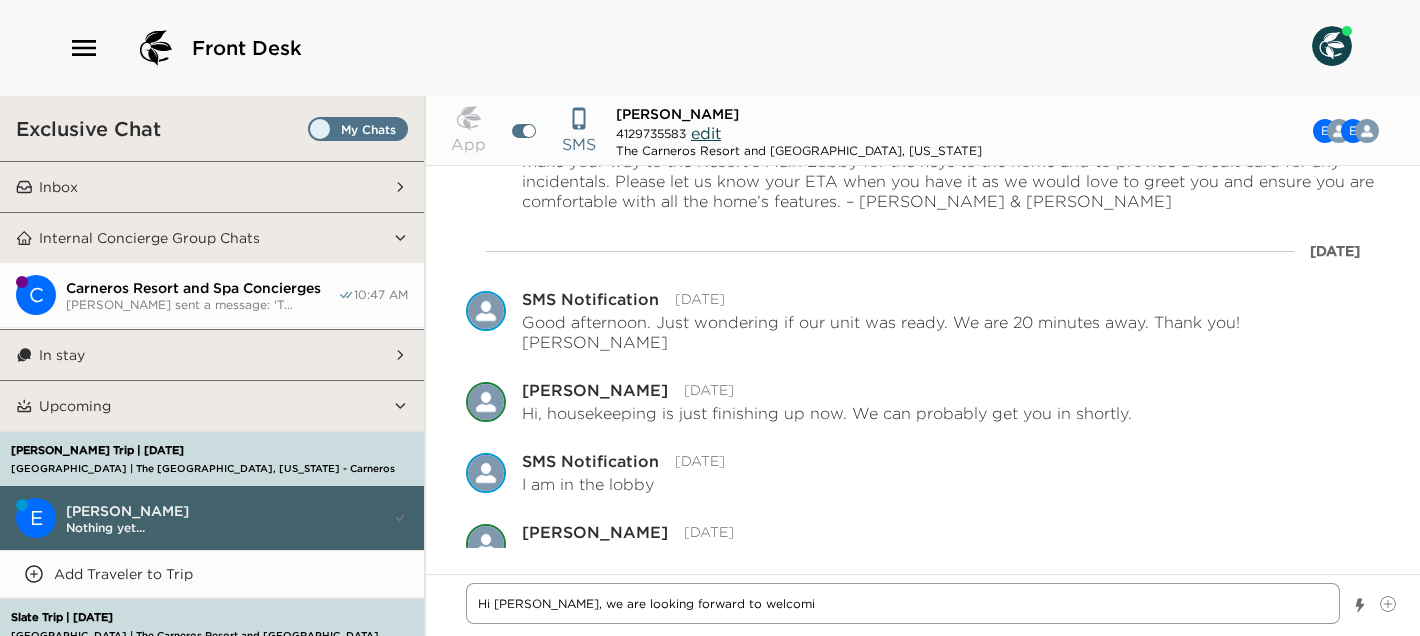 type on "x" 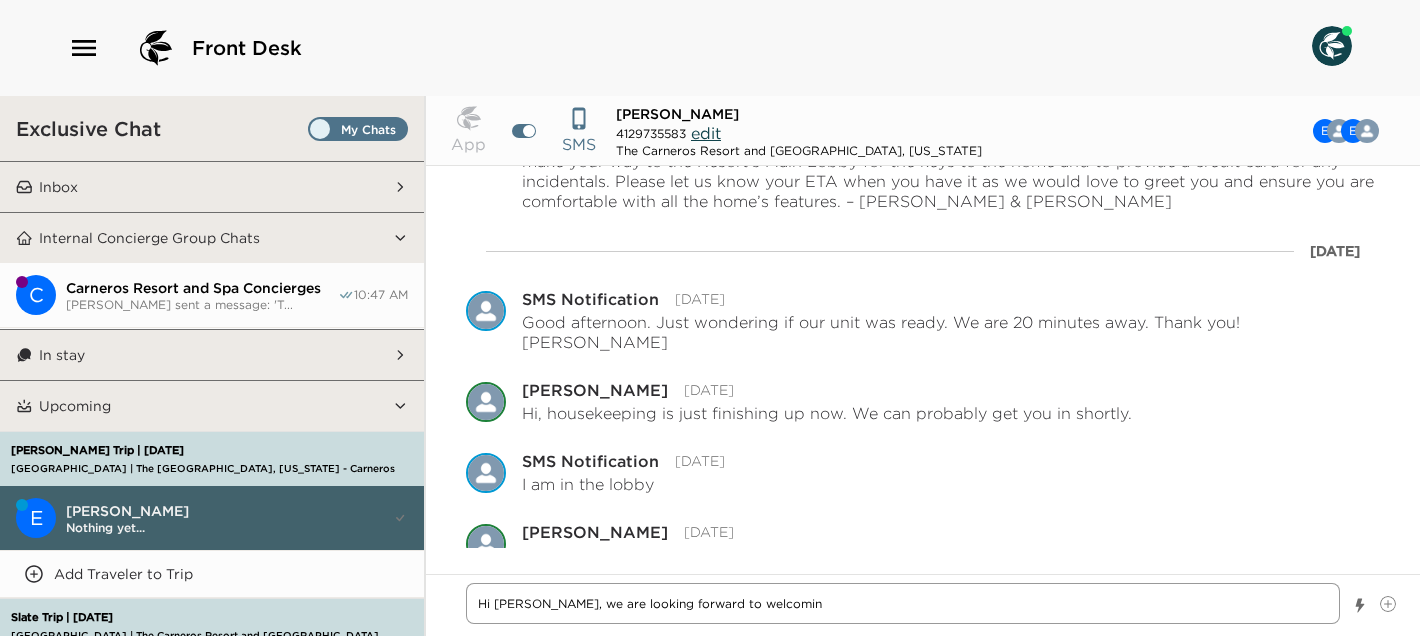 type on "x" 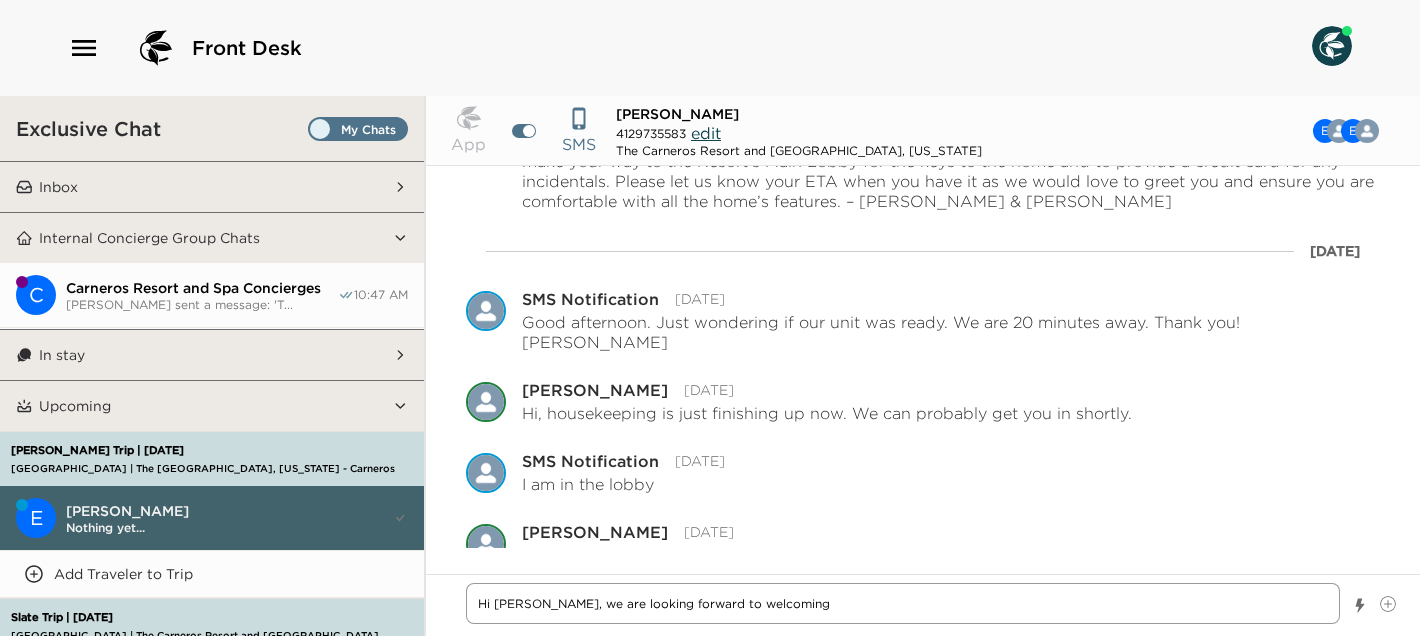 type on "x" 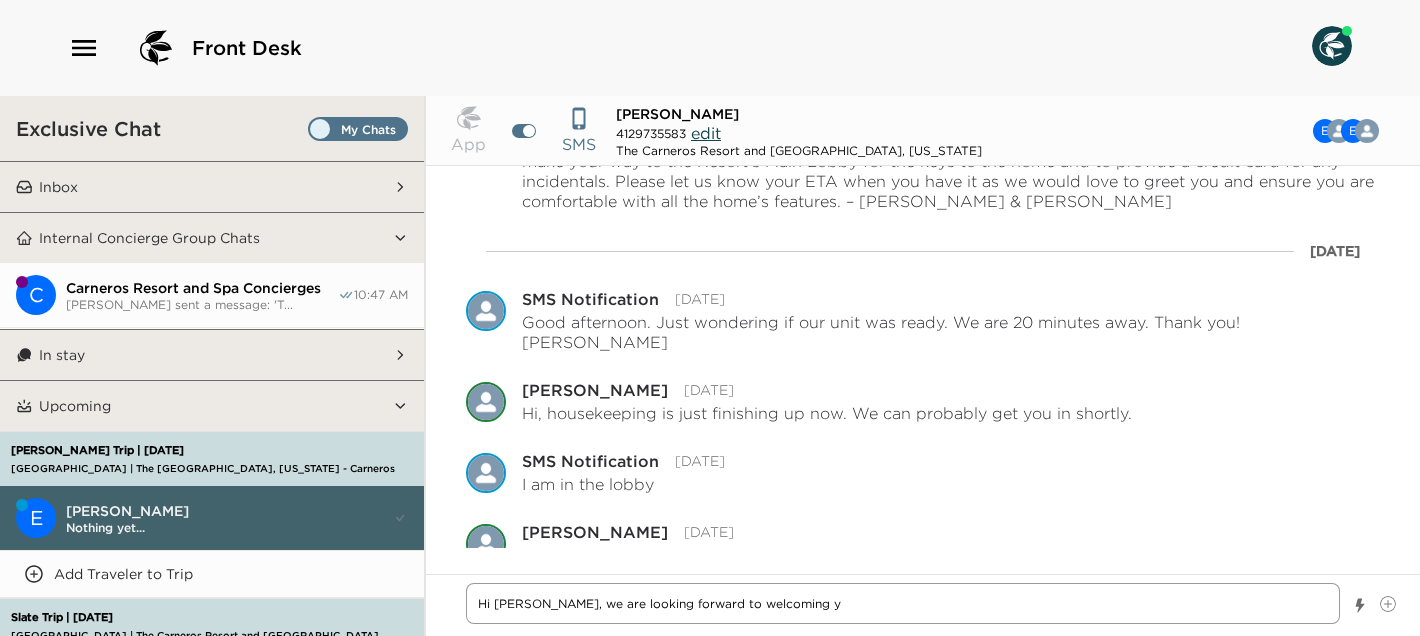 type on "x" 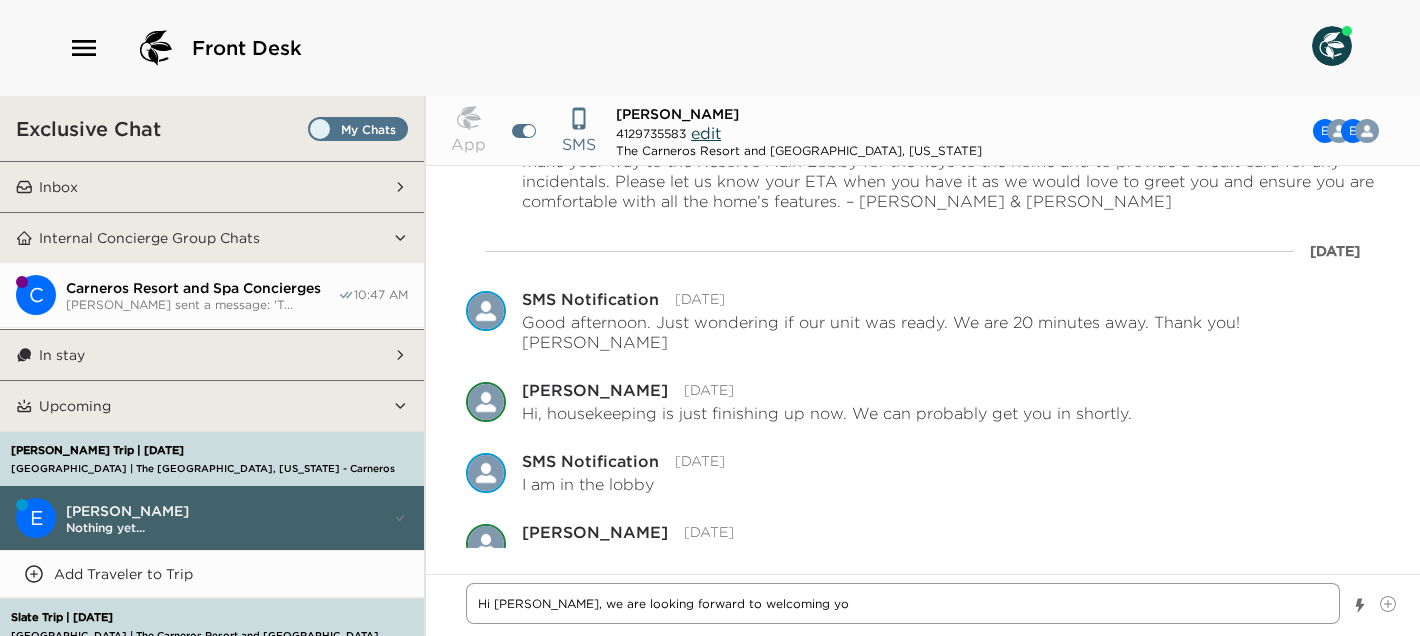 type on "x" 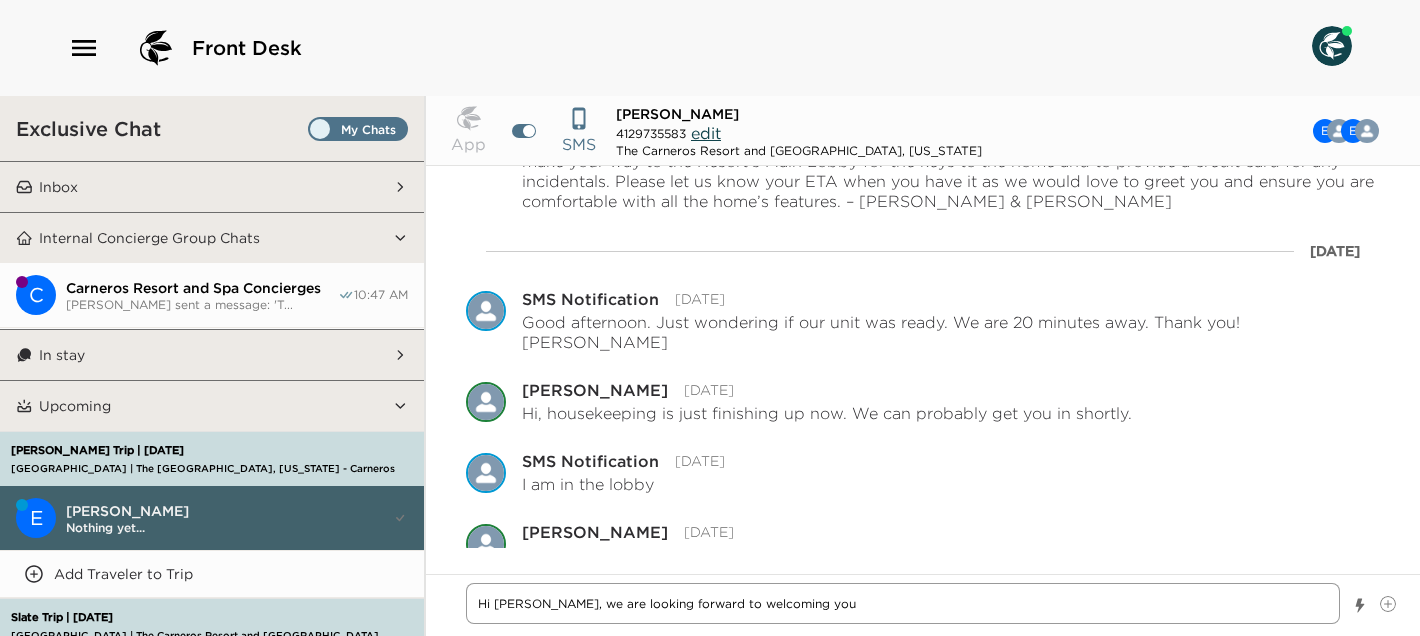 type on "x" 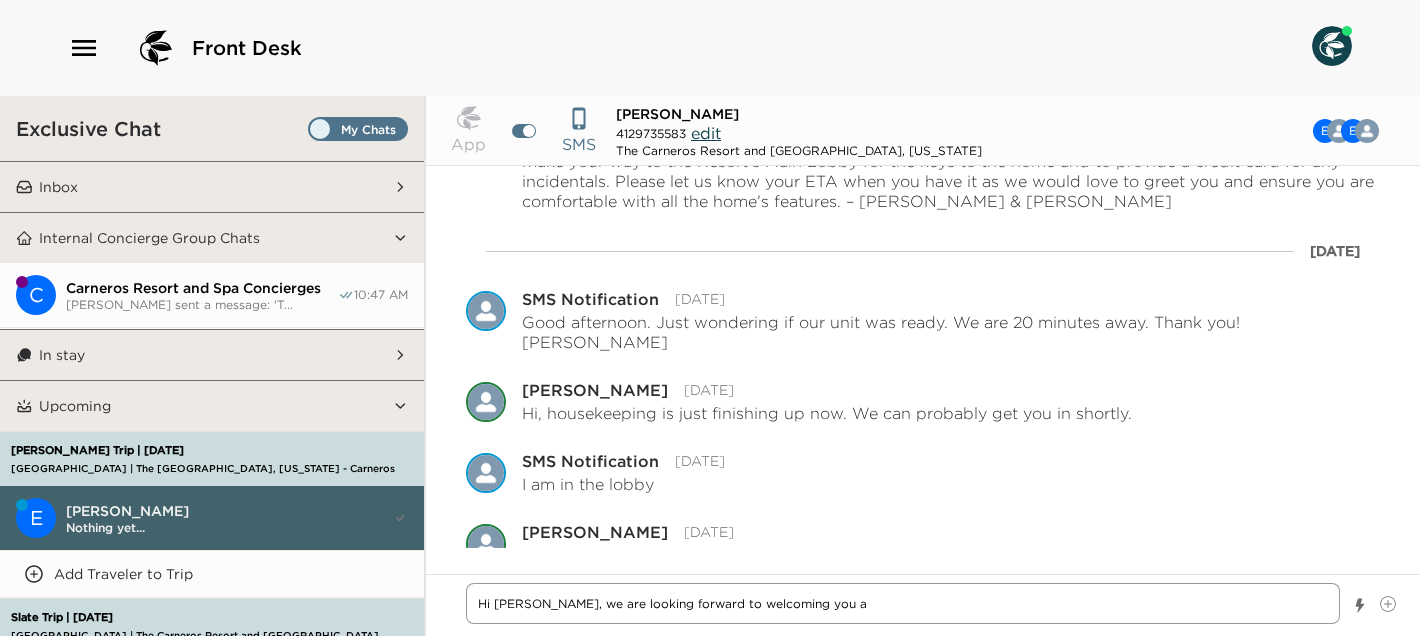 type on "x" 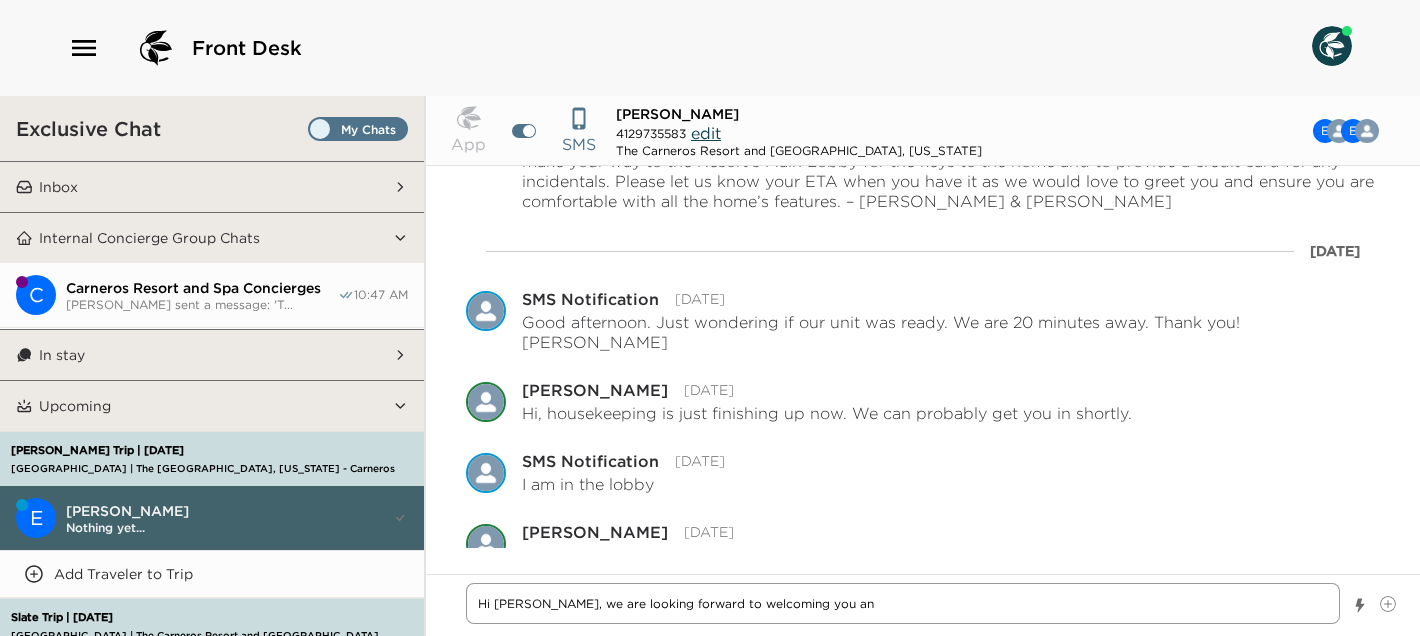 type on "x" 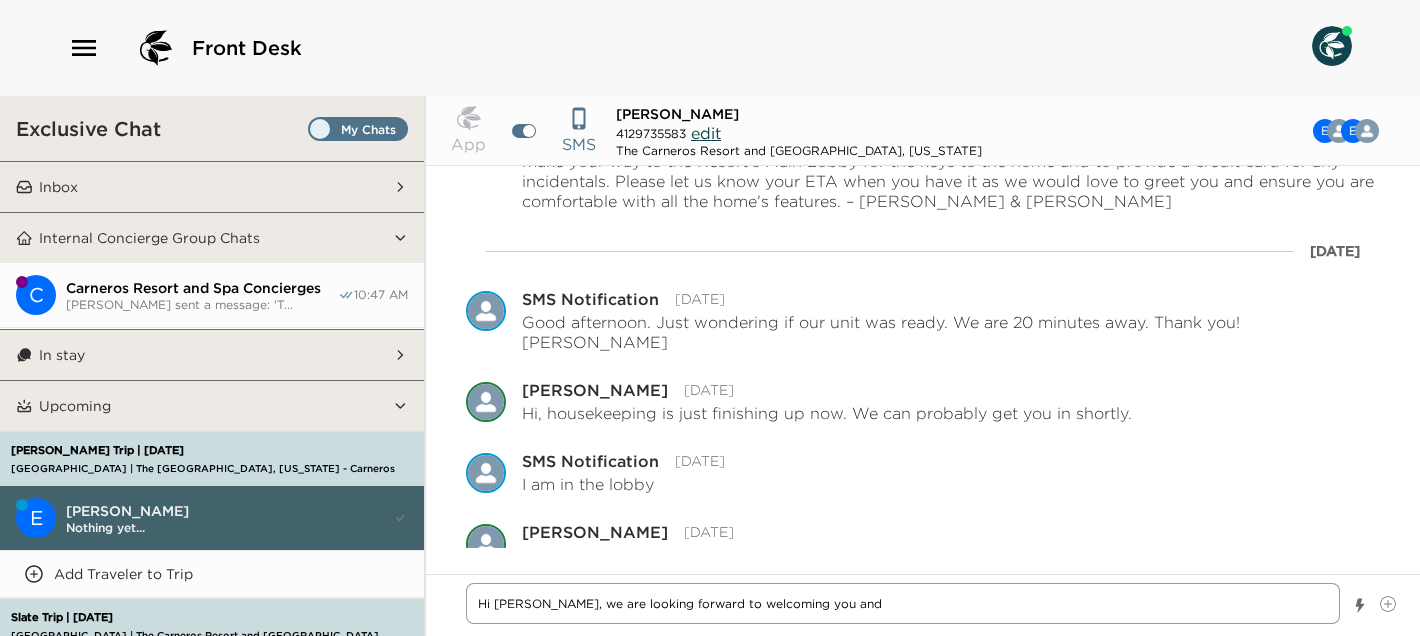 type on "x" 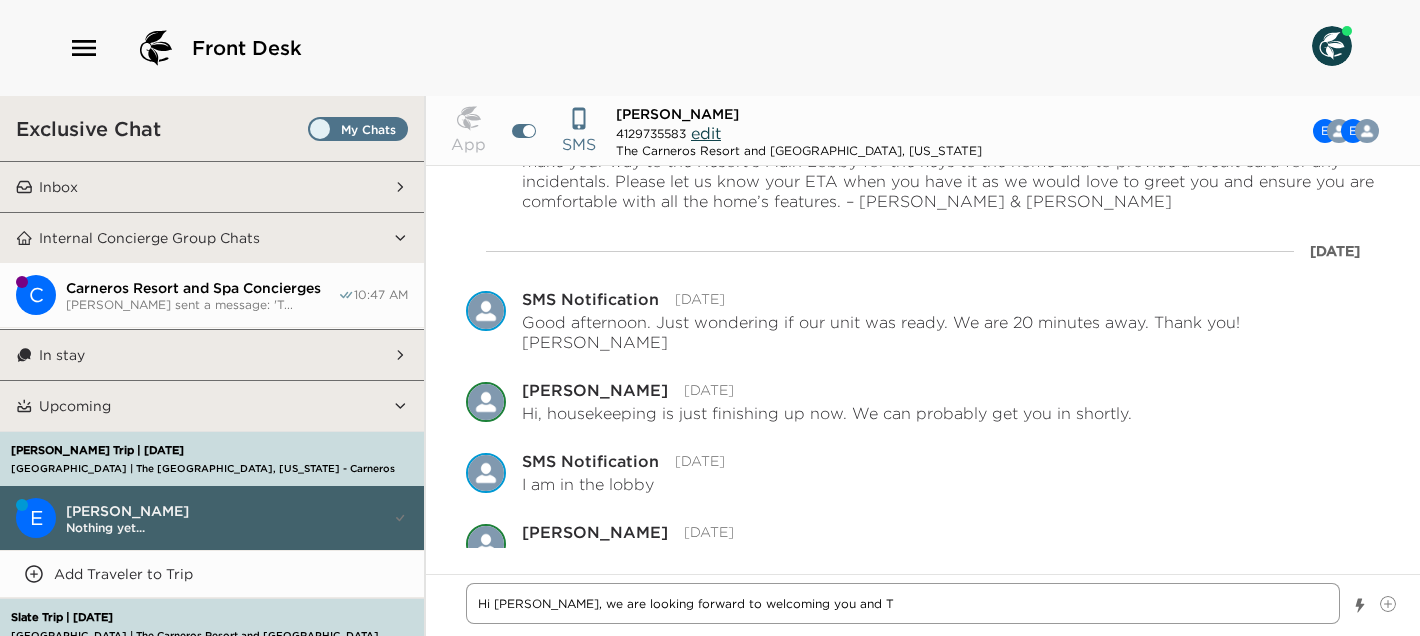 type on "x" 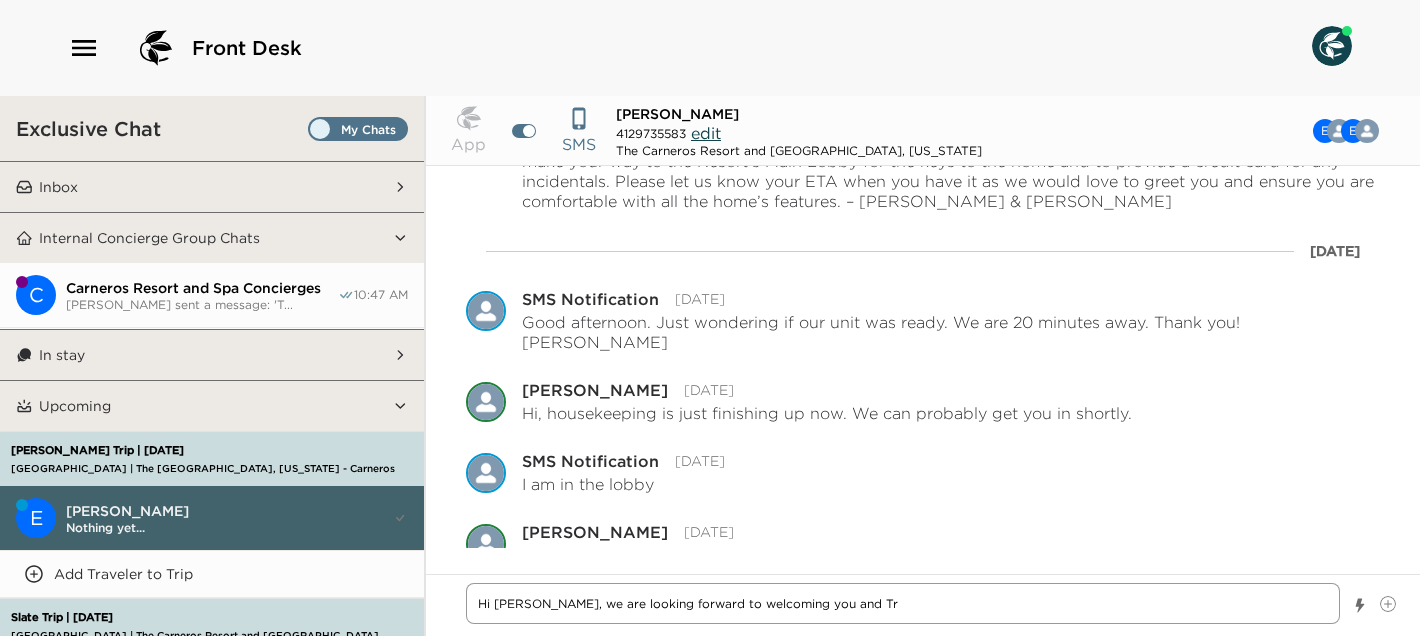 type on "x" 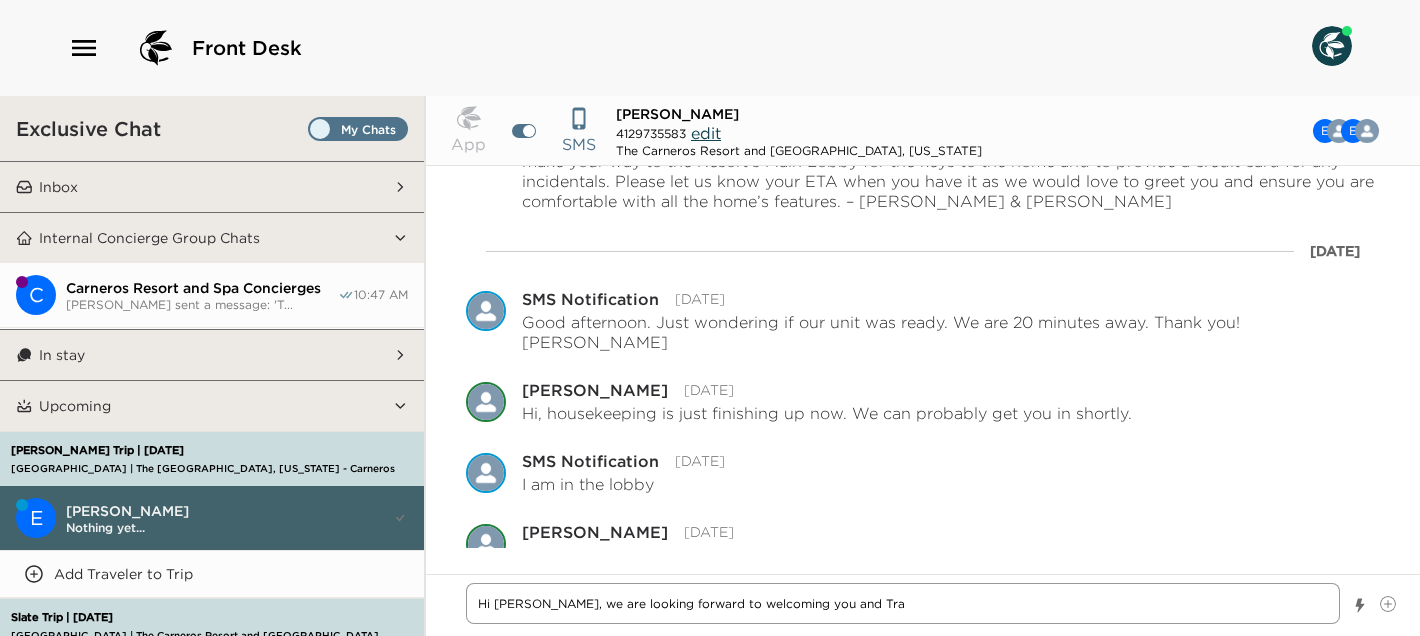 type on "x" 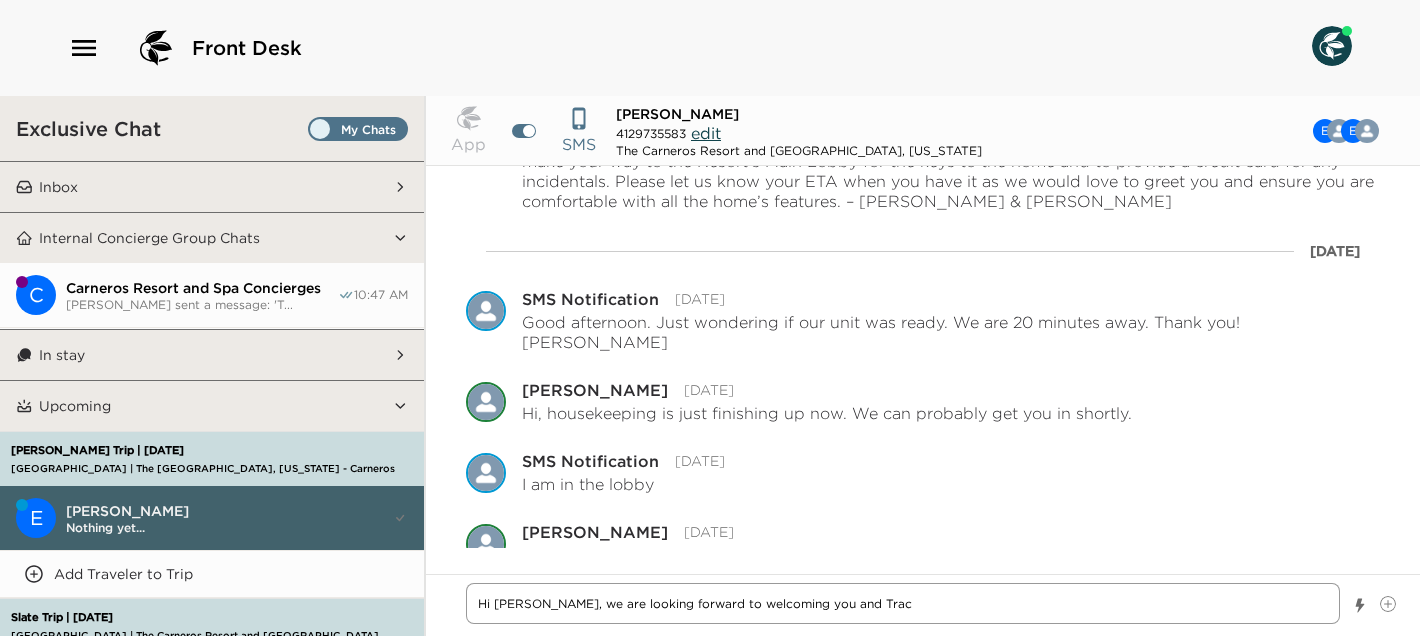 type on "x" 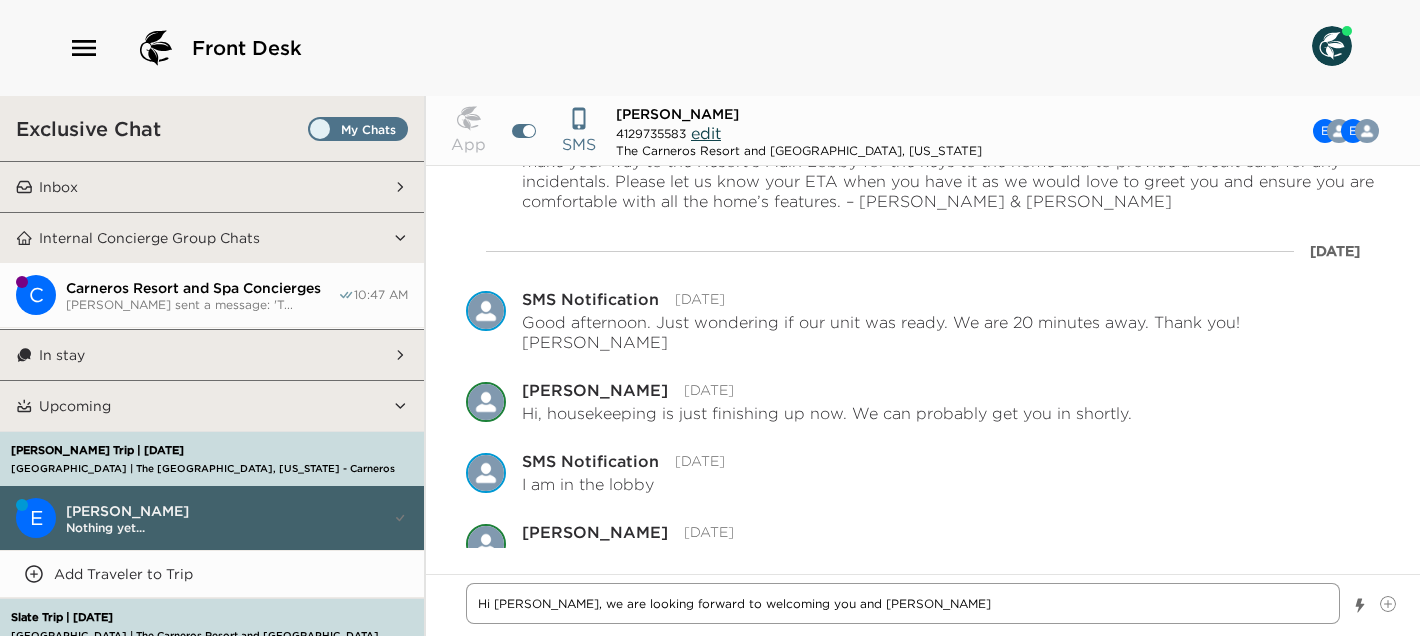 type on "x" 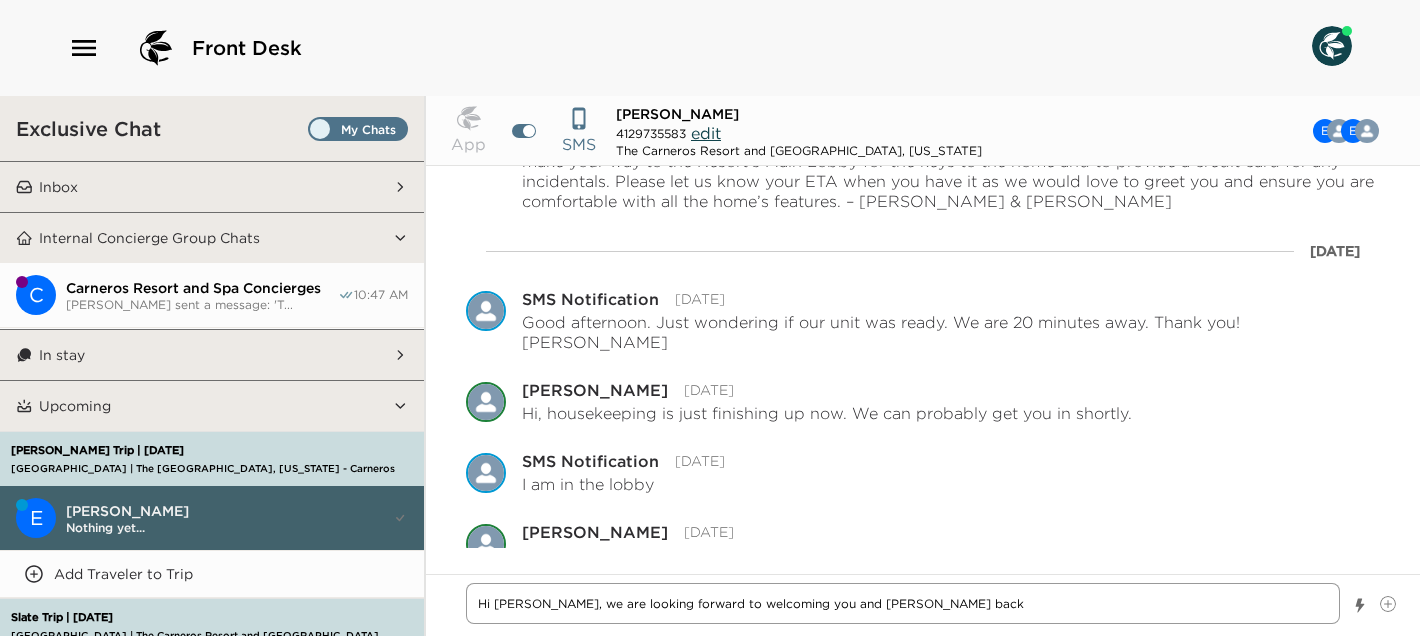 type on "x" 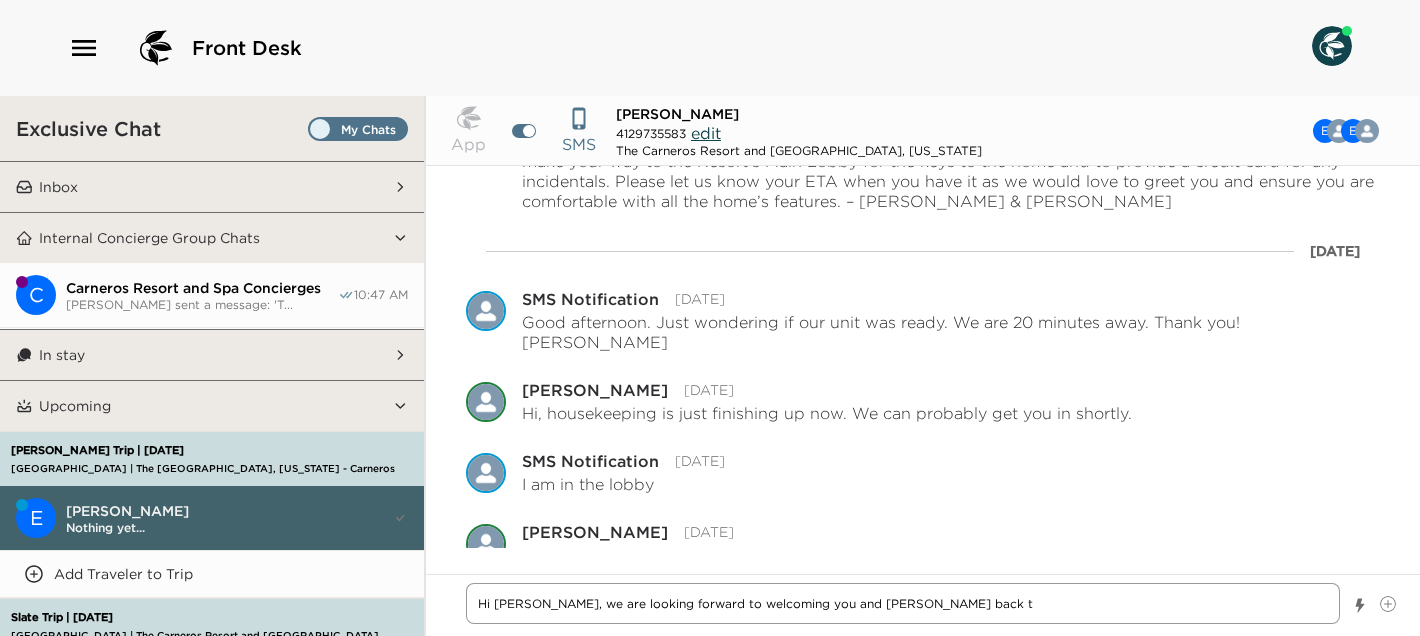 type on "x" 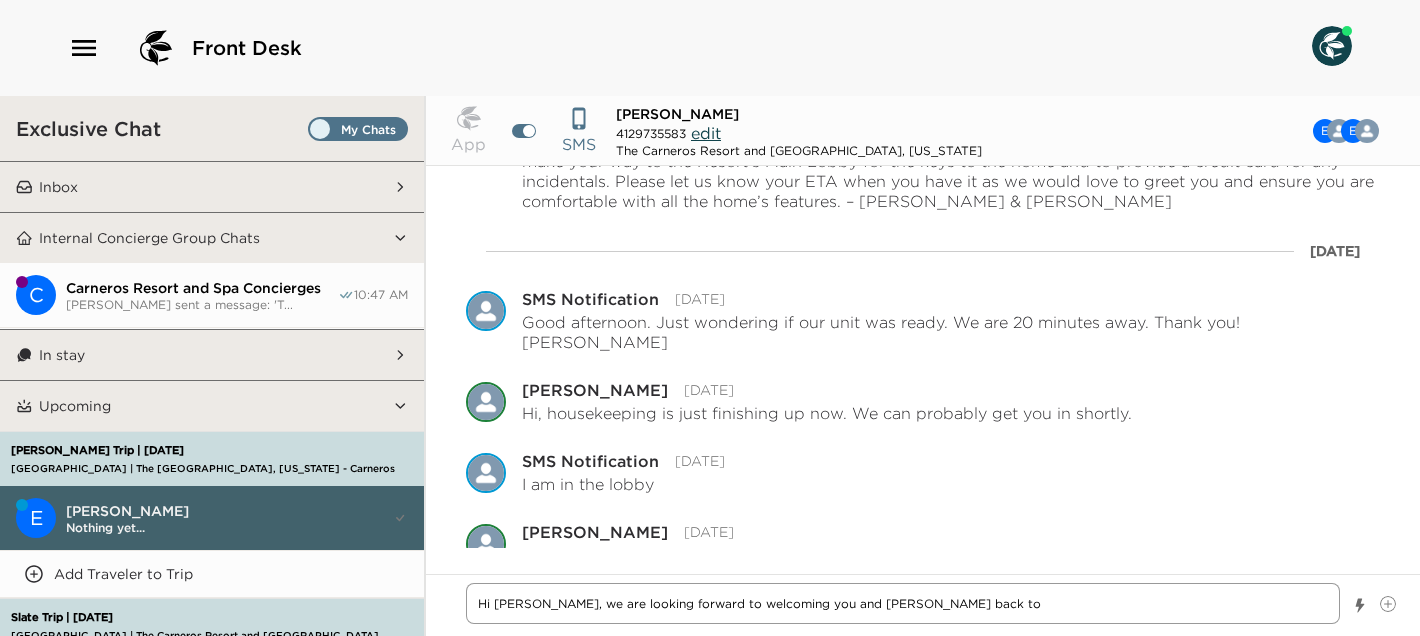type on "x" 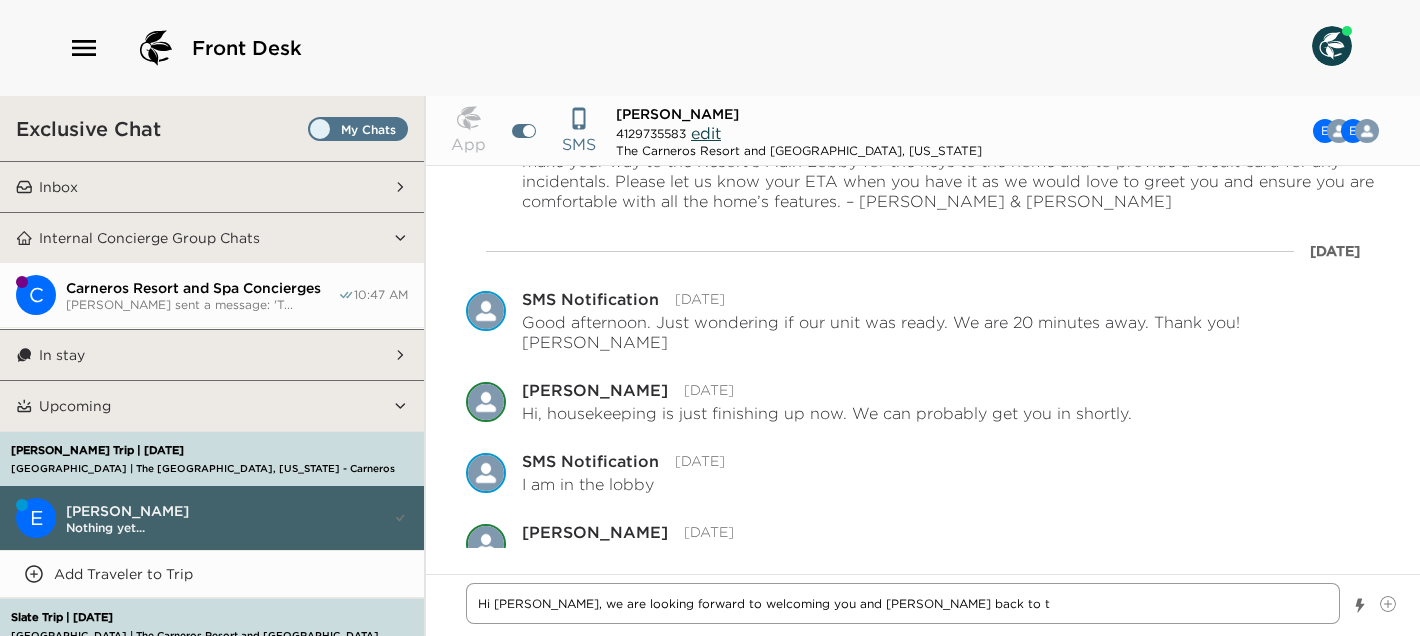 type on "Hi Evan, we are looking forward to welcoming you and Tracy back to th" 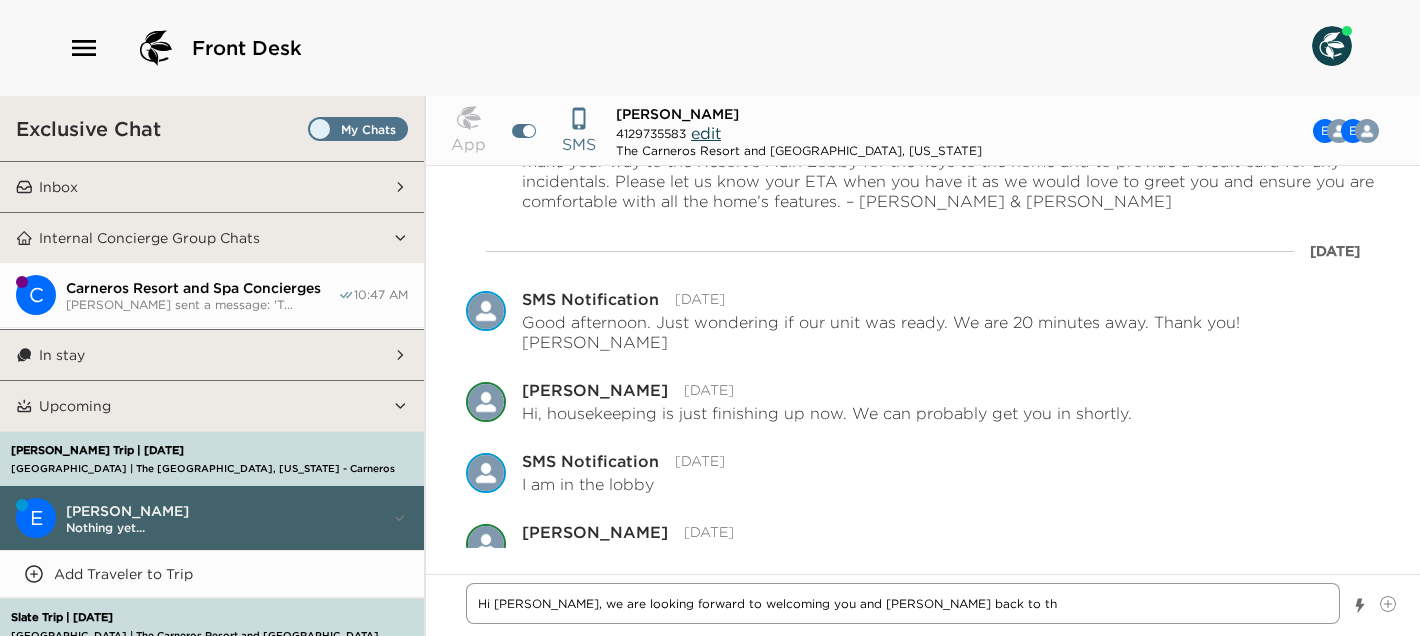type on "x" 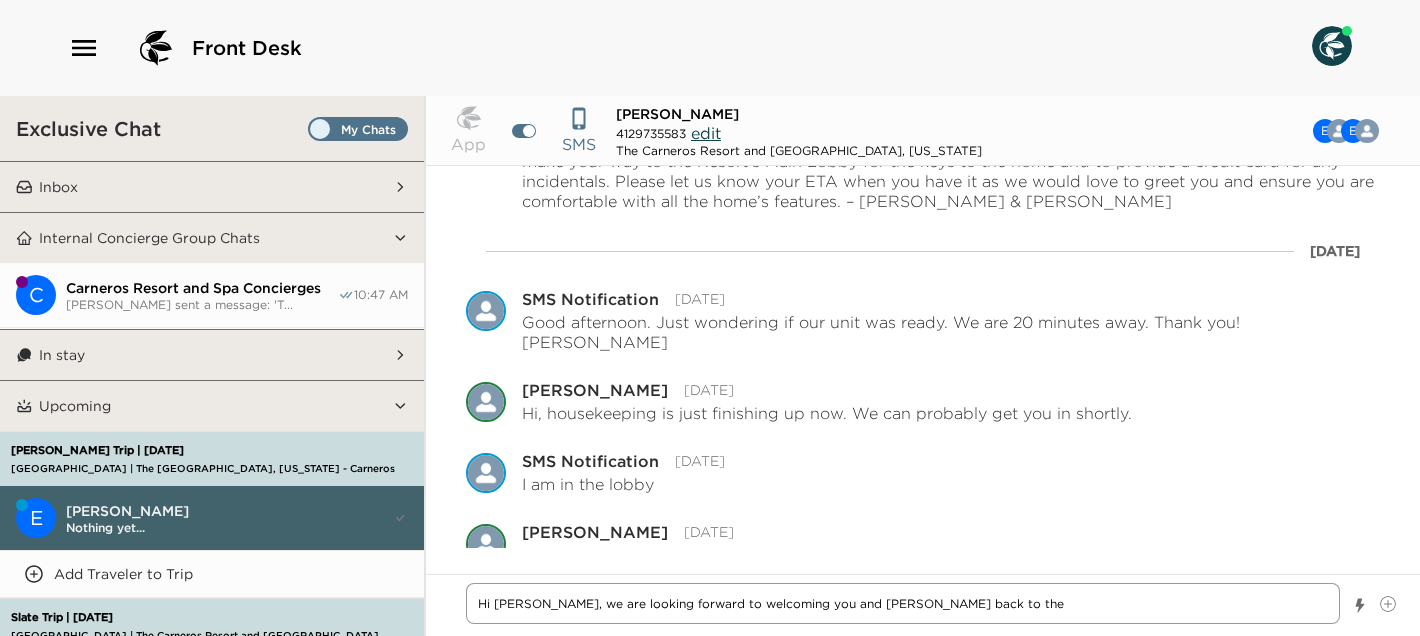 type 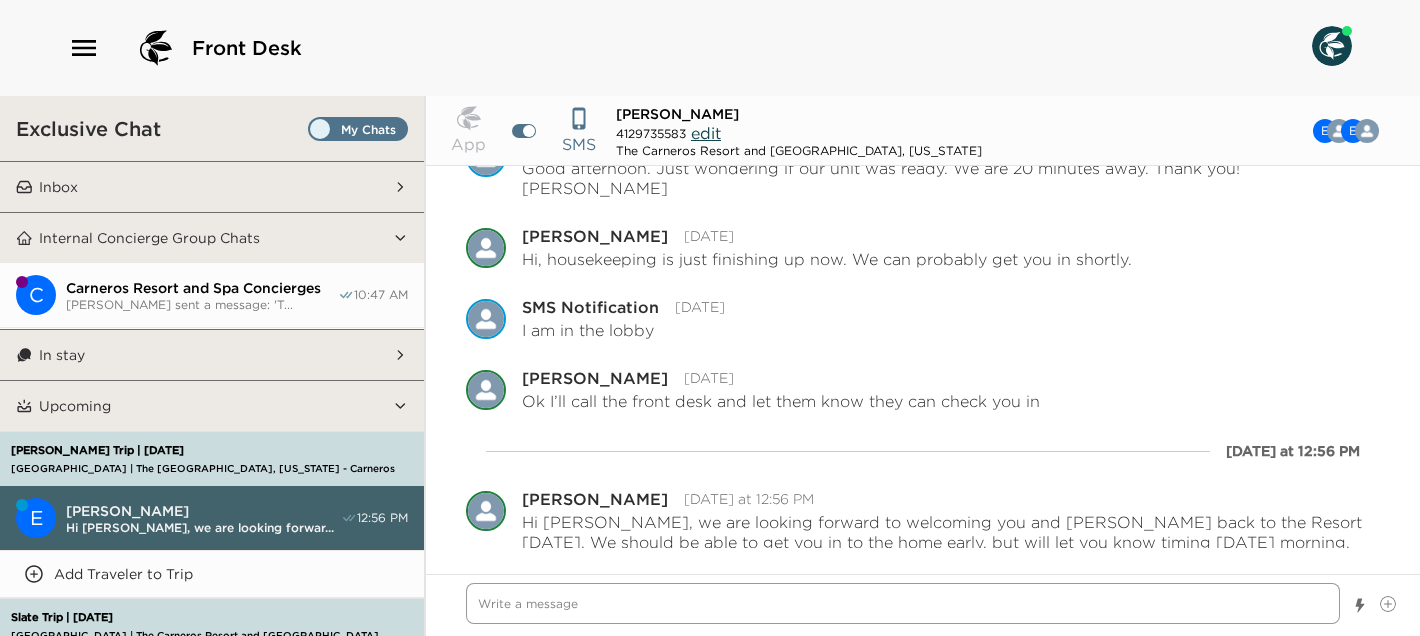 scroll, scrollTop: 2251, scrollLeft: 0, axis: vertical 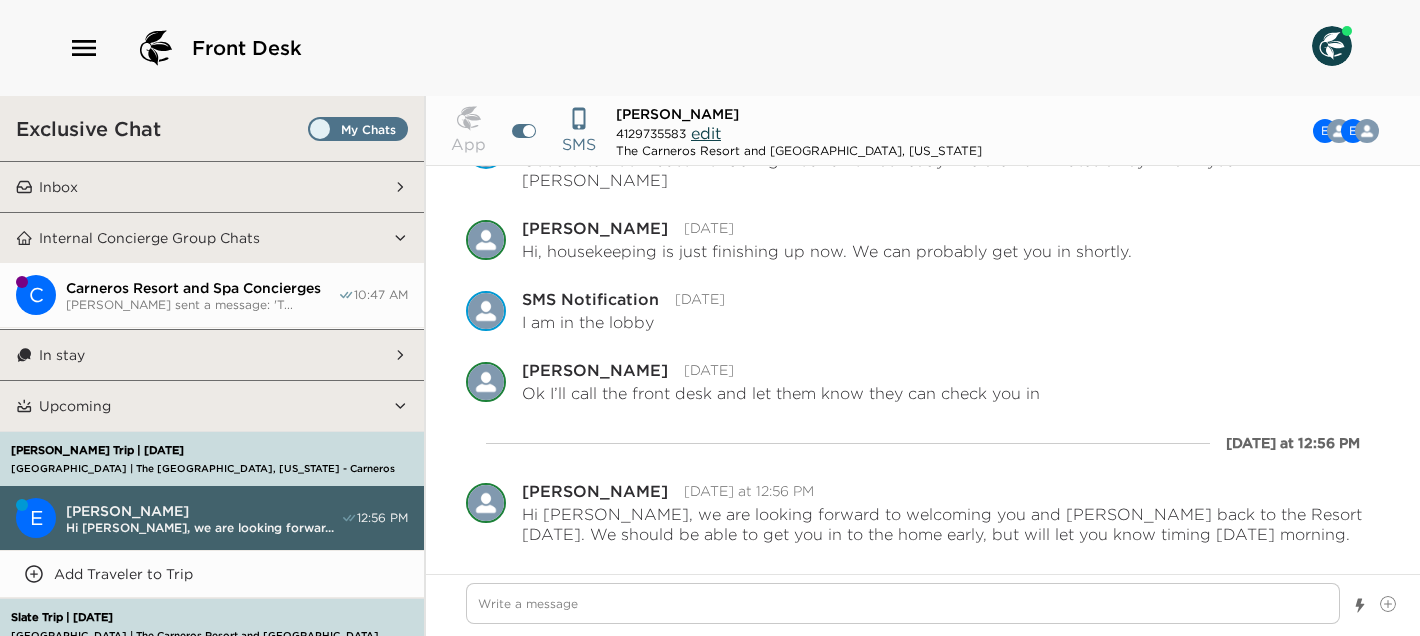click on "Inbox" at bounding box center (213, 187) 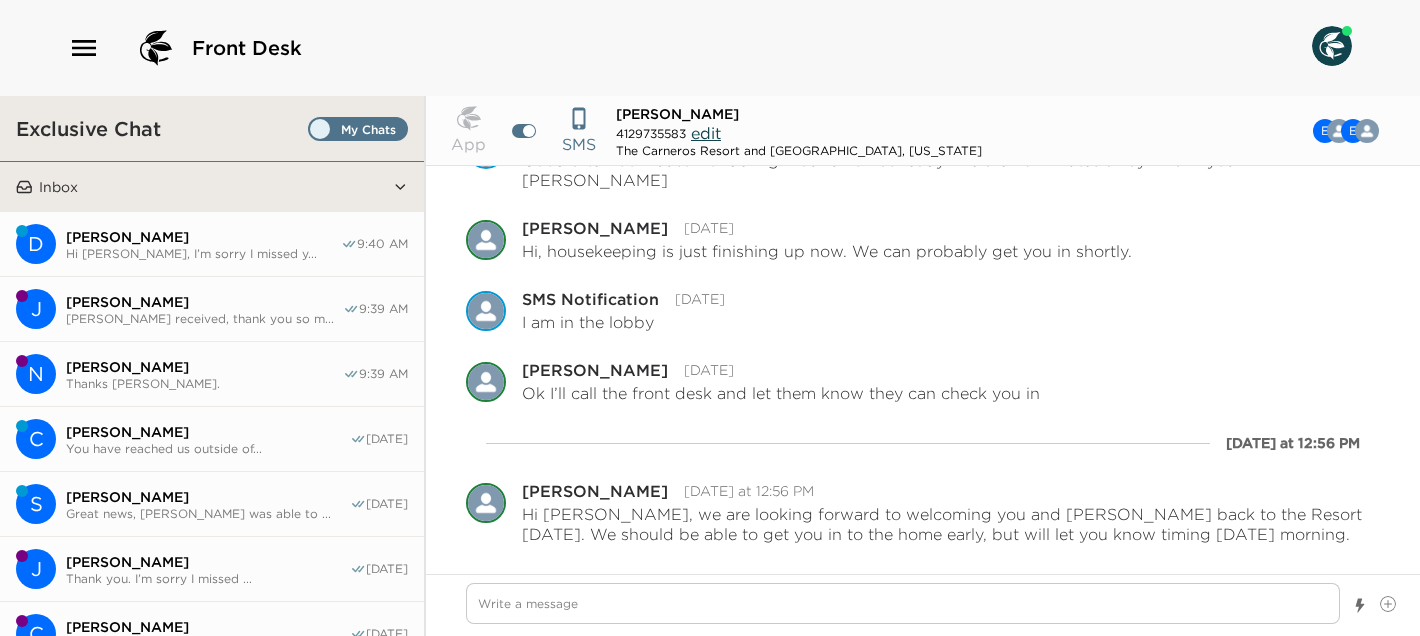 click on "Thanks Courtney." at bounding box center (204, 383) 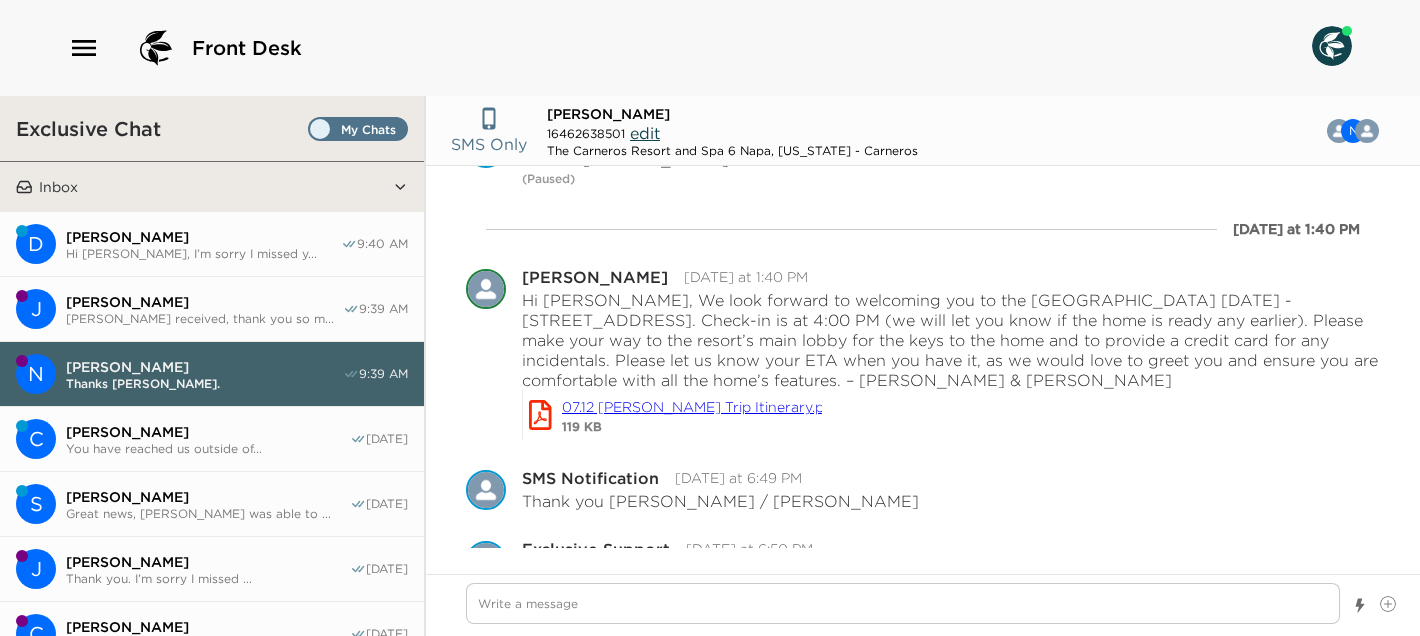 scroll, scrollTop: 293, scrollLeft: 0, axis: vertical 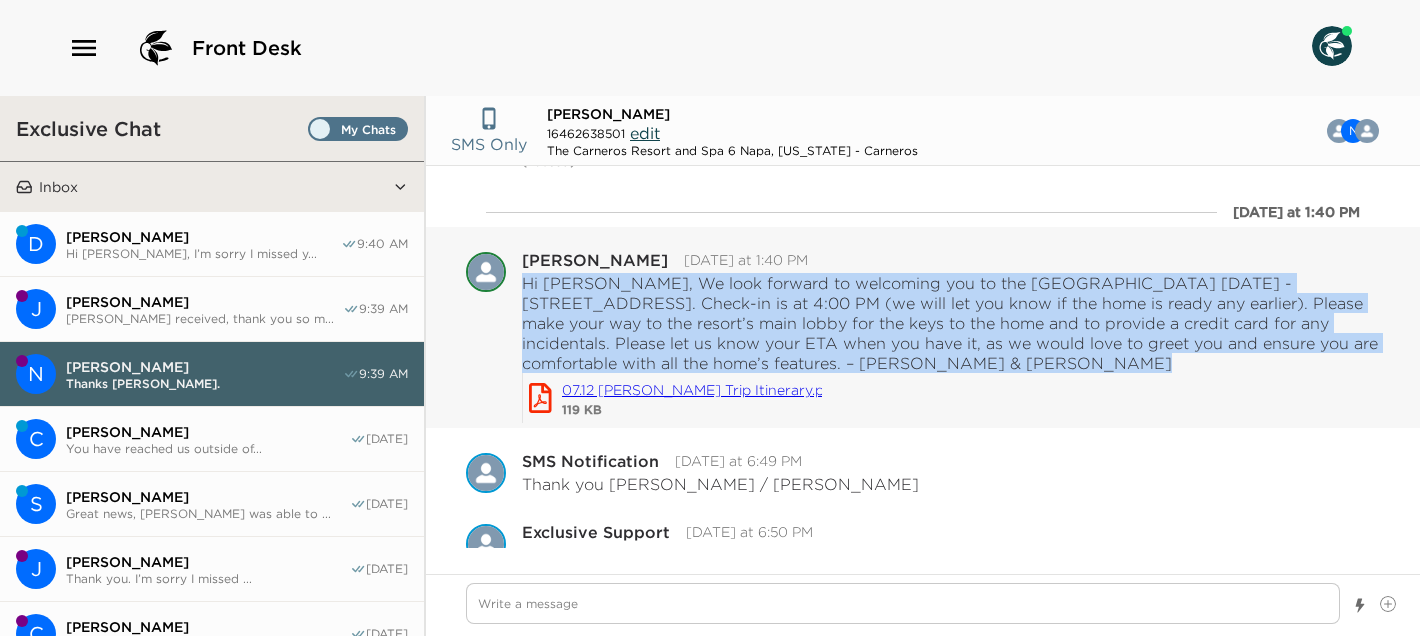 drag, startPoint x: 522, startPoint y: 278, endPoint x: 1097, endPoint y: 358, distance: 580.5385 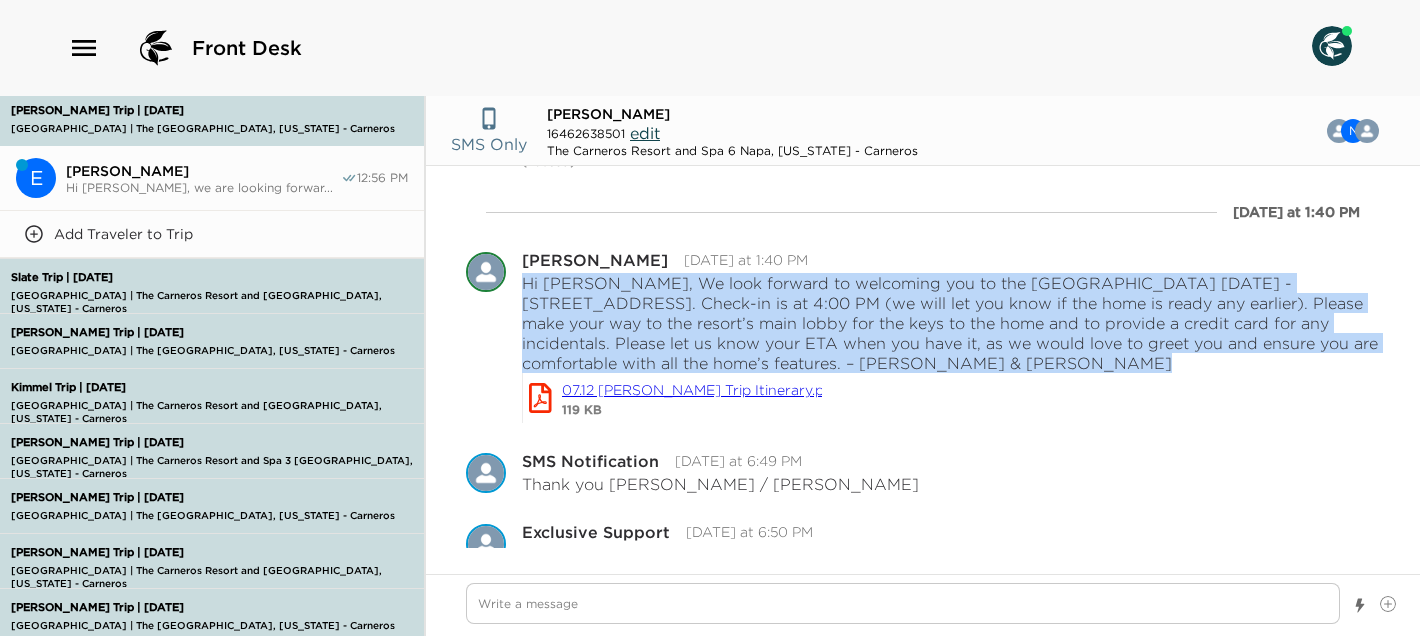 scroll, scrollTop: 1200, scrollLeft: 0, axis: vertical 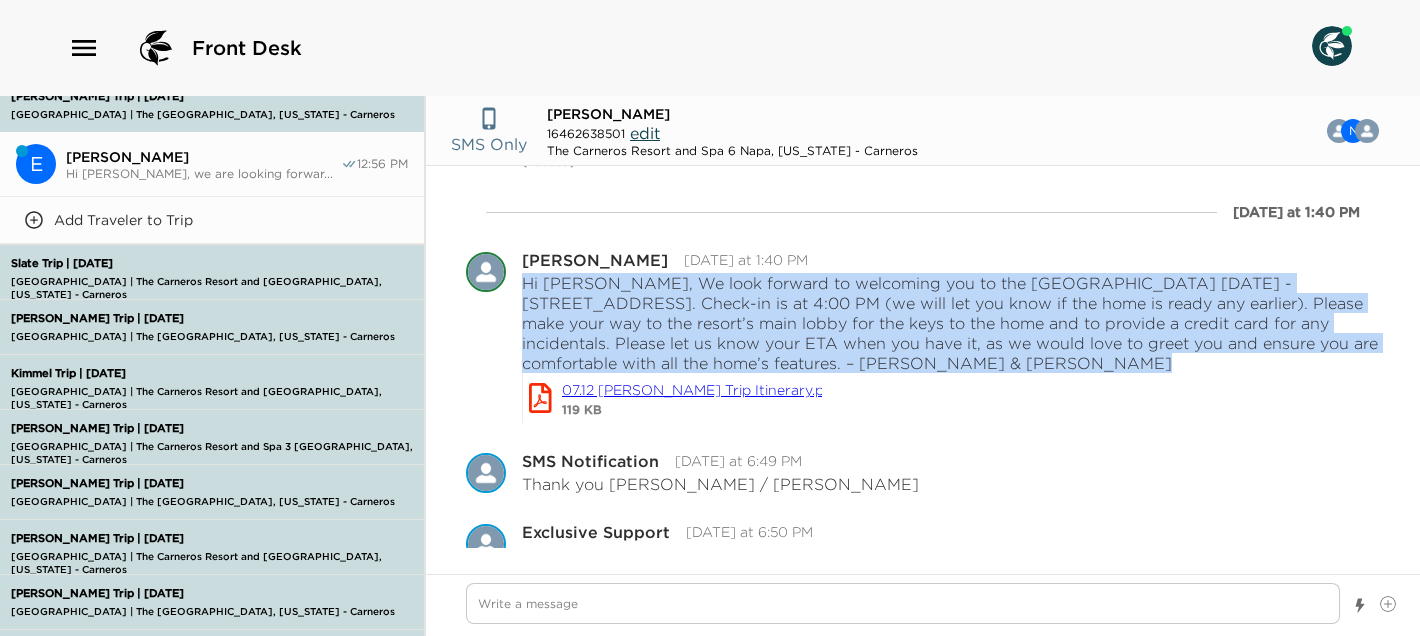 click on "Carneros Resort and Spa | The Carneros Resort and Spa 7 Napa, California - Carneros" at bounding box center (222, 336) 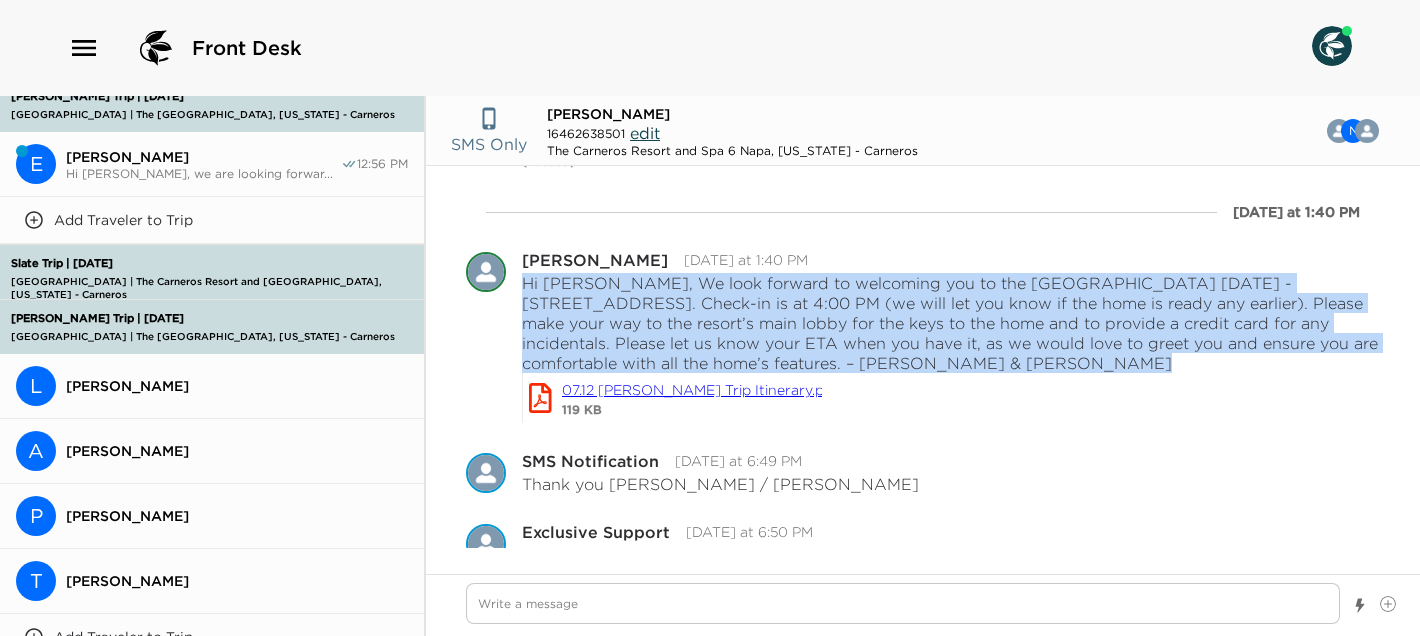 click on "Laura Ward" at bounding box center [237, 386] 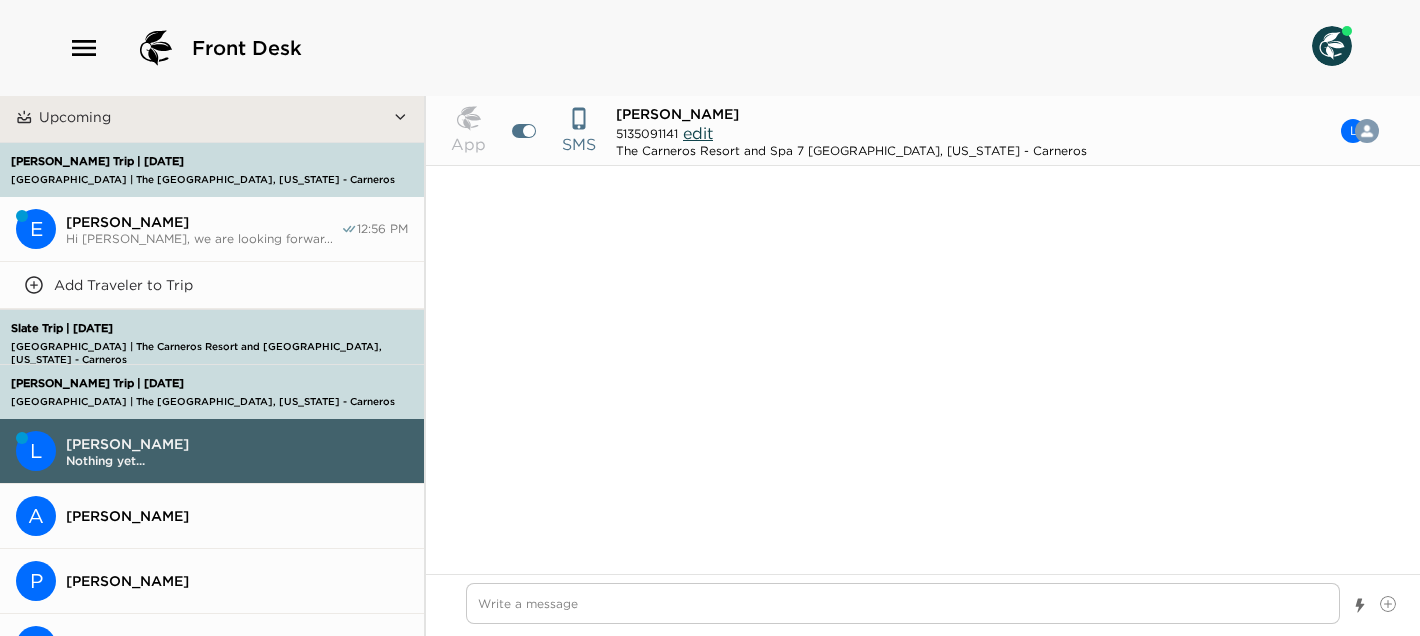scroll, scrollTop: 1264, scrollLeft: 0, axis: vertical 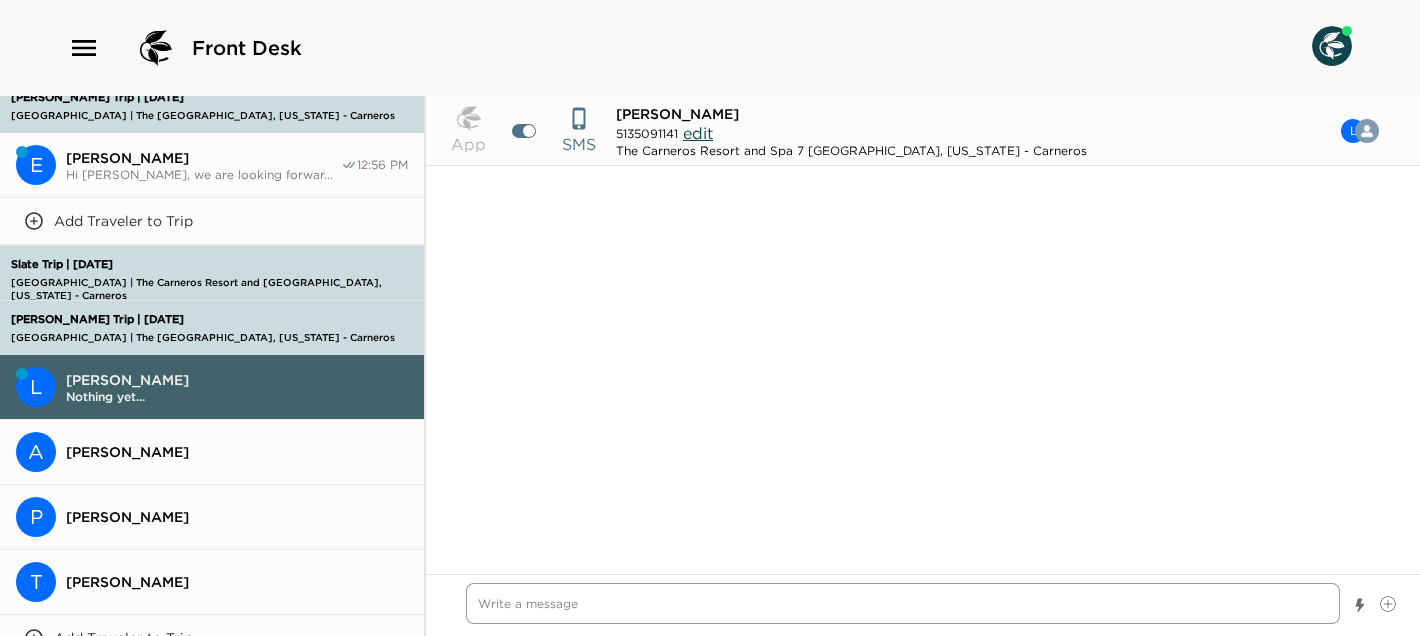 click at bounding box center [903, 603] 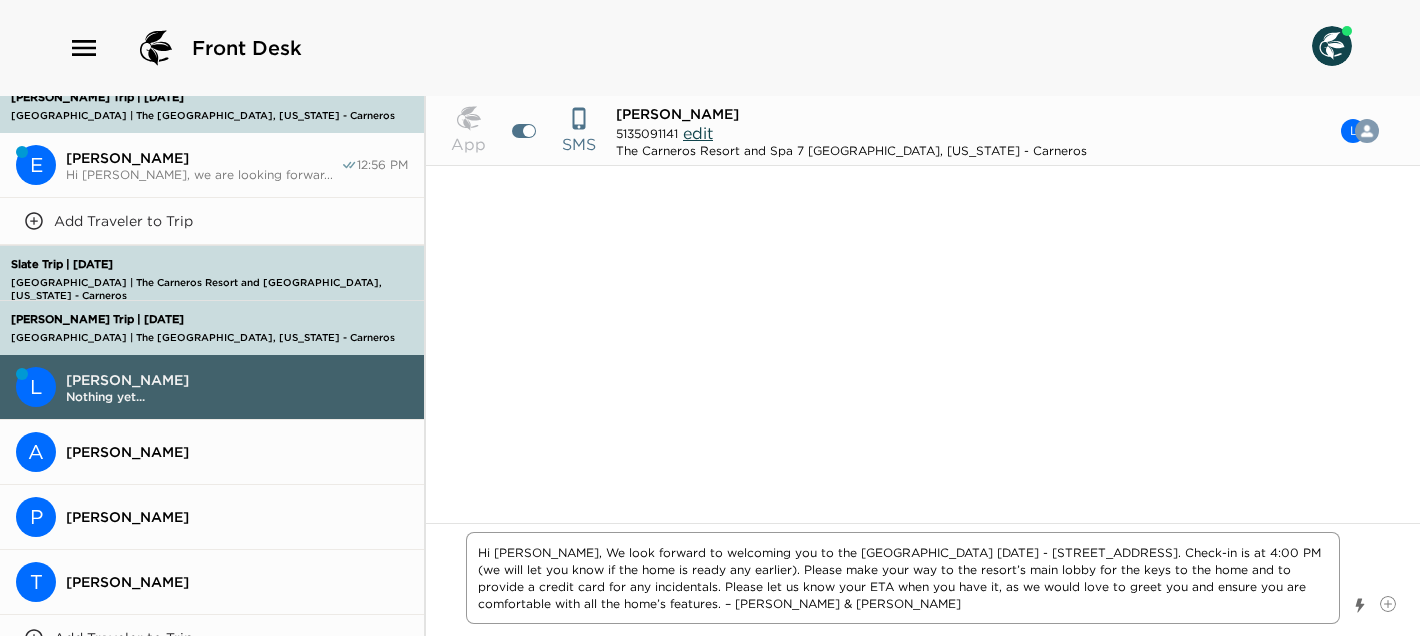 drag, startPoint x: 519, startPoint y: 555, endPoint x: 495, endPoint y: 552, distance: 24.186773 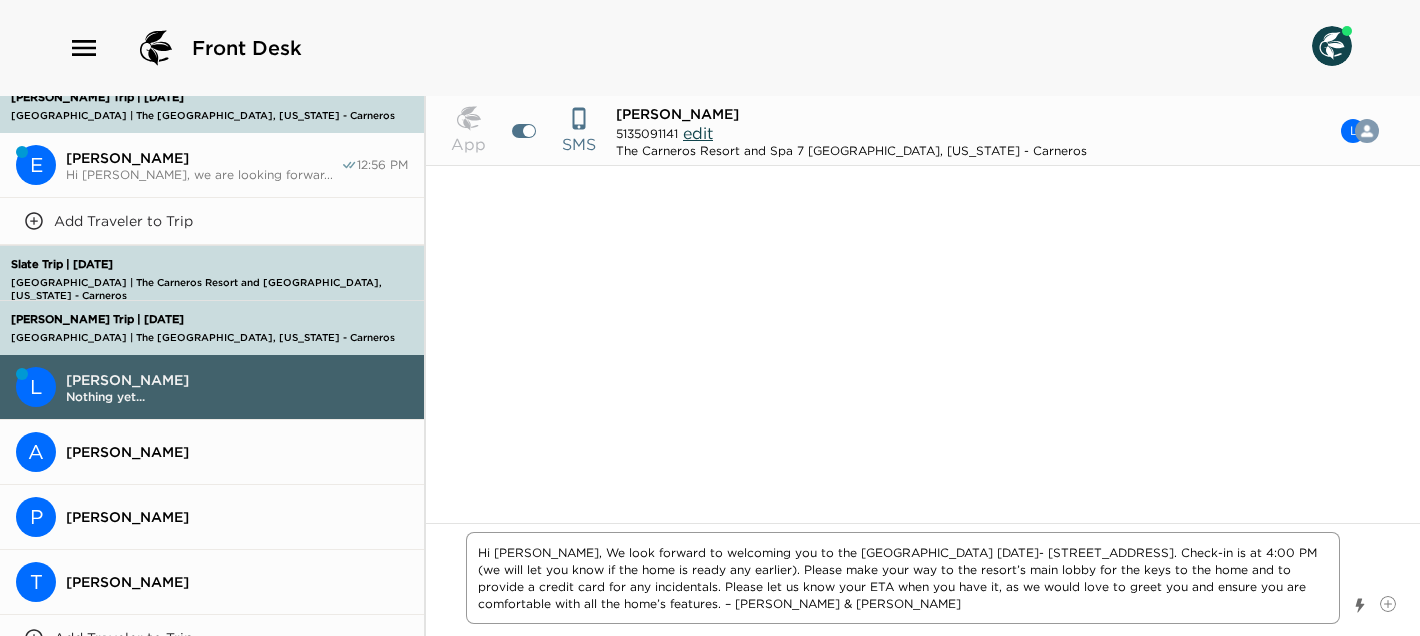 click on "Hi Laura, We look forward to welcoming you to the Carneros Resort on Thursday- 4048 Sonoma Hwy, Napa, CA 94559. Check-in is at 4:00 PM (we will let you know if the home is ready any earlier). Please make your way to the resort’s main lobby for the keys to the home and to provide a credit card for any incidentals. Please let us know your ETA when you have it, as we would love to greet you and ensure you are comfortable with all the home’s features. – Best, Courtney & Sandra" at bounding box center (903, 578) 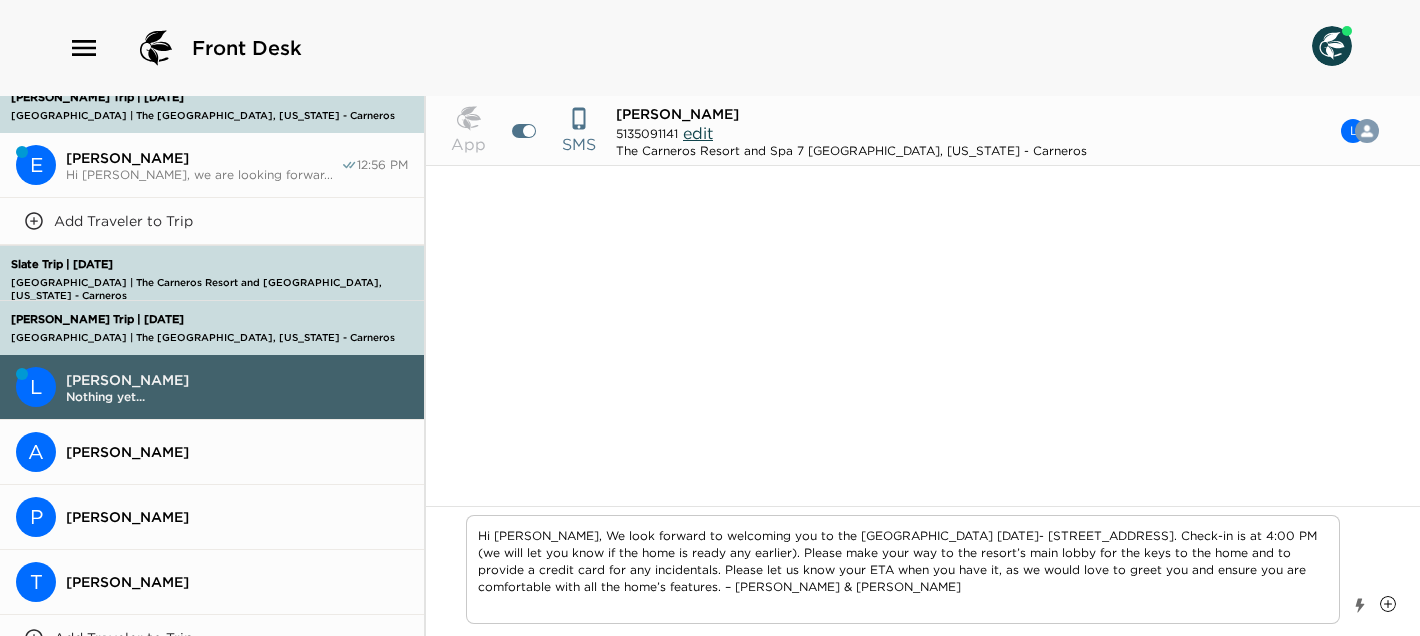 click 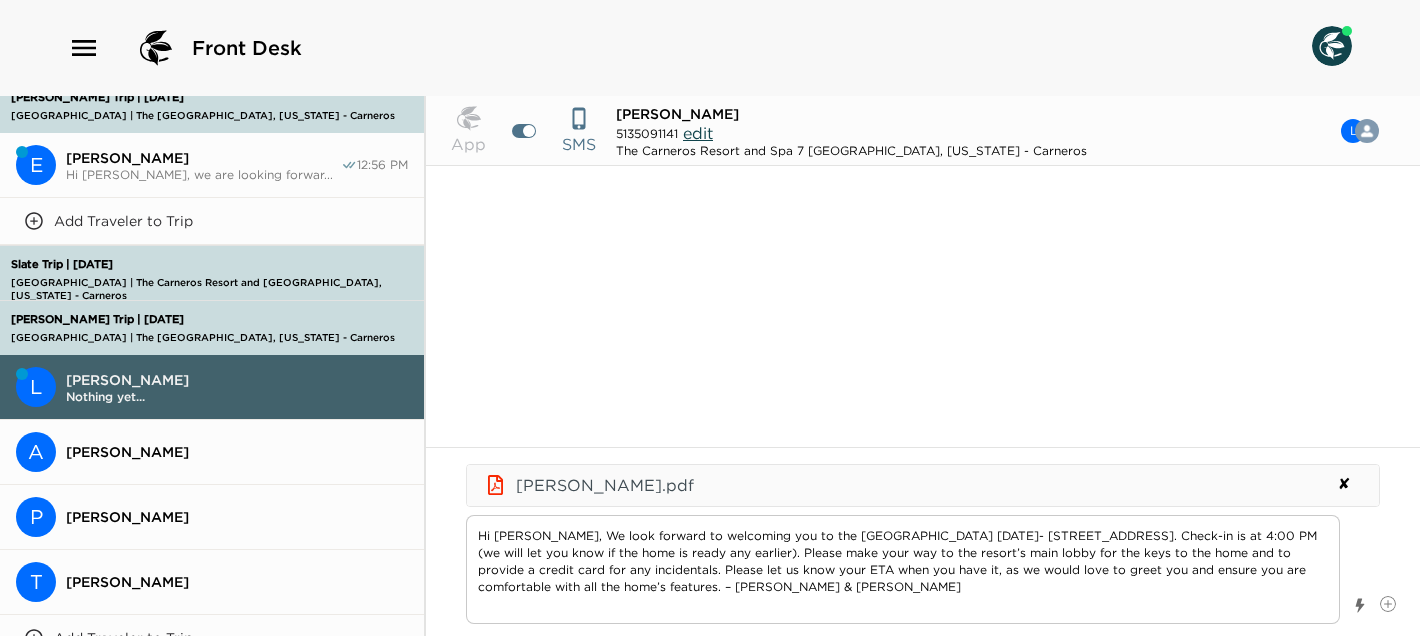 click on "Laura Ward.pdf" at bounding box center (923, 485) 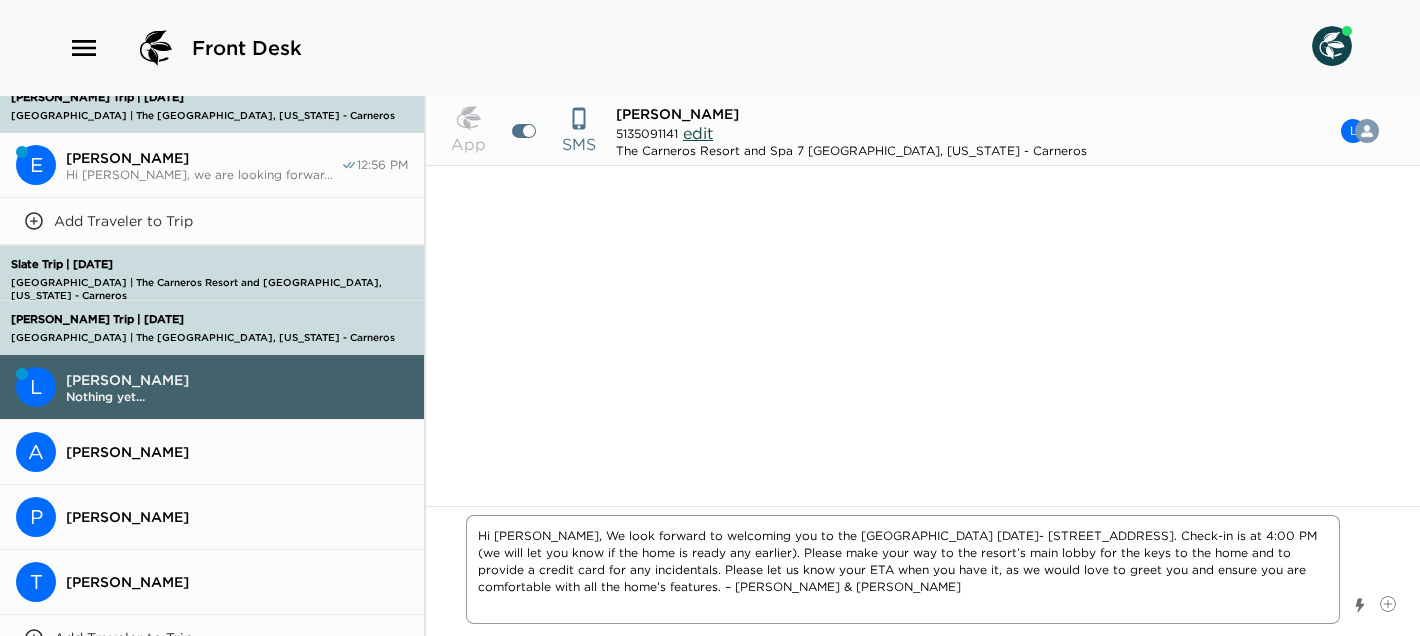 click on "Hi Laura, We look forward to welcoming you to the Carneros Resort on Thursday- 4048 Sonoma Hwy, Napa, CA 94559. Check-in is at 4:00 PM (we will let you know if the home is ready any earlier). Please make your way to the resort’s main lobby for the keys to the home and to provide a credit card for any incidentals. Please let us know your ETA when you have it, as we would love to greet you and ensure you are comfortable with all the home’s features. – Best, Courtney & Sandra" at bounding box center [903, 569] 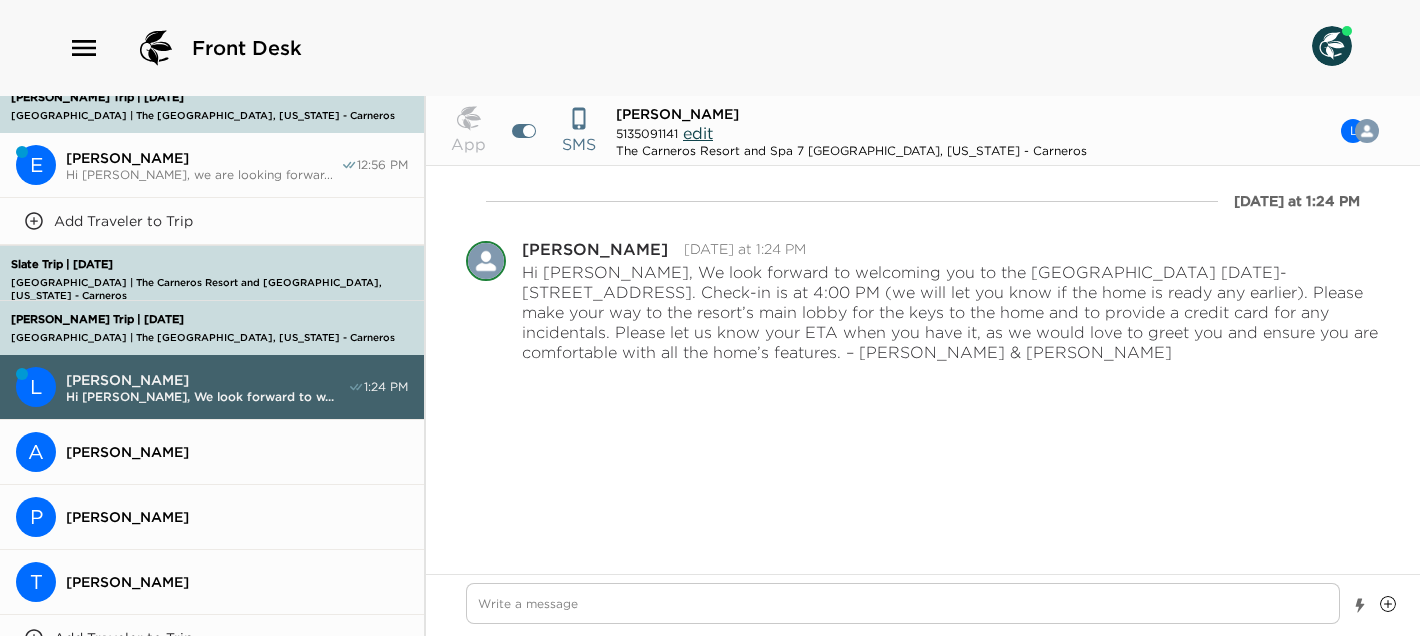 click 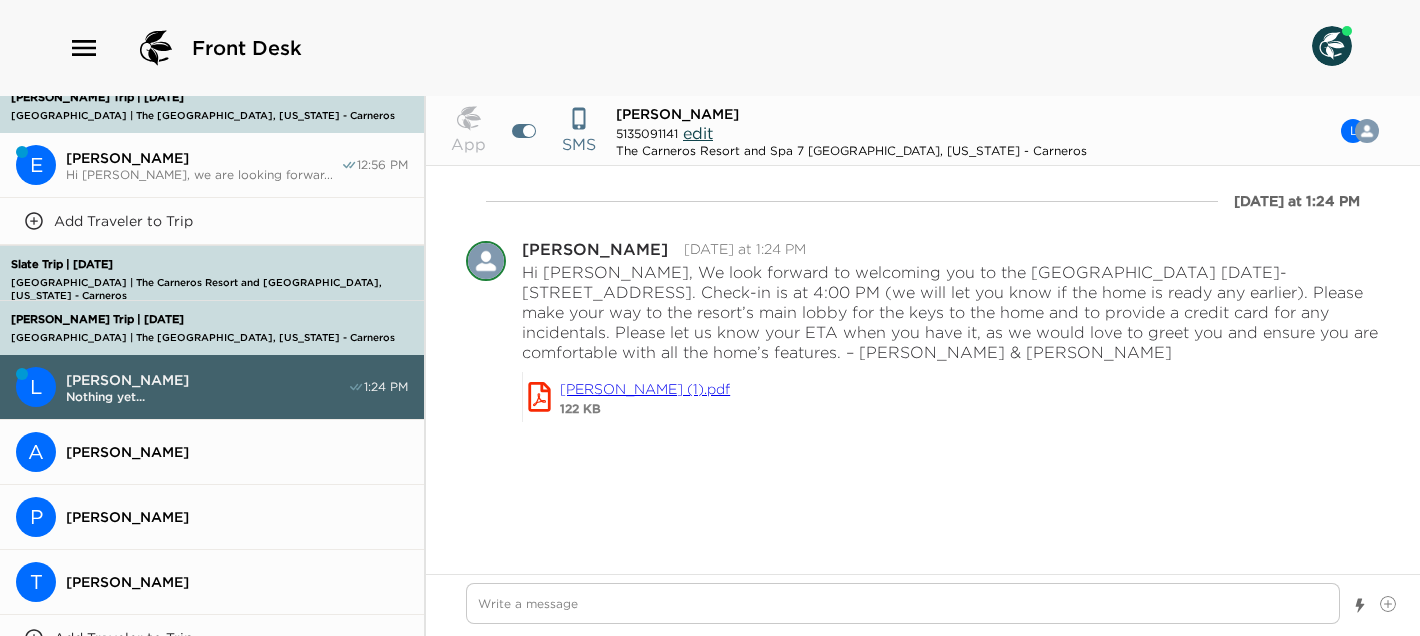 click on "Front Desk" at bounding box center [710, 48] 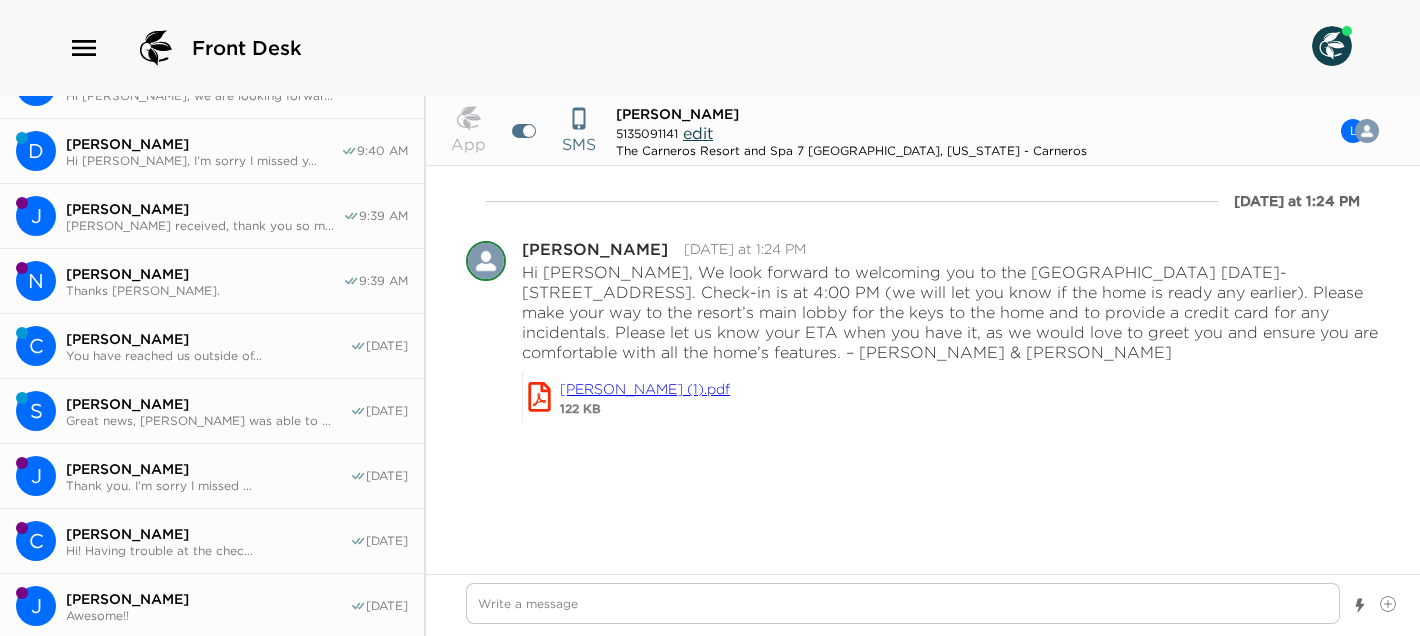 scroll, scrollTop: 160, scrollLeft: 0, axis: vertical 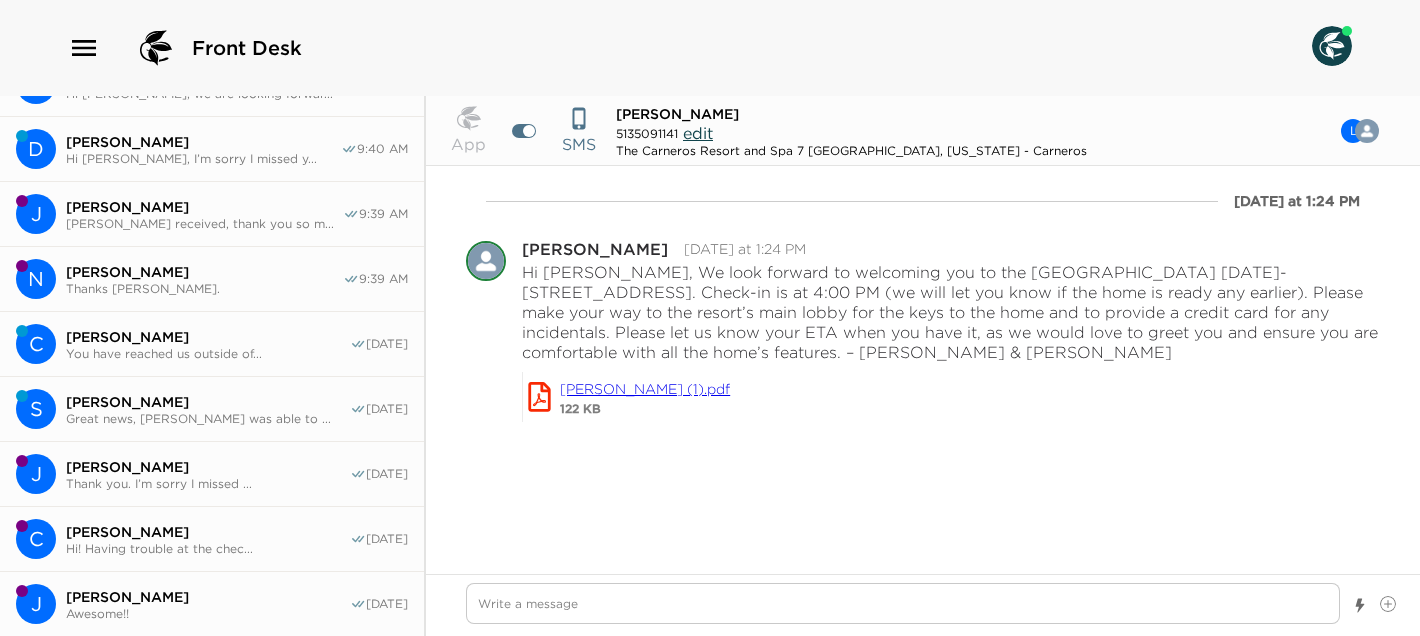 click on "You have reached us outside of..." at bounding box center [208, 353] 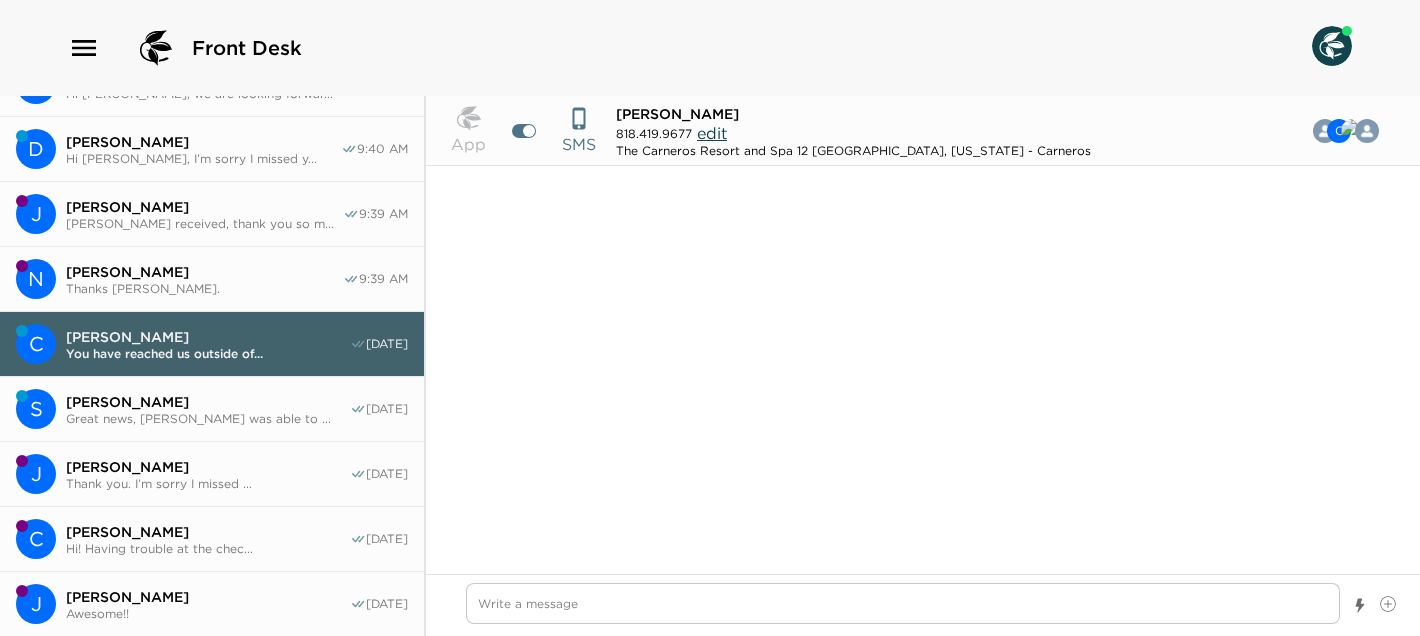 scroll, scrollTop: 3533, scrollLeft: 0, axis: vertical 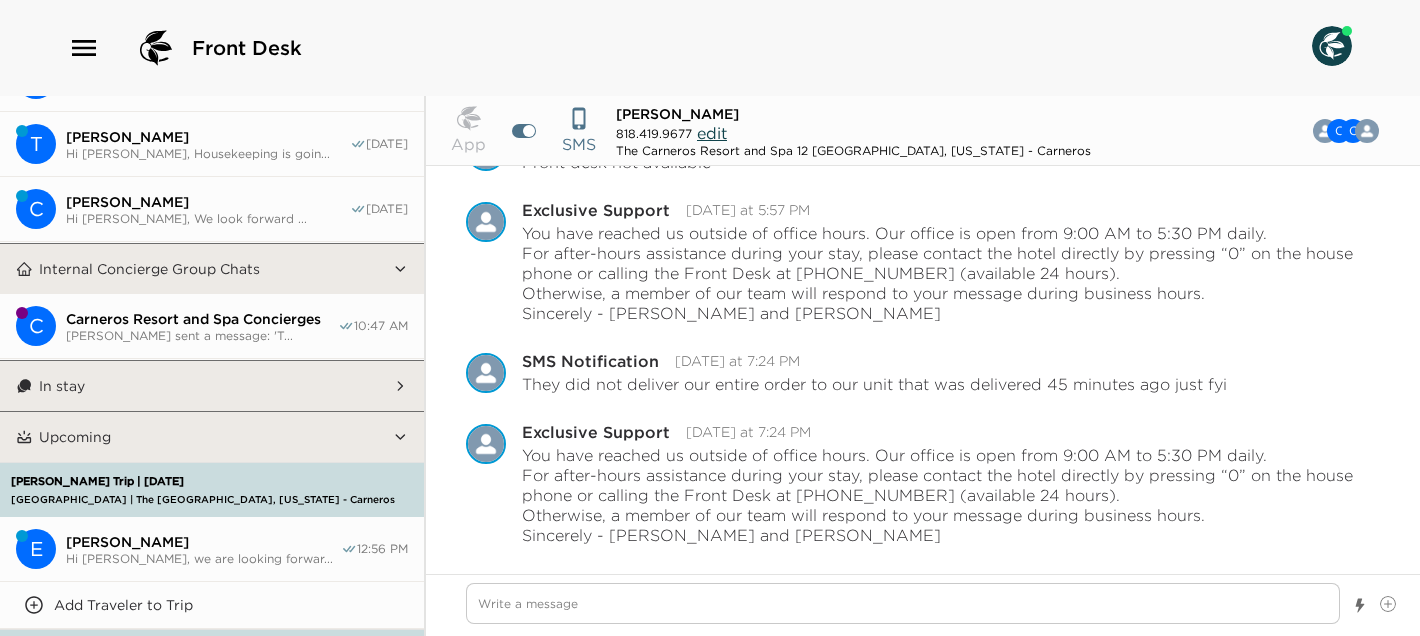 click on "In stay" at bounding box center (213, 386) 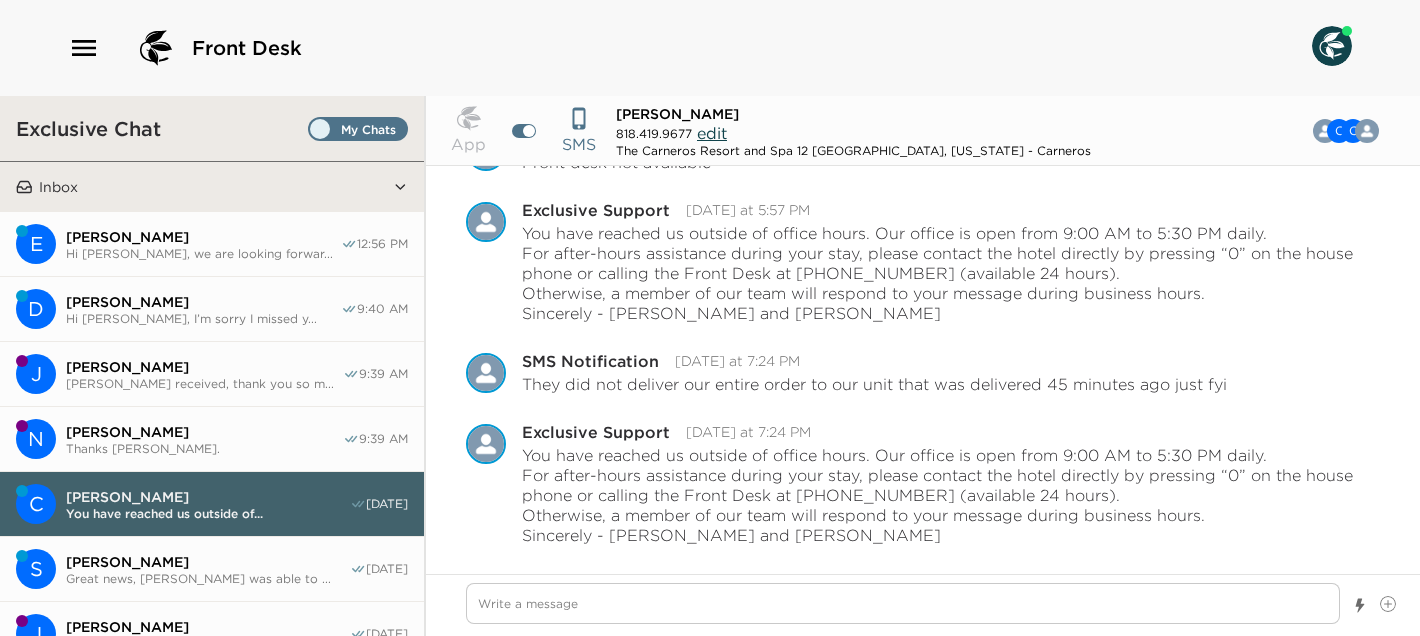 scroll, scrollTop: 160, scrollLeft: 0, axis: vertical 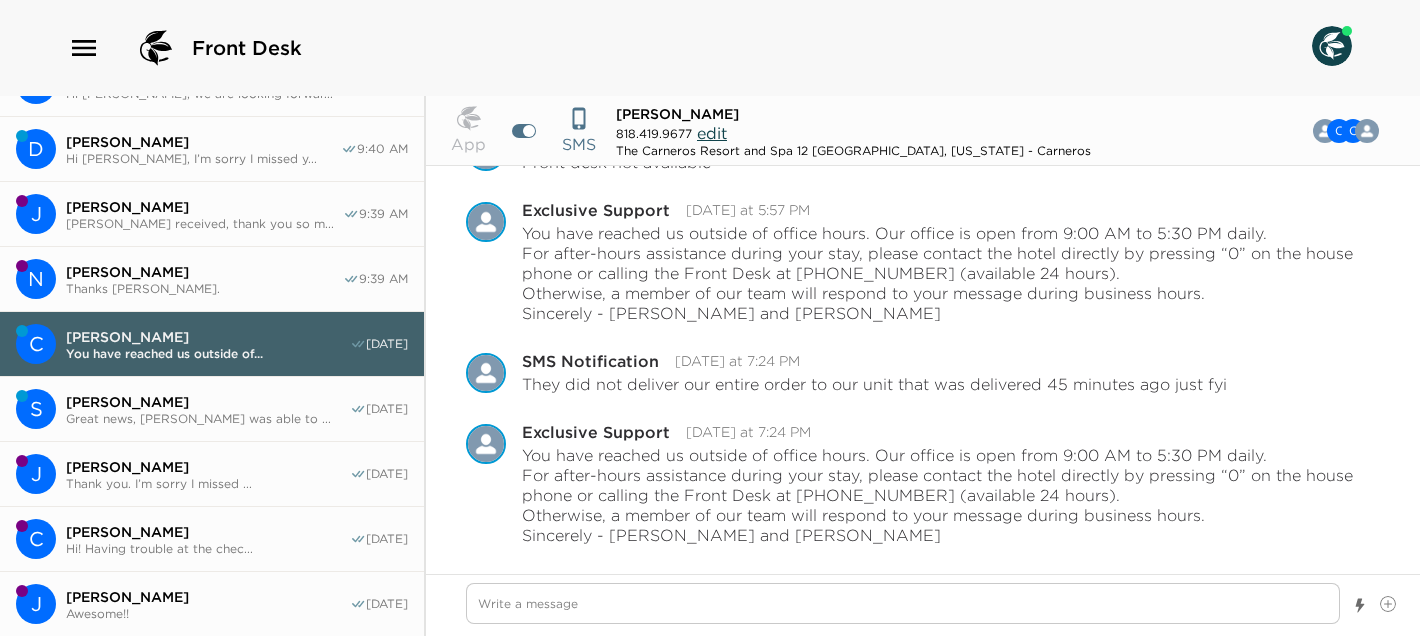 click on "Susan Zhang" at bounding box center (208, 402) 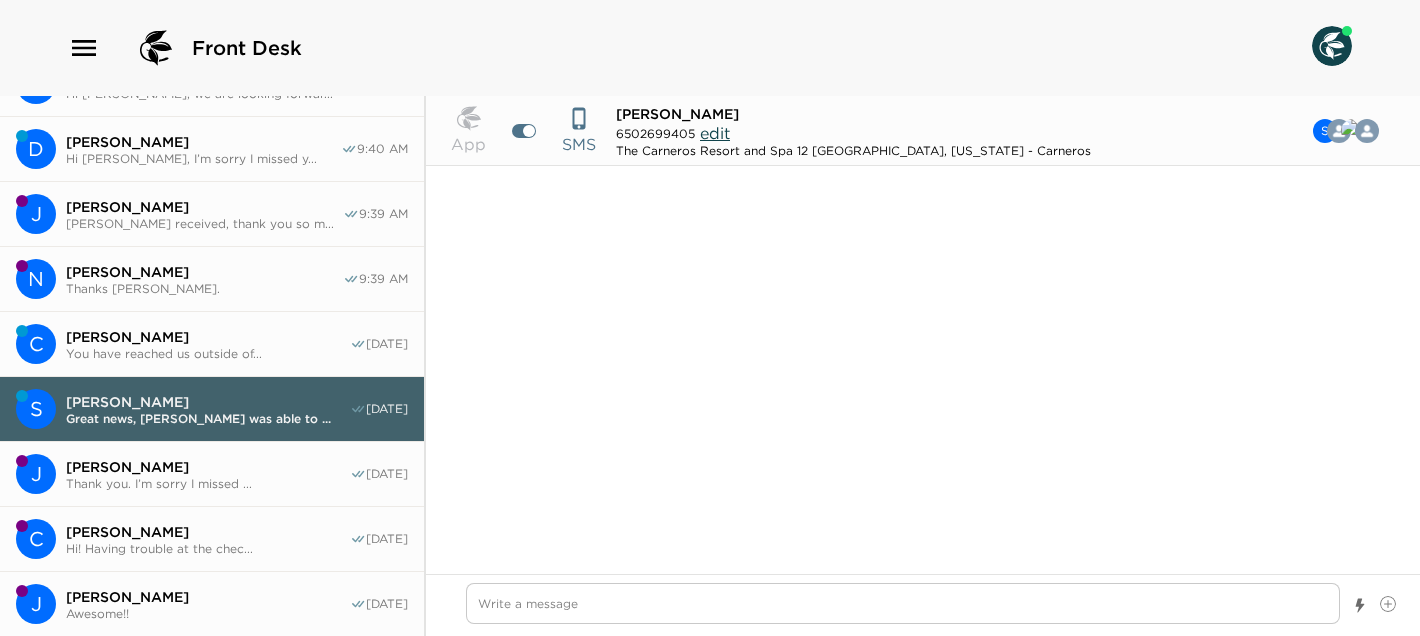 scroll, scrollTop: 2259, scrollLeft: 0, axis: vertical 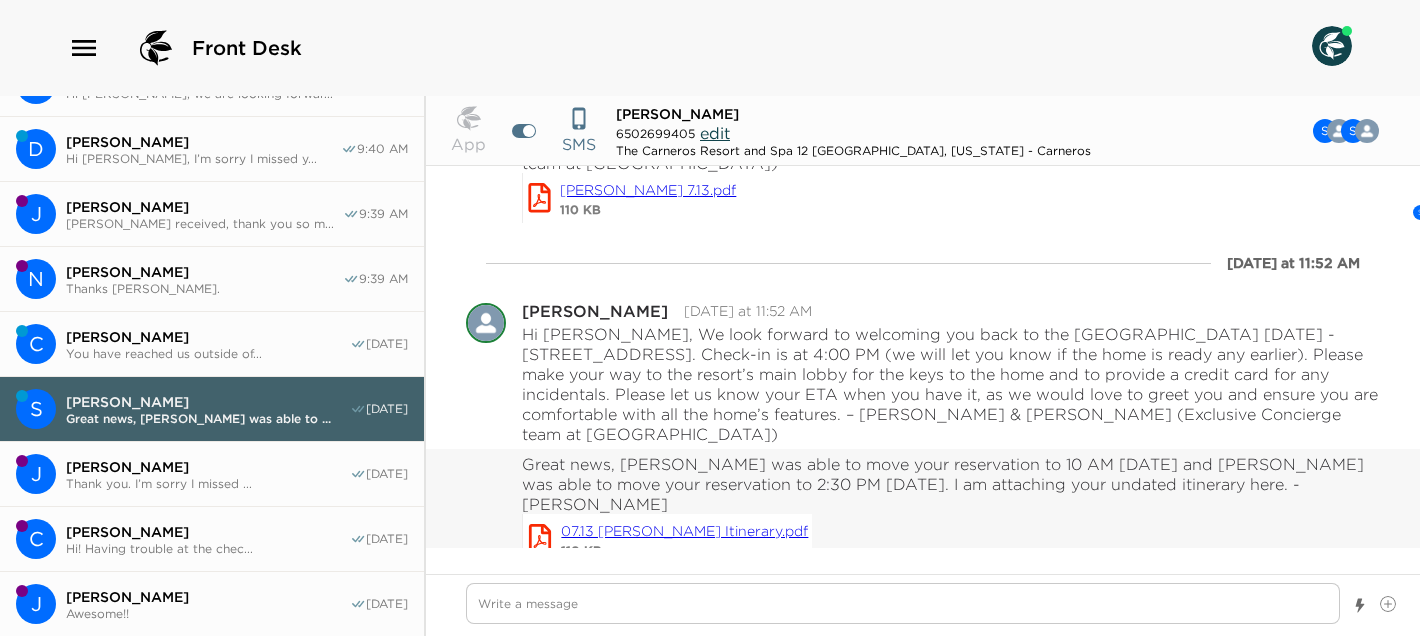 click on "07.13 Zhang Itinerary.pdf" at bounding box center [684, 531] 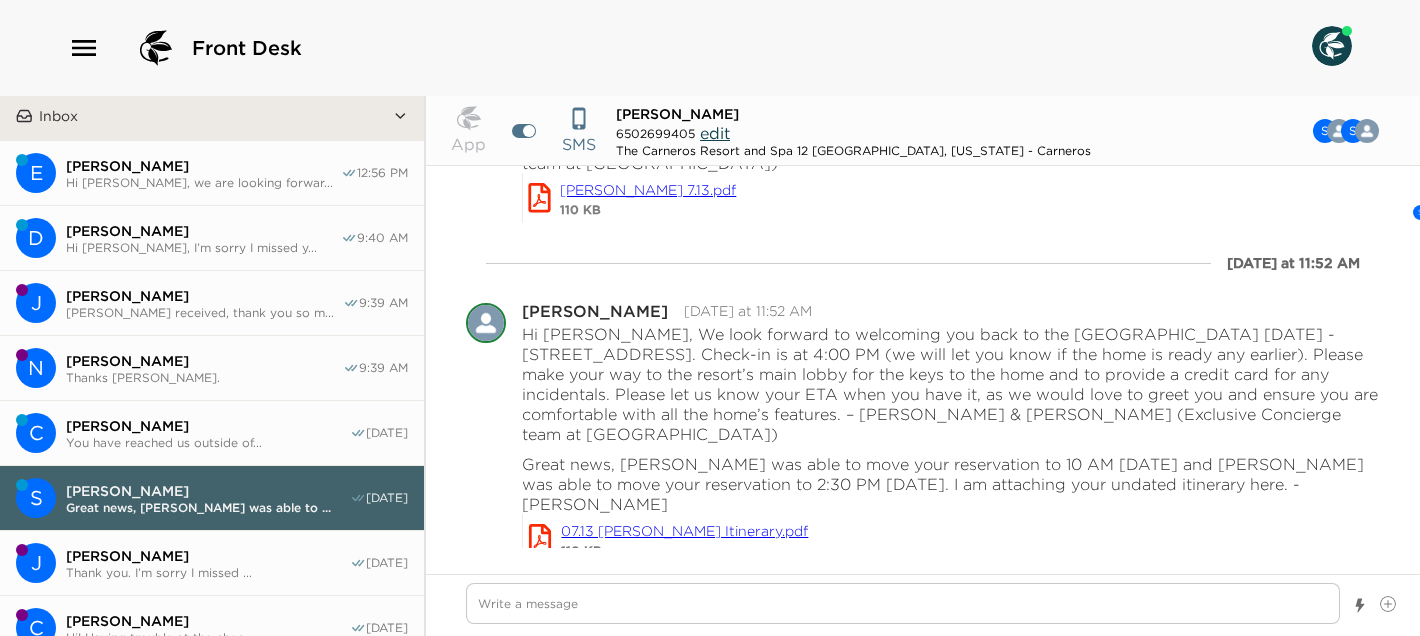 scroll, scrollTop: 0, scrollLeft: 0, axis: both 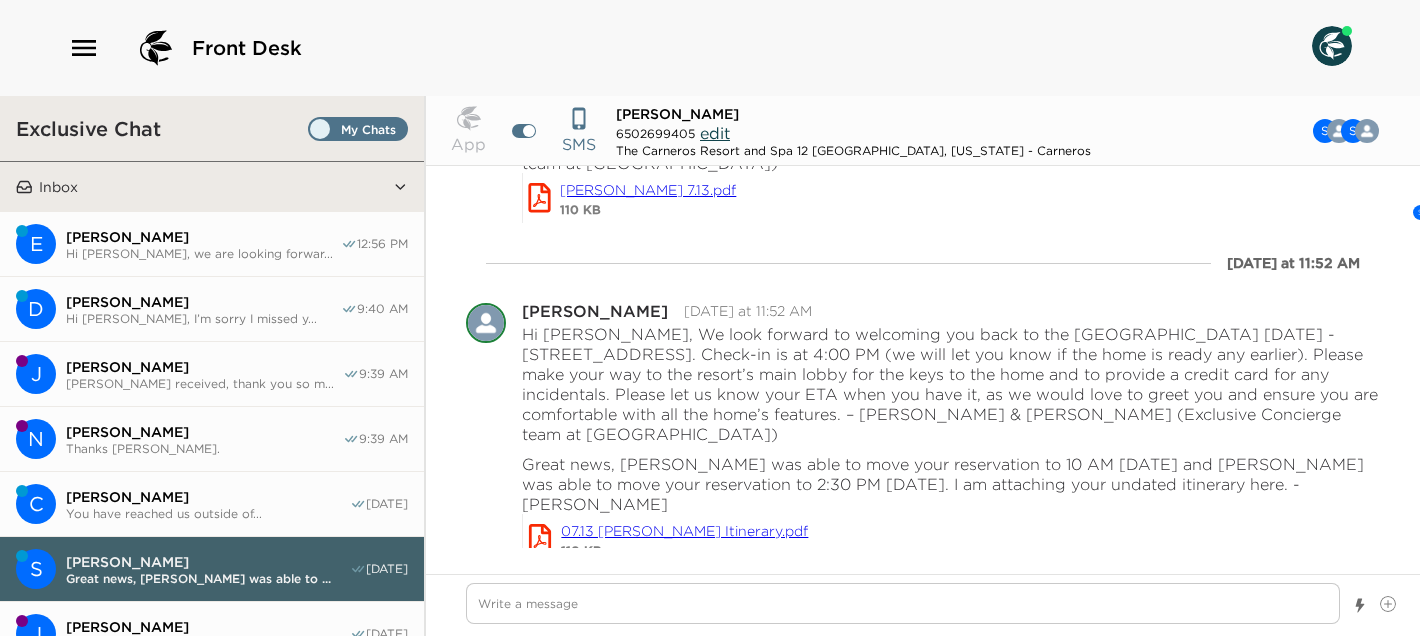click on "E Evan Segal Hi Evan, we are looking forwar... 12:56 PM" at bounding box center (212, 244) 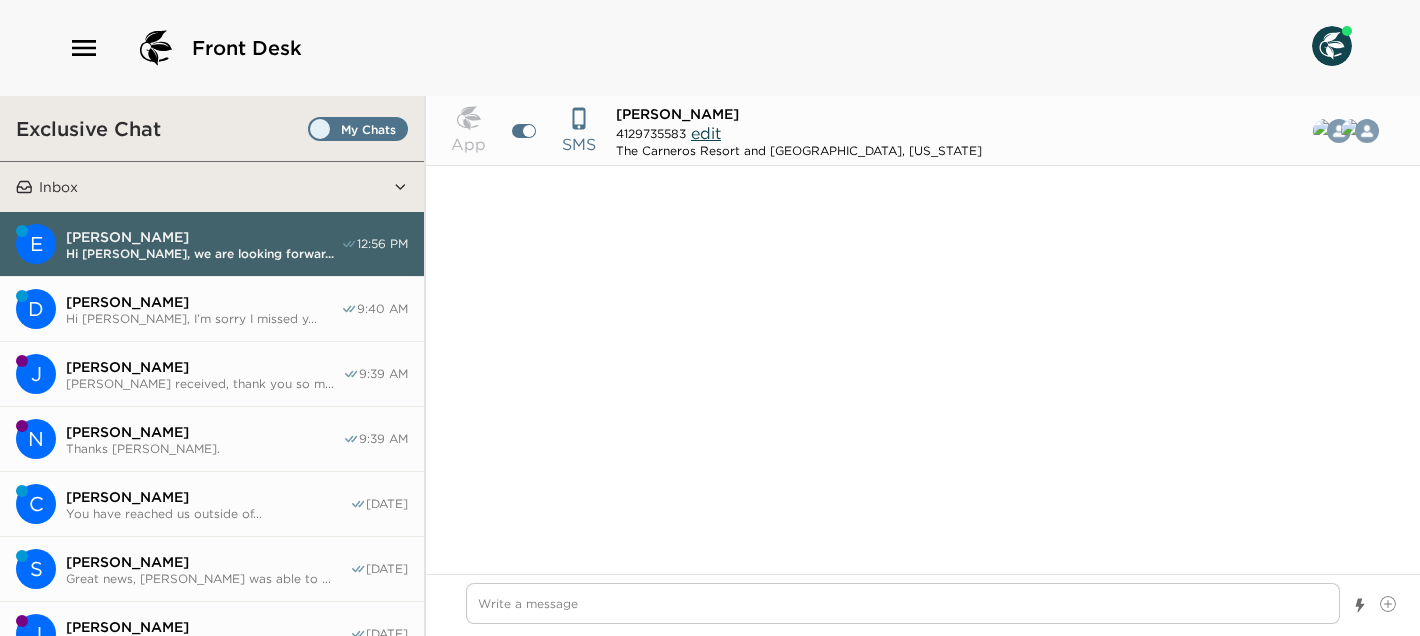 scroll, scrollTop: 3392, scrollLeft: 0, axis: vertical 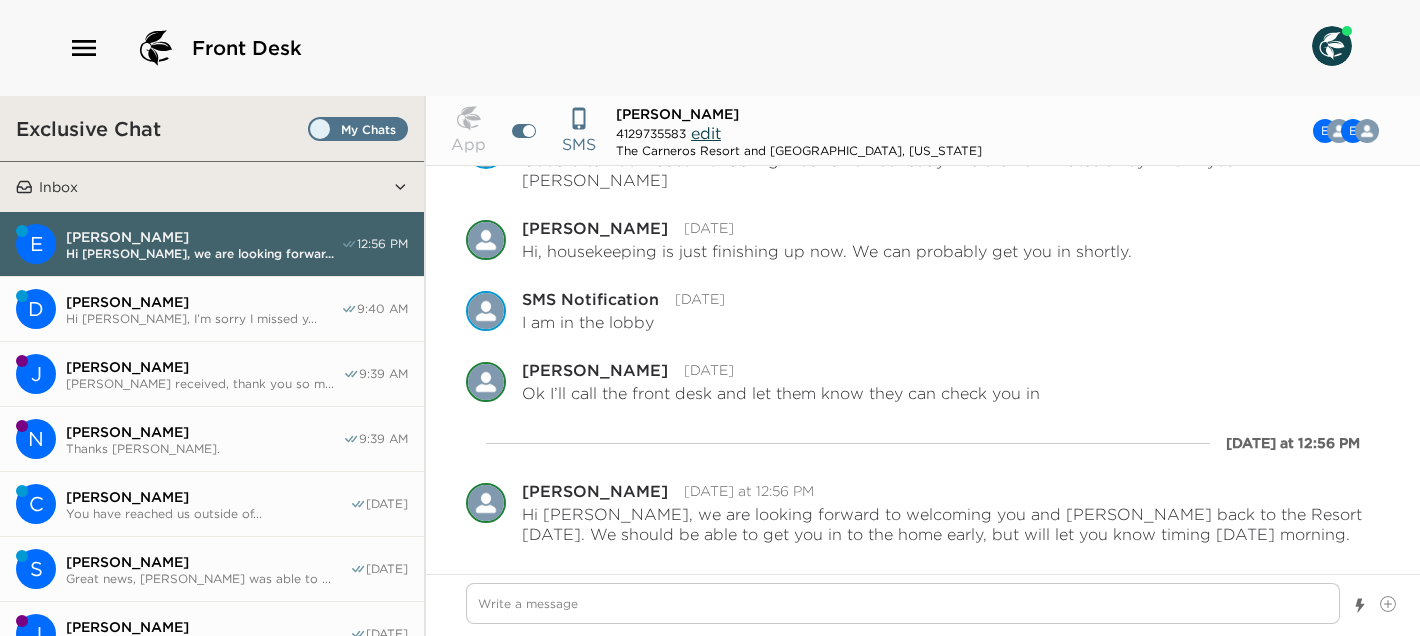 click on "Hi David, I’m sorry I missed y..." at bounding box center [203, 318] 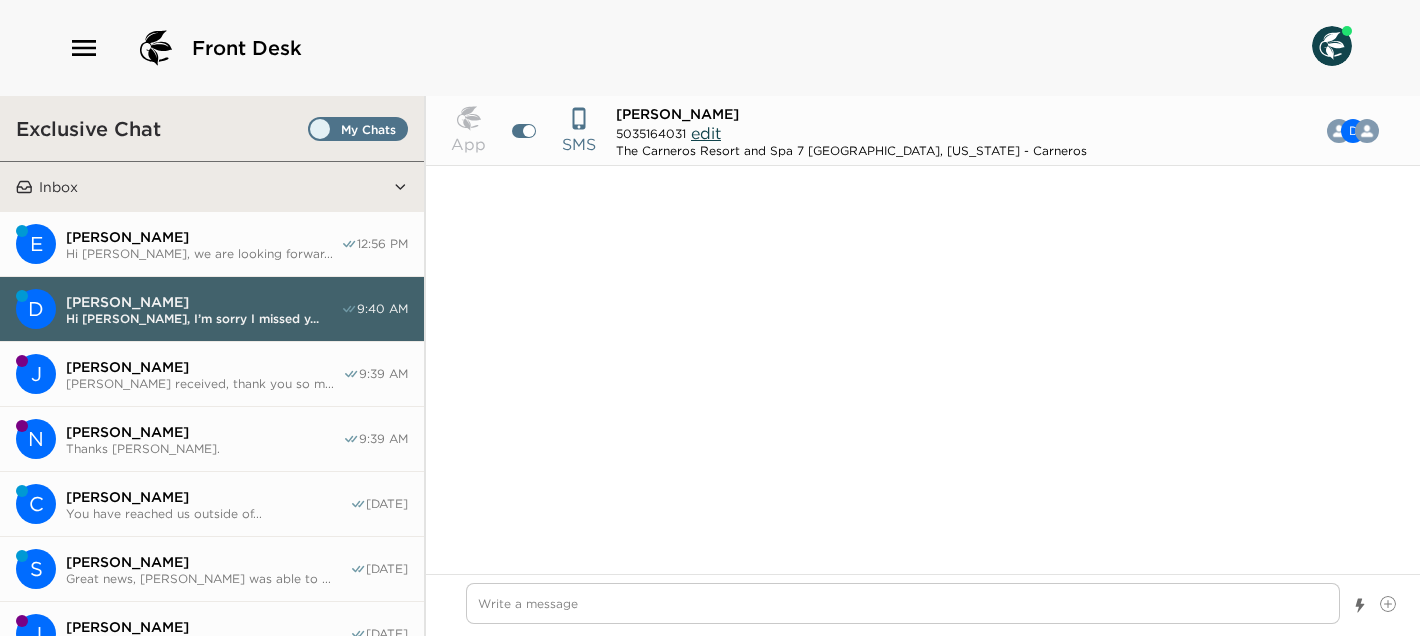 scroll, scrollTop: 2365, scrollLeft: 0, axis: vertical 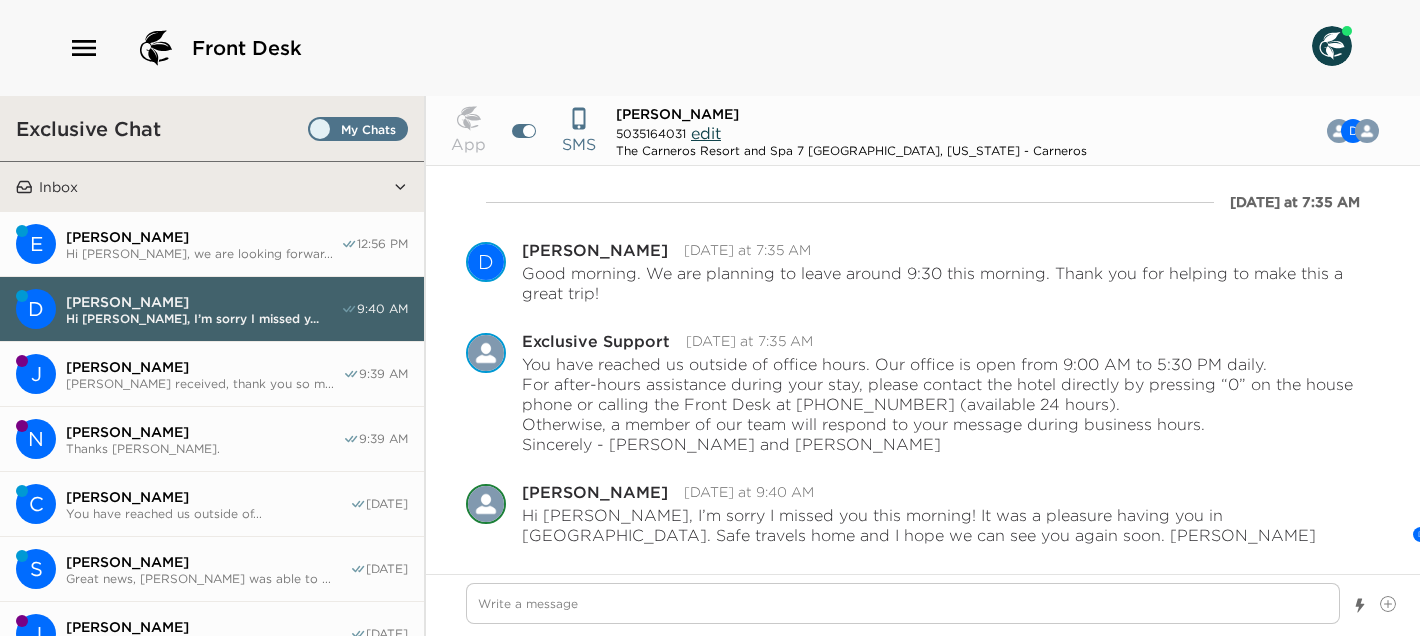 click on "Hi Evan, we are looking forwar..." at bounding box center (203, 253) 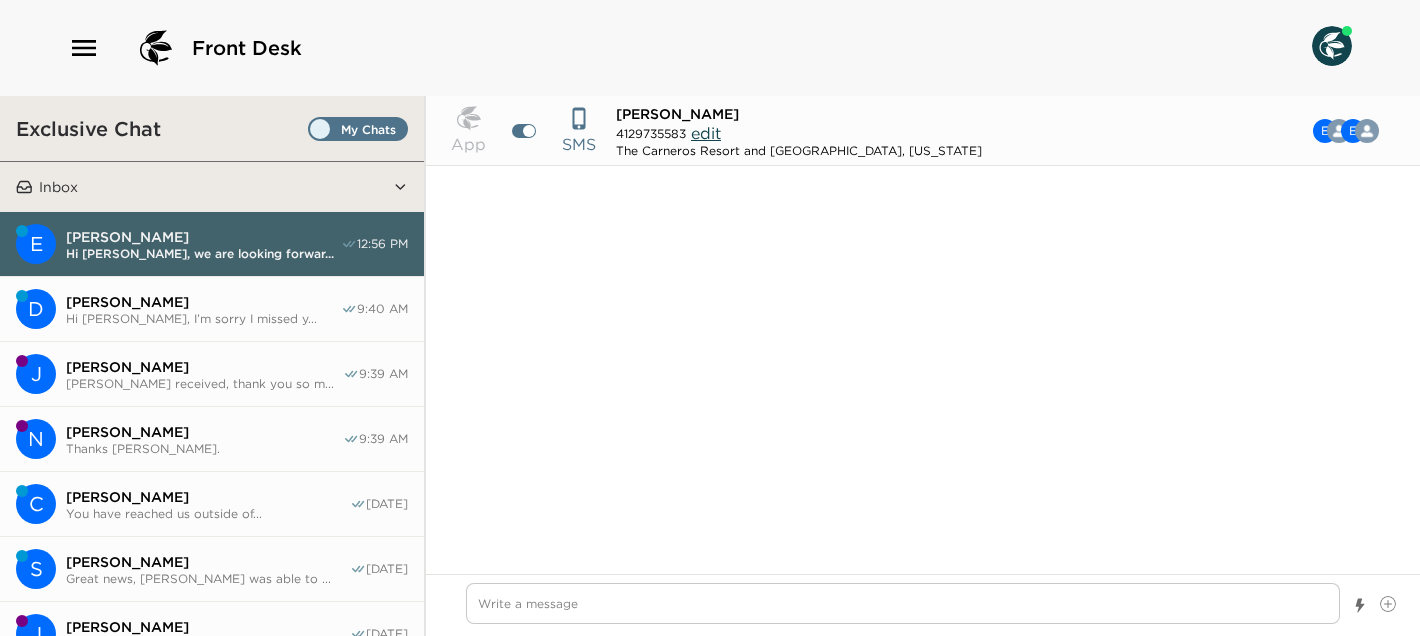 scroll, scrollTop: 3392, scrollLeft: 0, axis: vertical 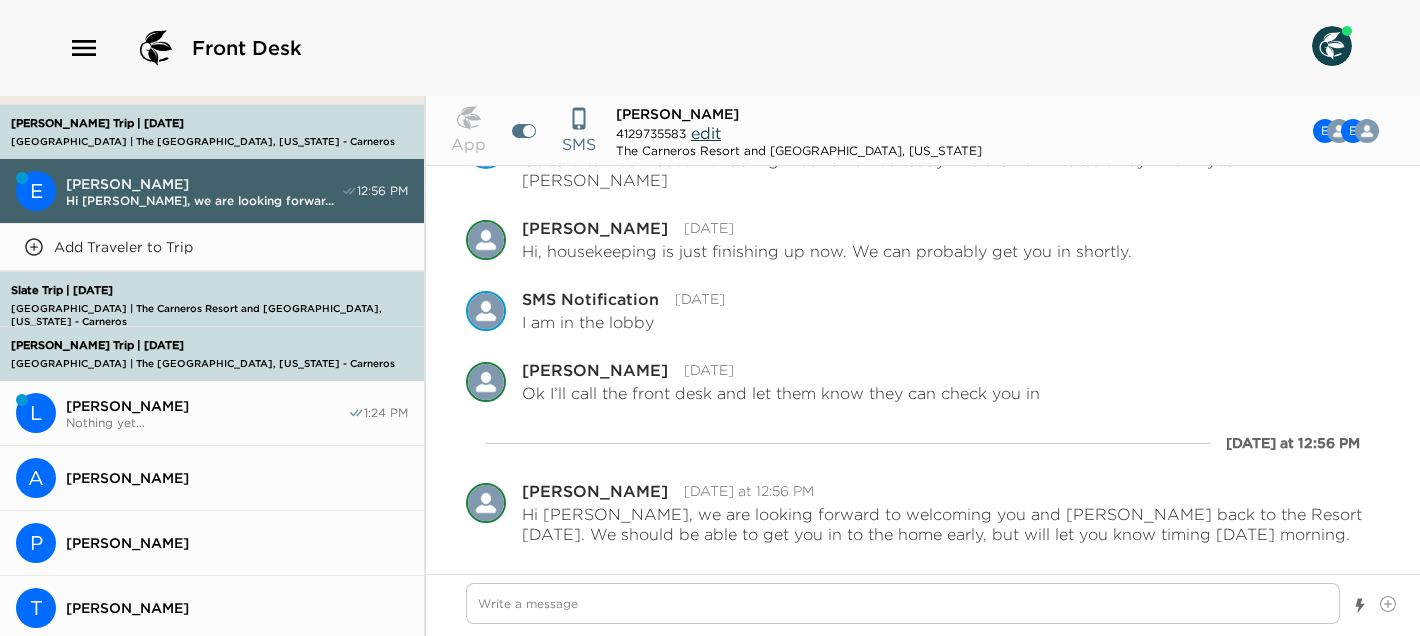 click on "Nothing yet..." at bounding box center [207, 422] 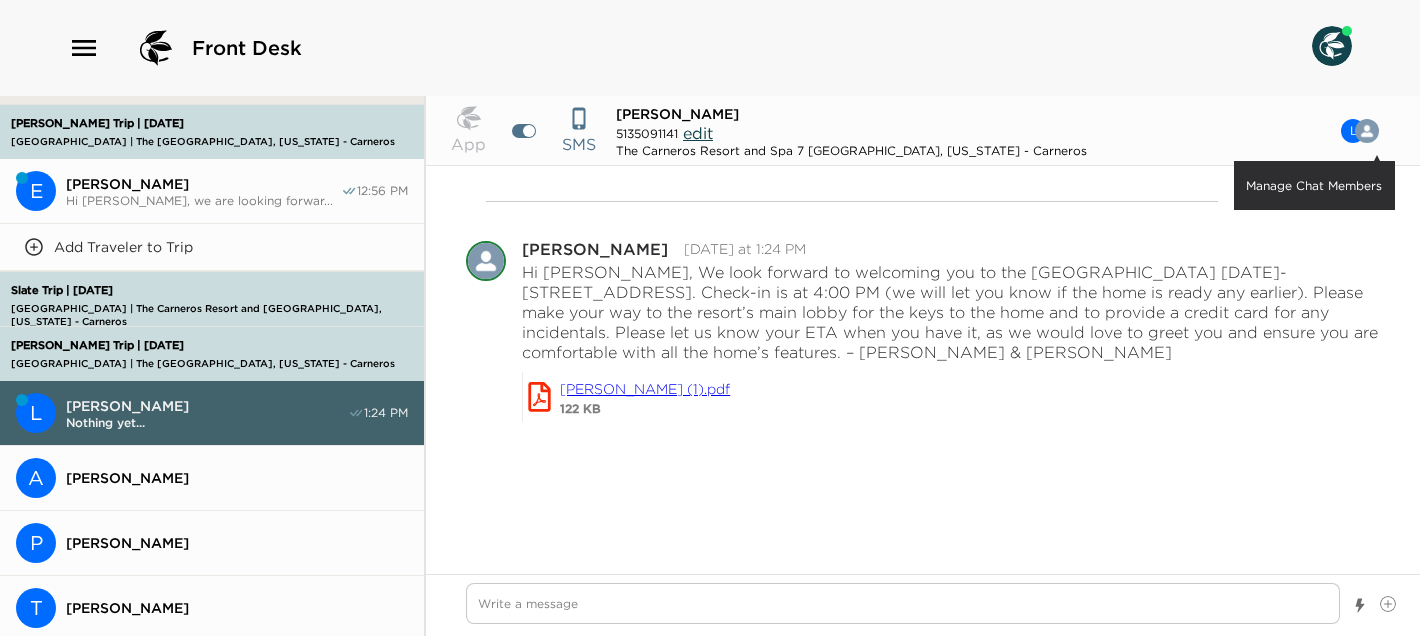 click at bounding box center (1367, 131) 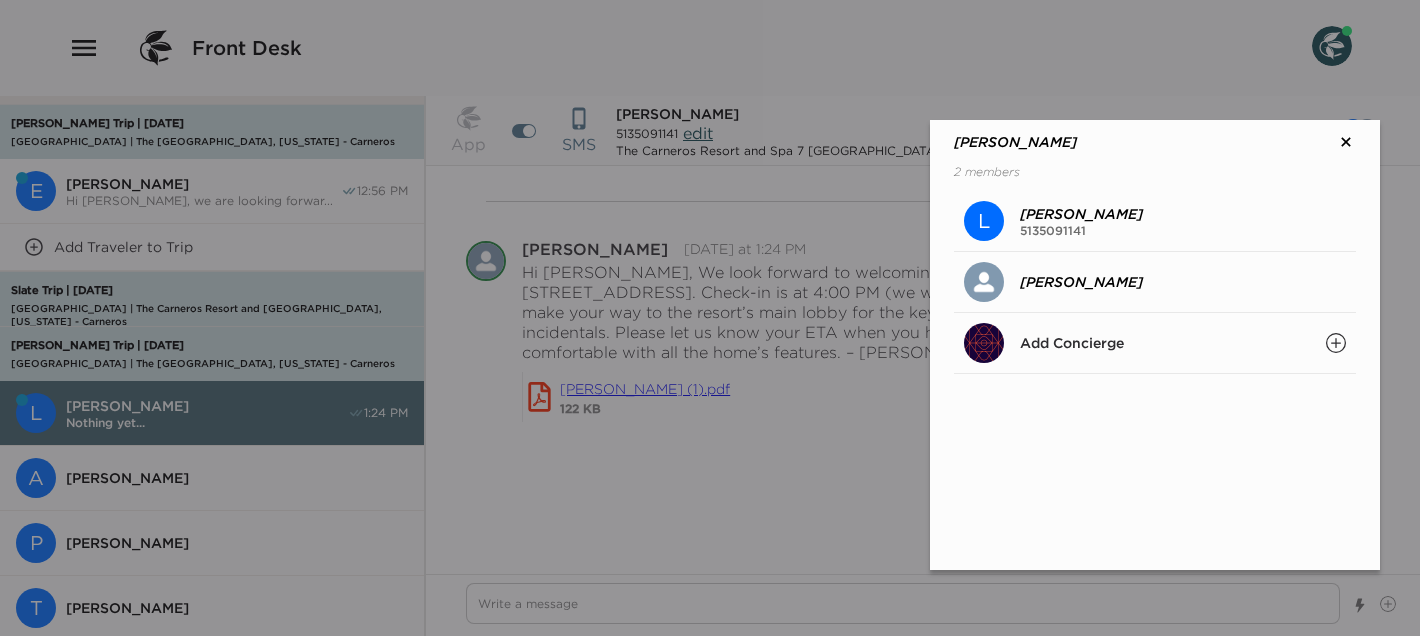 click 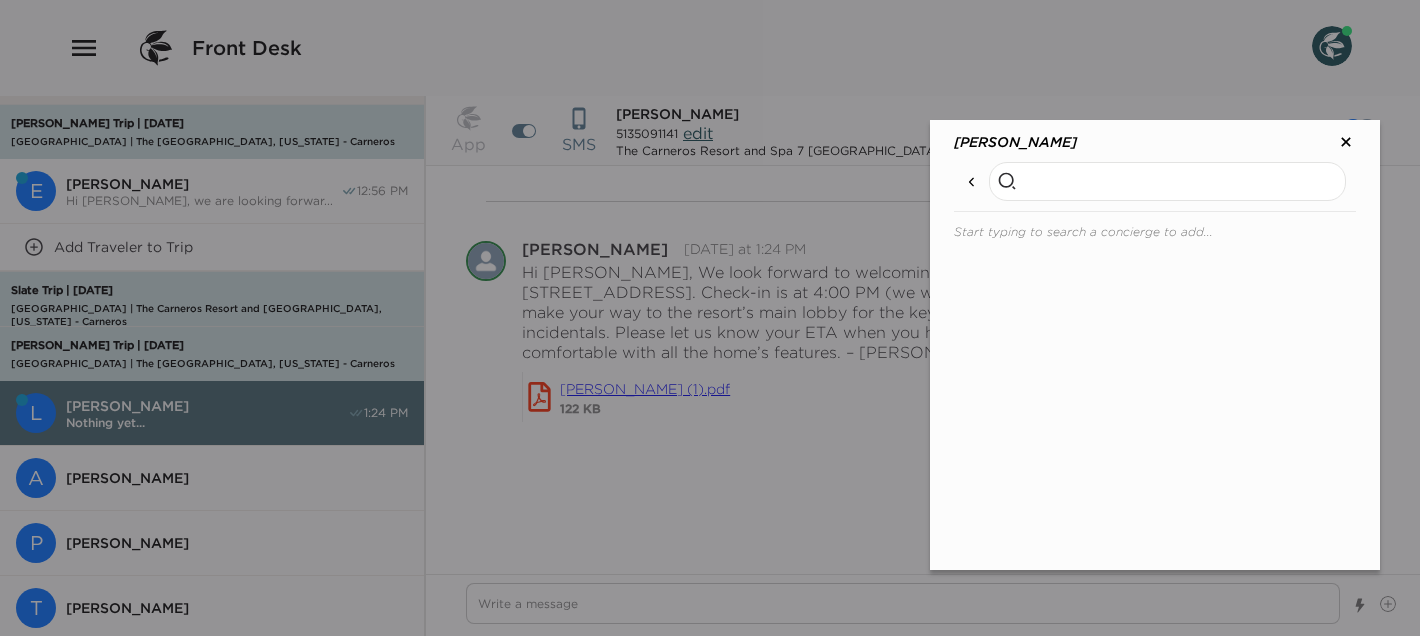 click at bounding box center [1155, 182] 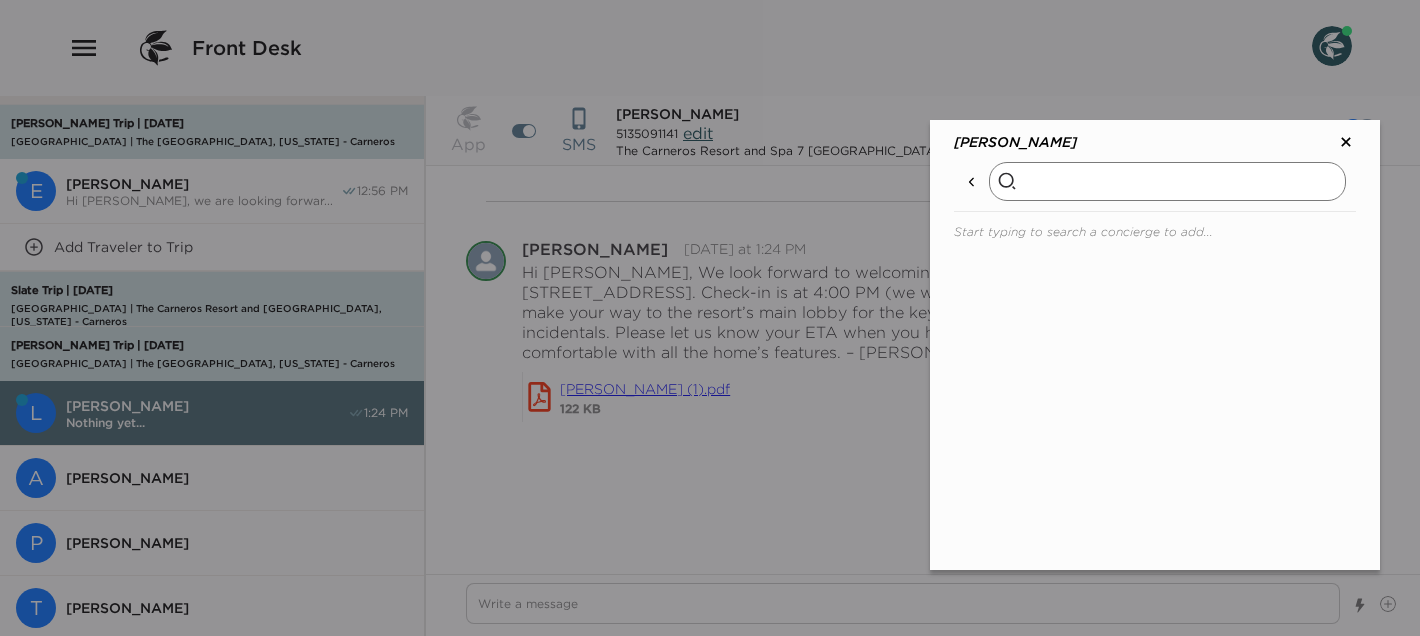 click at bounding box center [1167, 181] 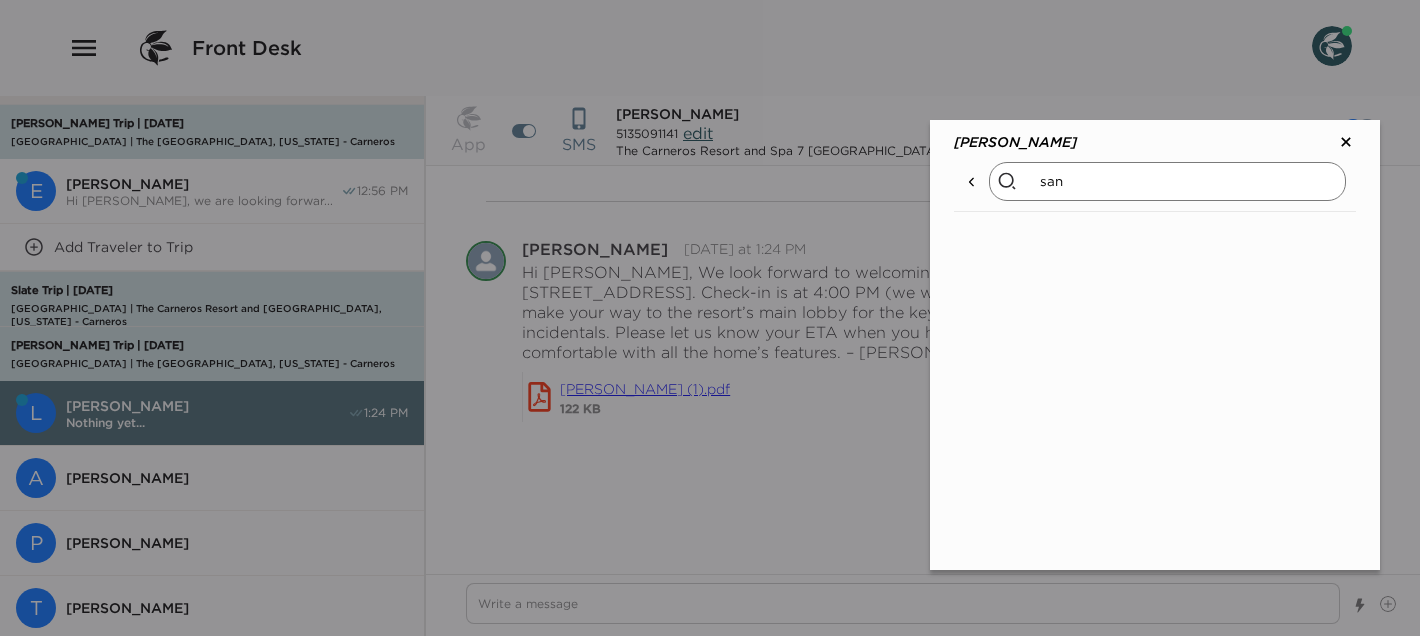 drag, startPoint x: 1087, startPoint y: 184, endPoint x: 954, endPoint y: 163, distance: 134.64769 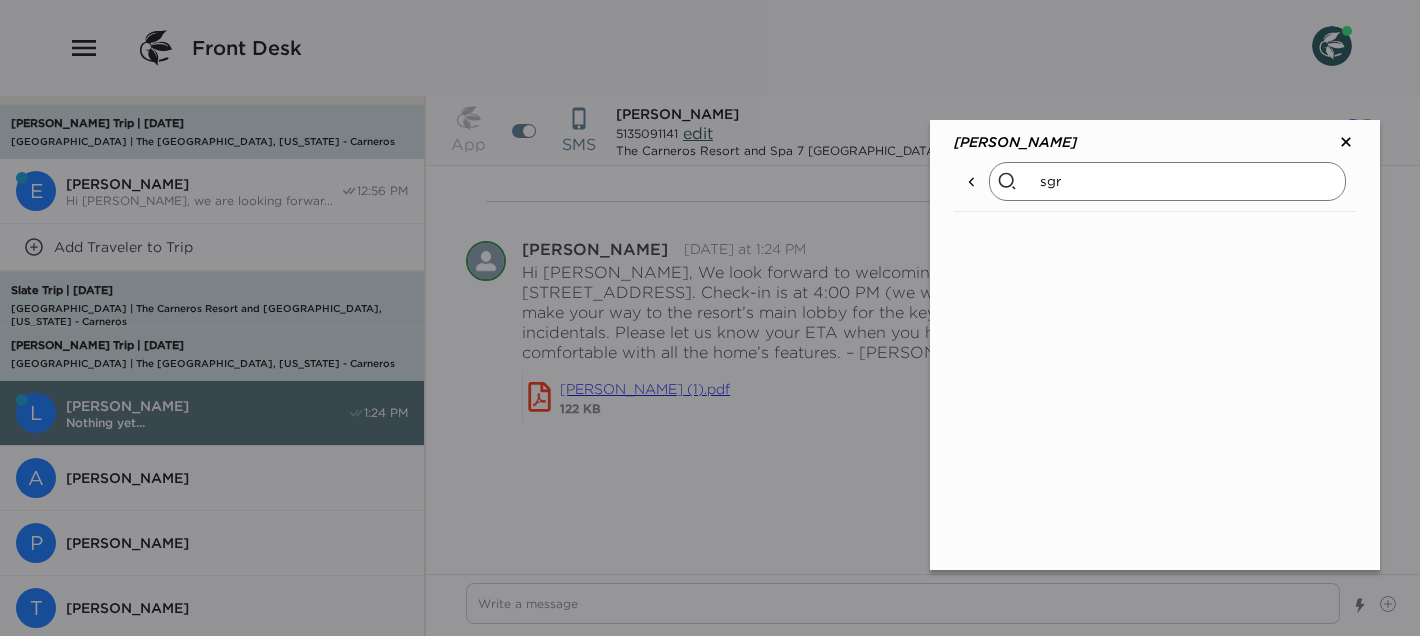 drag, startPoint x: 1109, startPoint y: 187, endPoint x: 966, endPoint y: 180, distance: 143.17122 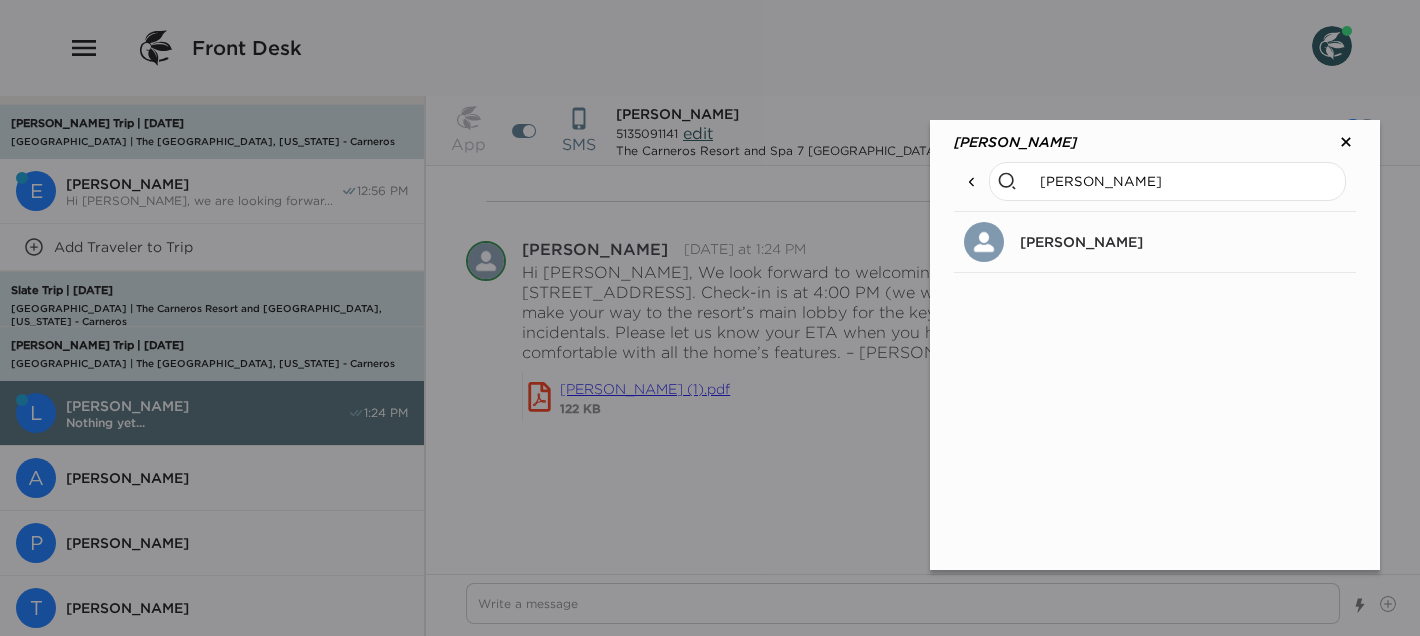click on "[PERSON_NAME]" at bounding box center [1081, 242] 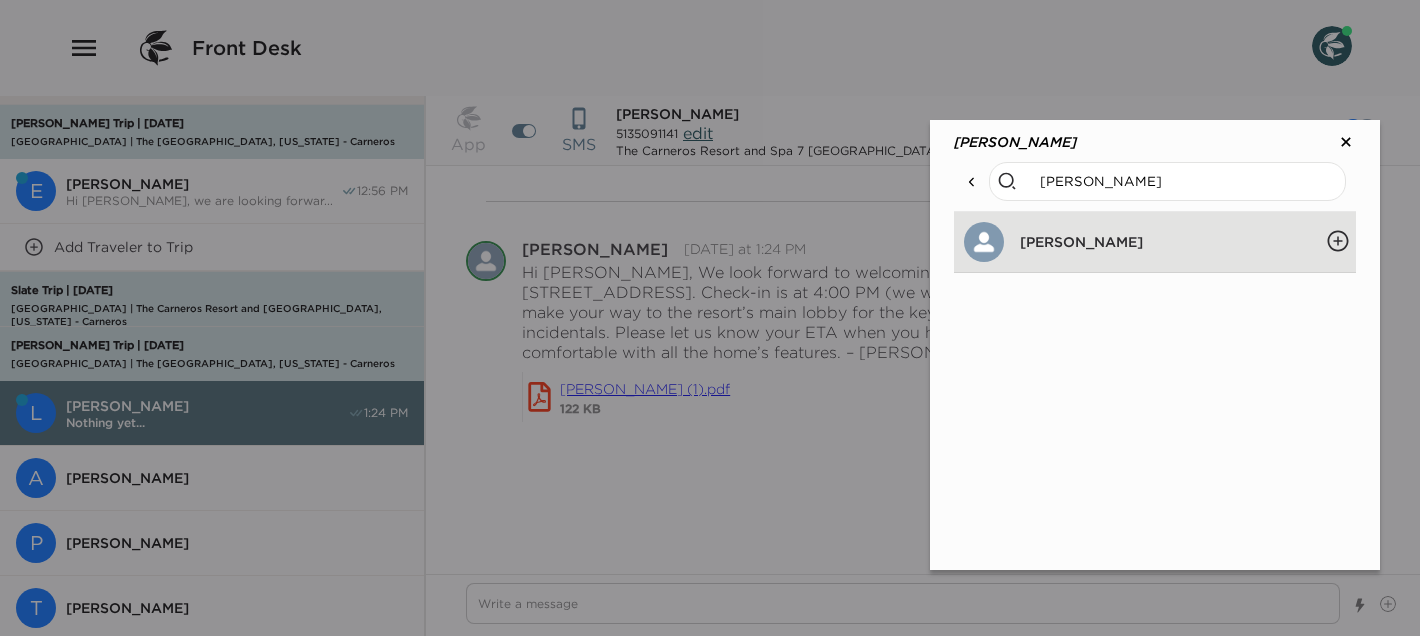 click 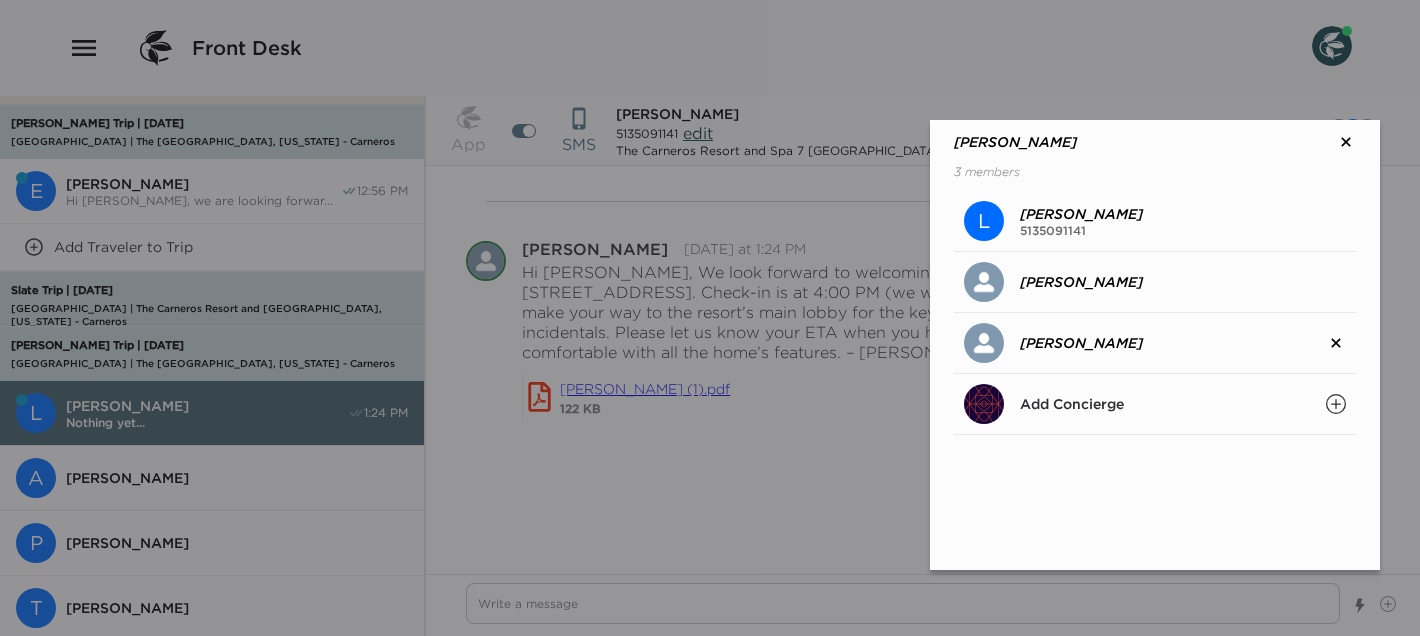 click 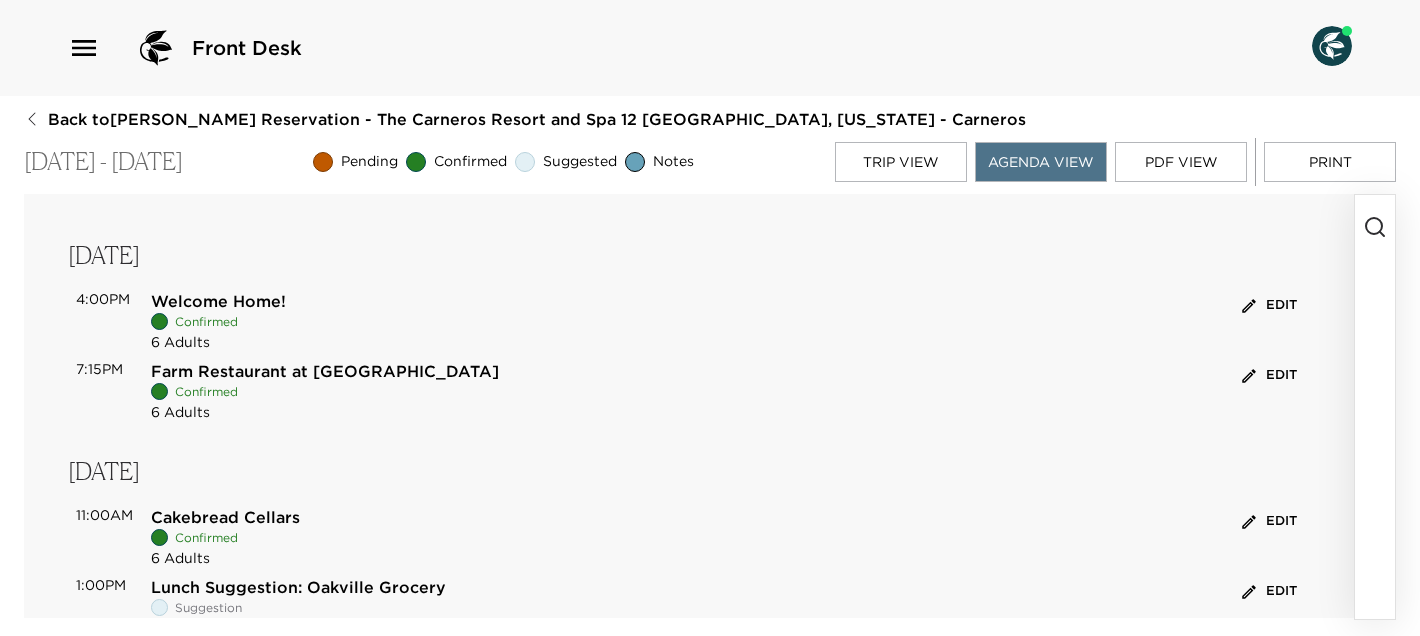 scroll, scrollTop: 0, scrollLeft: 0, axis: both 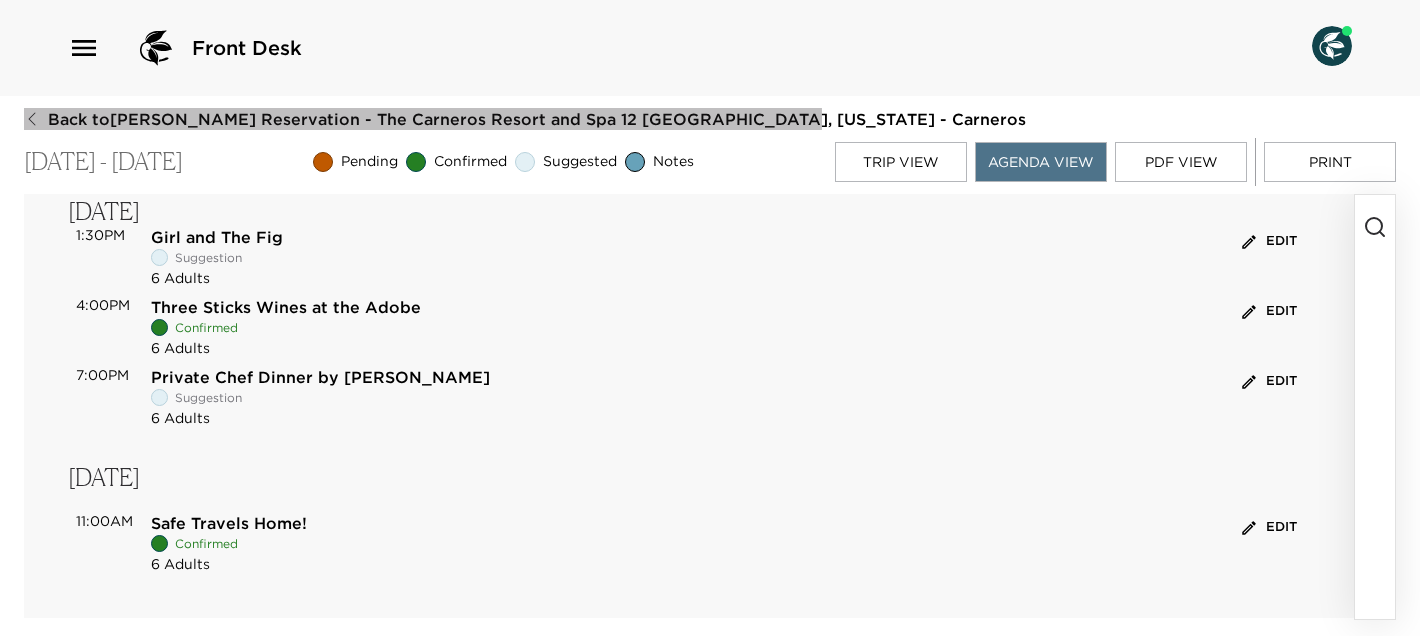 click 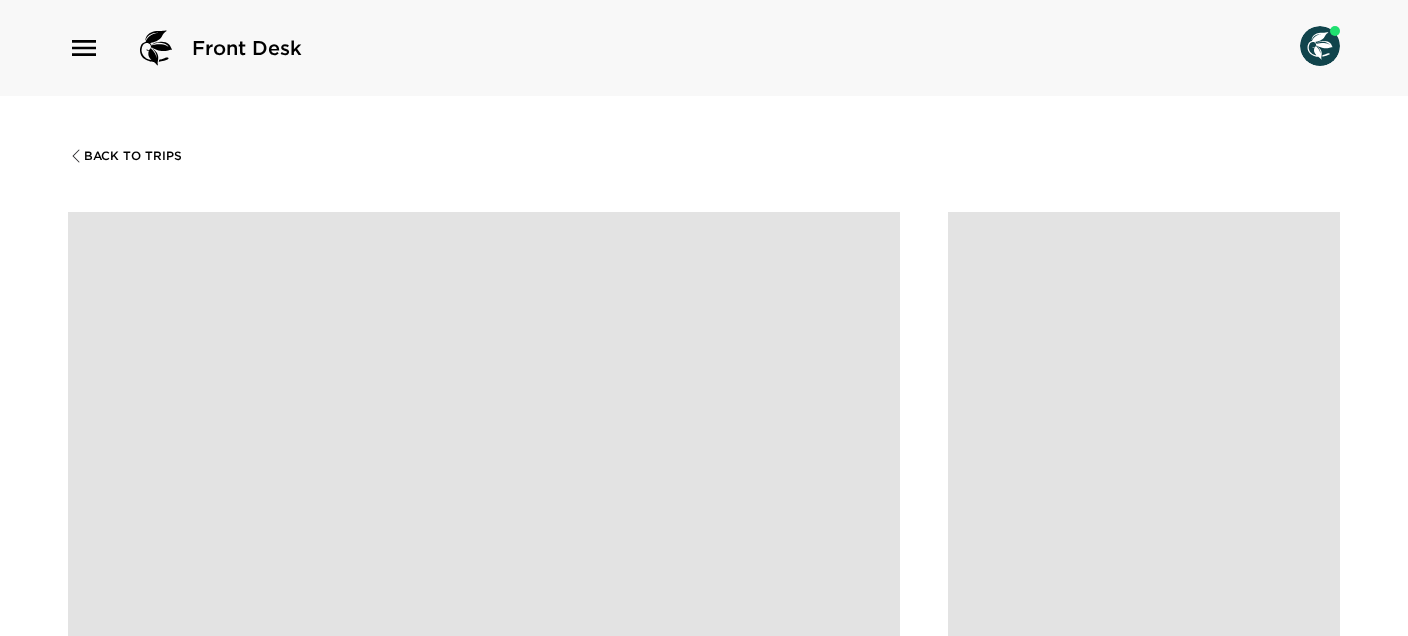 click on "Back To Trips" at bounding box center [125, 156] 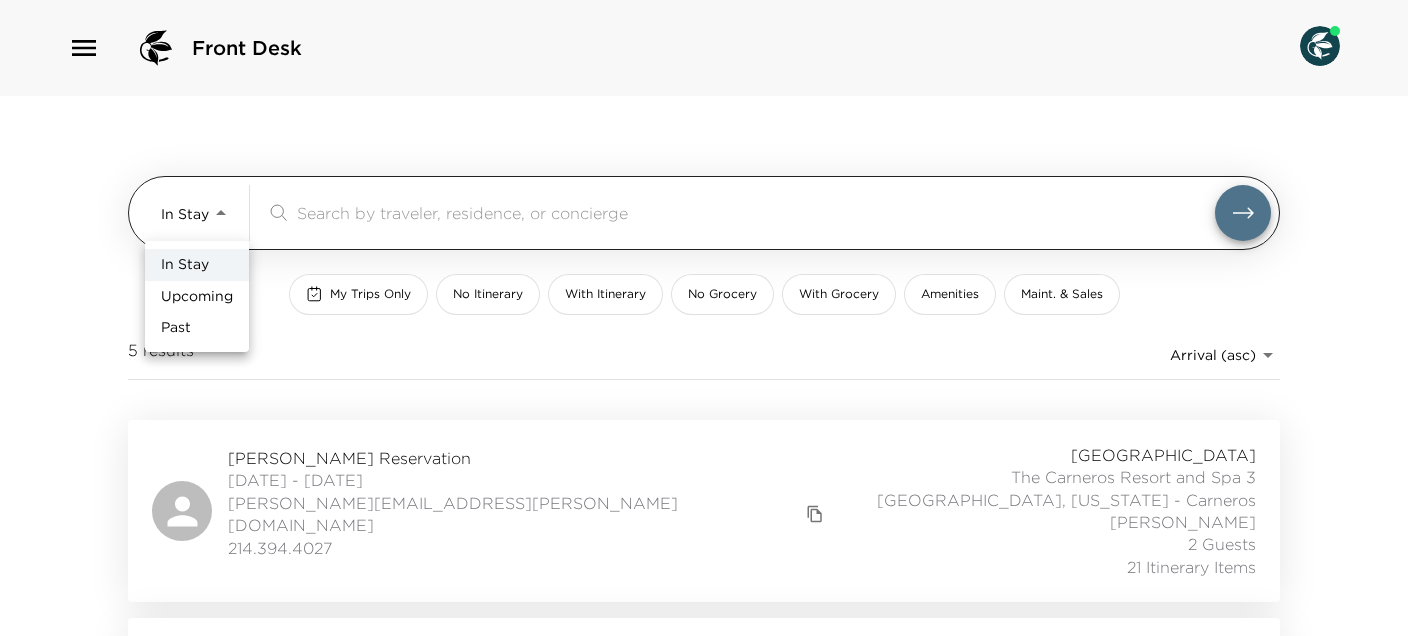 click on "Front Desk In Stay In-Stay ​ My Trips Only No Itinerary With Itinerary No Grocery With Grocery Amenities Maint. & Sales 5 results Arrival (asc) reservations_prod_arrival_asc Jessica Burrow Reservation 07/06/2025 - 07/13/2025 jessica.burrow@sbcglobal.net 214.394.4027 Carneros Resort and Spa The Carneros Resort and Spa 3 Napa, California - Carneros Sandra Grignon 2 Guests 21 Itinerary Items David Blaskowsky Reservation 07/06/2025 - 07/13/2025 david@blaskowsky.com 5035164031 Carneros Resort and Spa The Carneros Resort and Spa 7 Napa, California - Carneros Courtney Wilson 4 Guests 3 Itinerary Items David Zebrack Reservation 07/10/2025 - 07/13/2025 davidzebrack@aol.com 3105608764 Carneros Resort and Spa The Carneros Resort and Spa 12 Napa, California - Carneros Courtney Wilson 3 Guests 14 Itinerary Items Nick Barai Reservation 07/12/2025 - 07/17/2025 nick@healthquist.com +1 646-263-8501 Carneros Resort and Spa The Carneros Resort and Spa 6 Napa, California - Carneros Sandra Grignon 2 Guests 12 Itinerary Items" at bounding box center (710, 318) 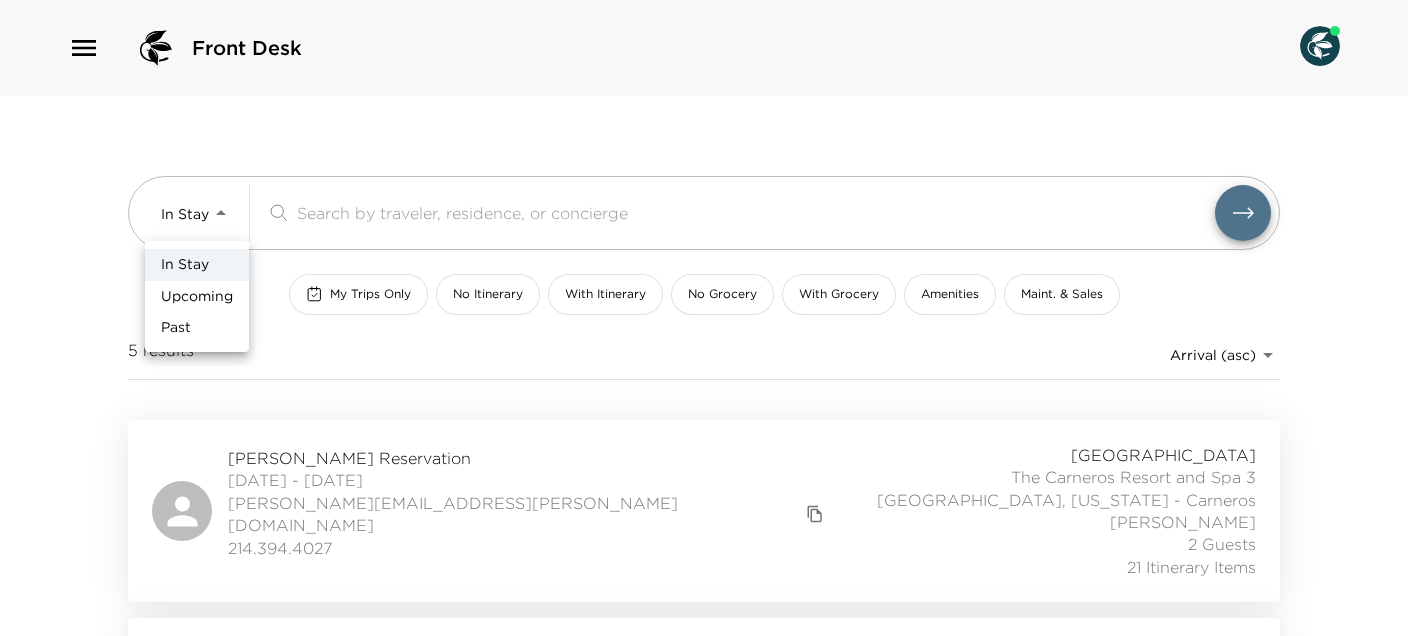 click on "Upcoming" at bounding box center [197, 297] 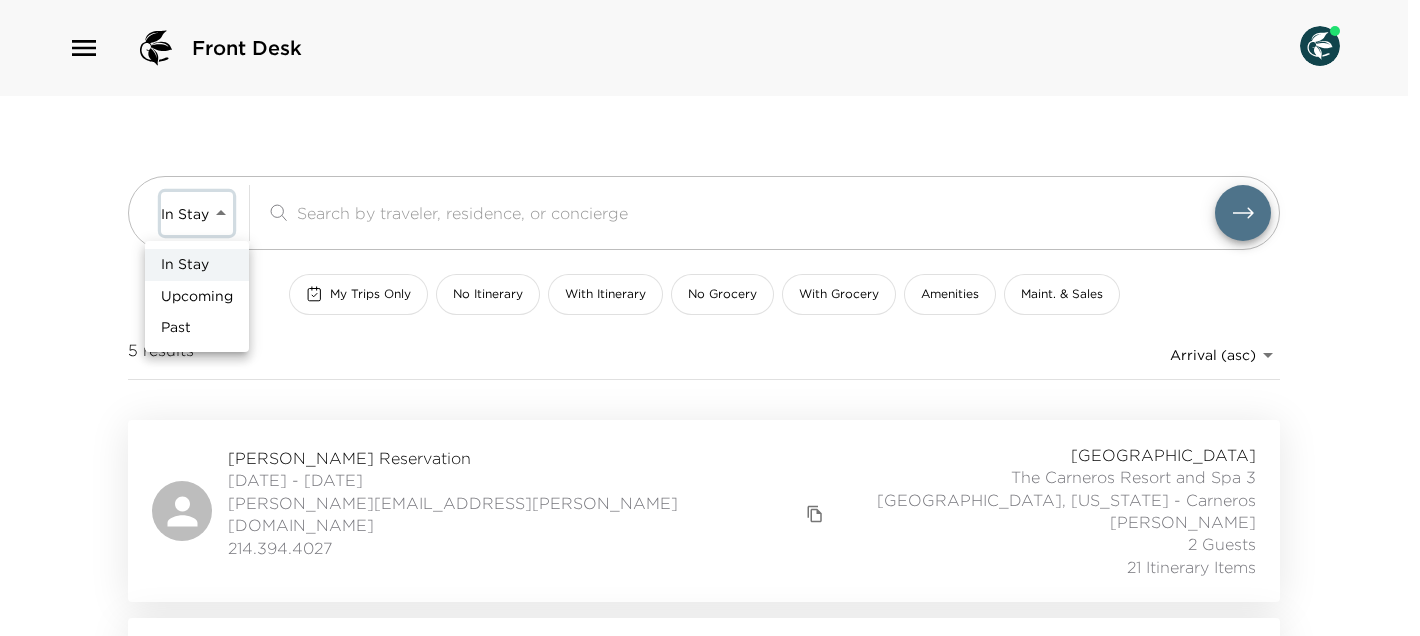 type on "Upcoming" 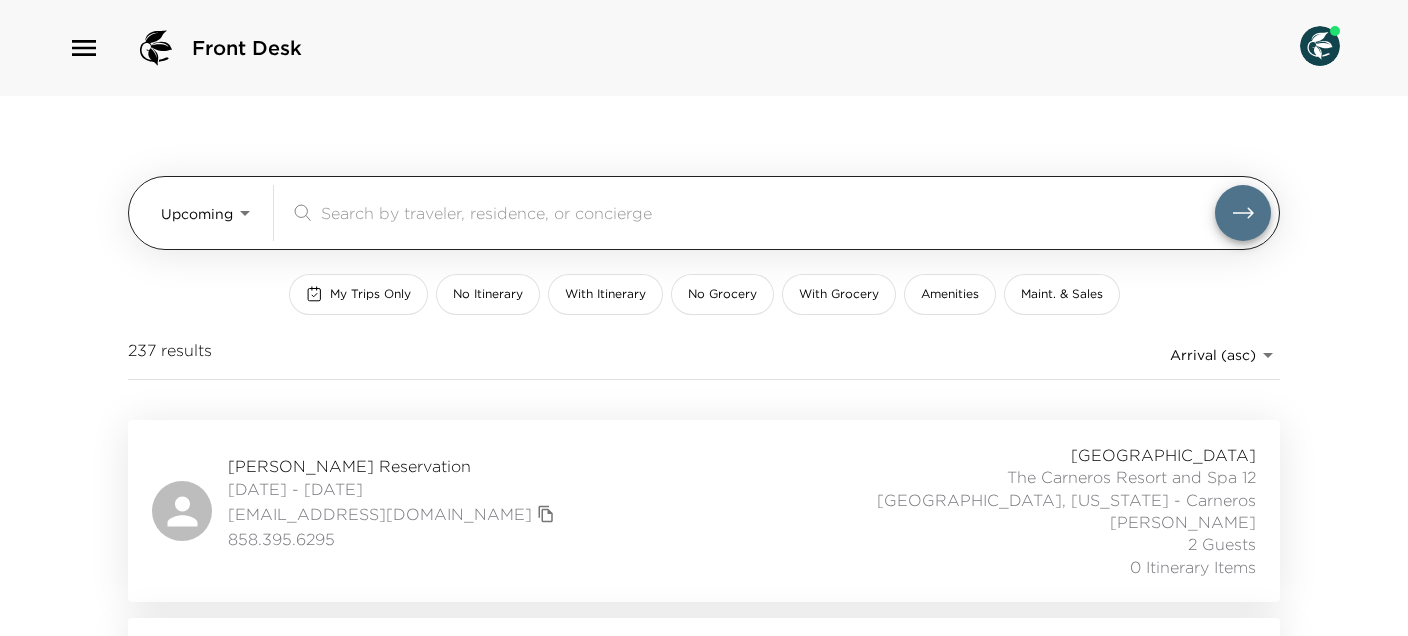 click at bounding box center (768, 212) 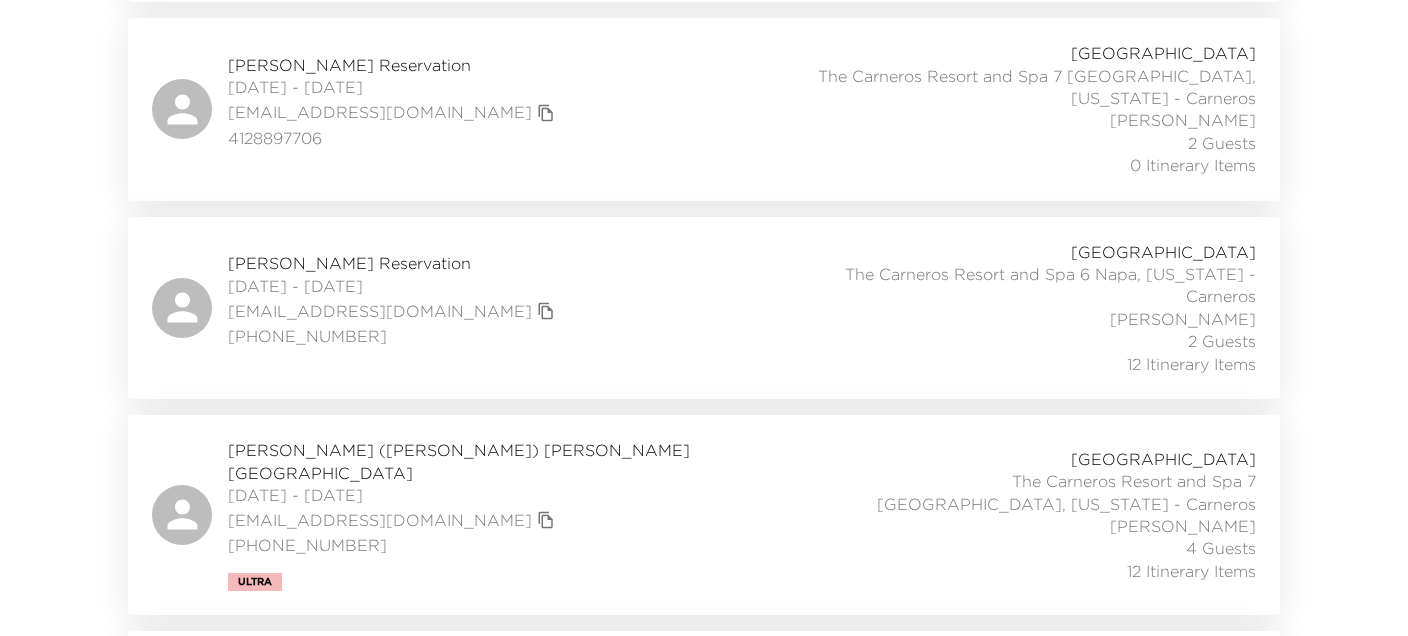scroll, scrollTop: 640, scrollLeft: 0, axis: vertical 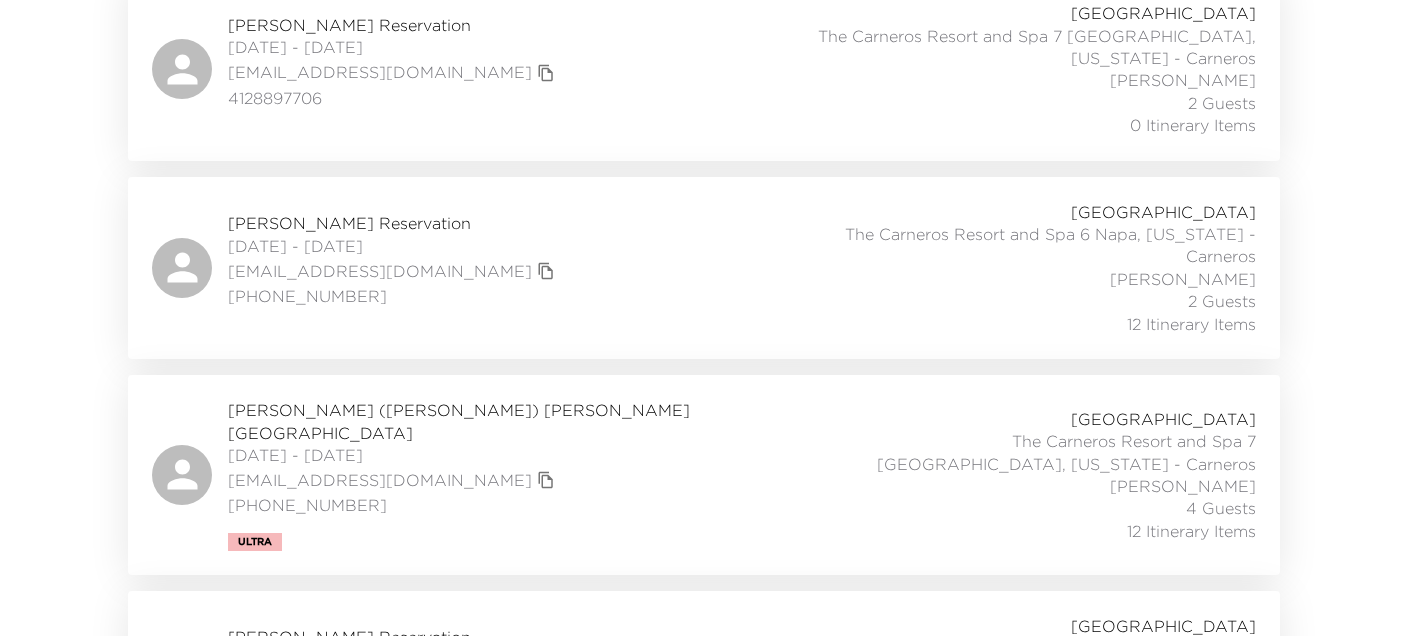 click on "wardlaura1@gmail.com" at bounding box center (532, 480) 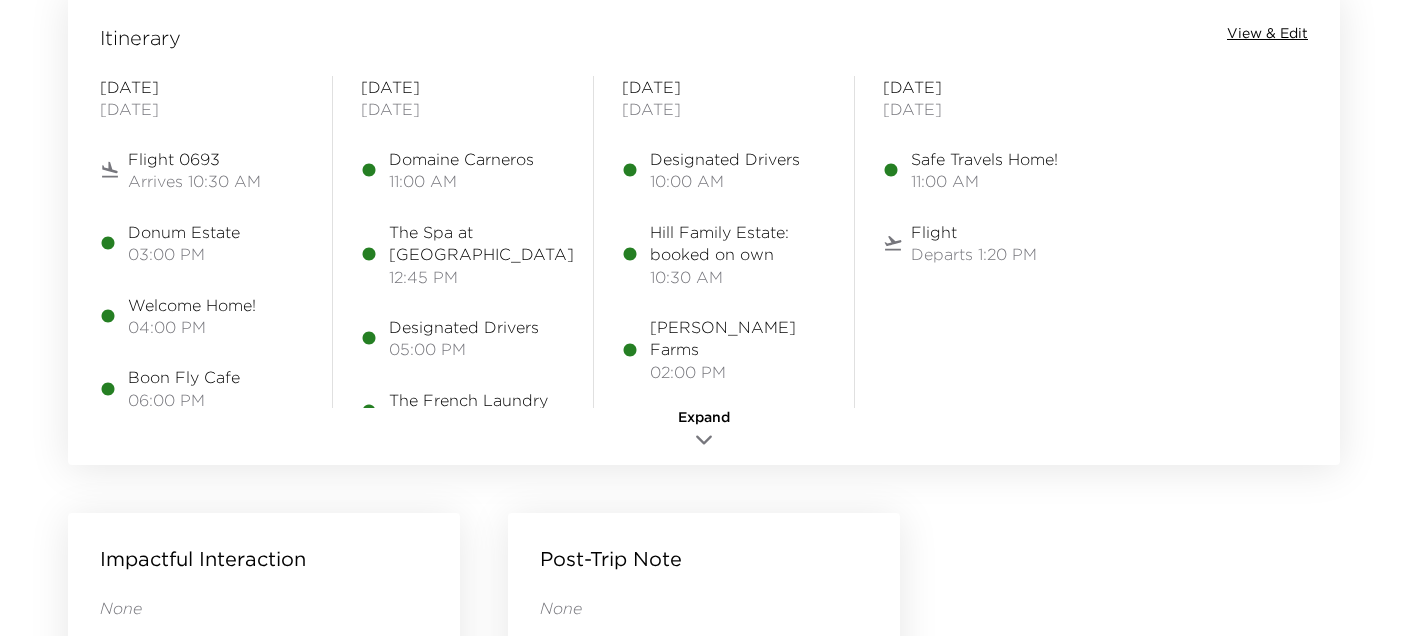 scroll, scrollTop: 1680, scrollLeft: 0, axis: vertical 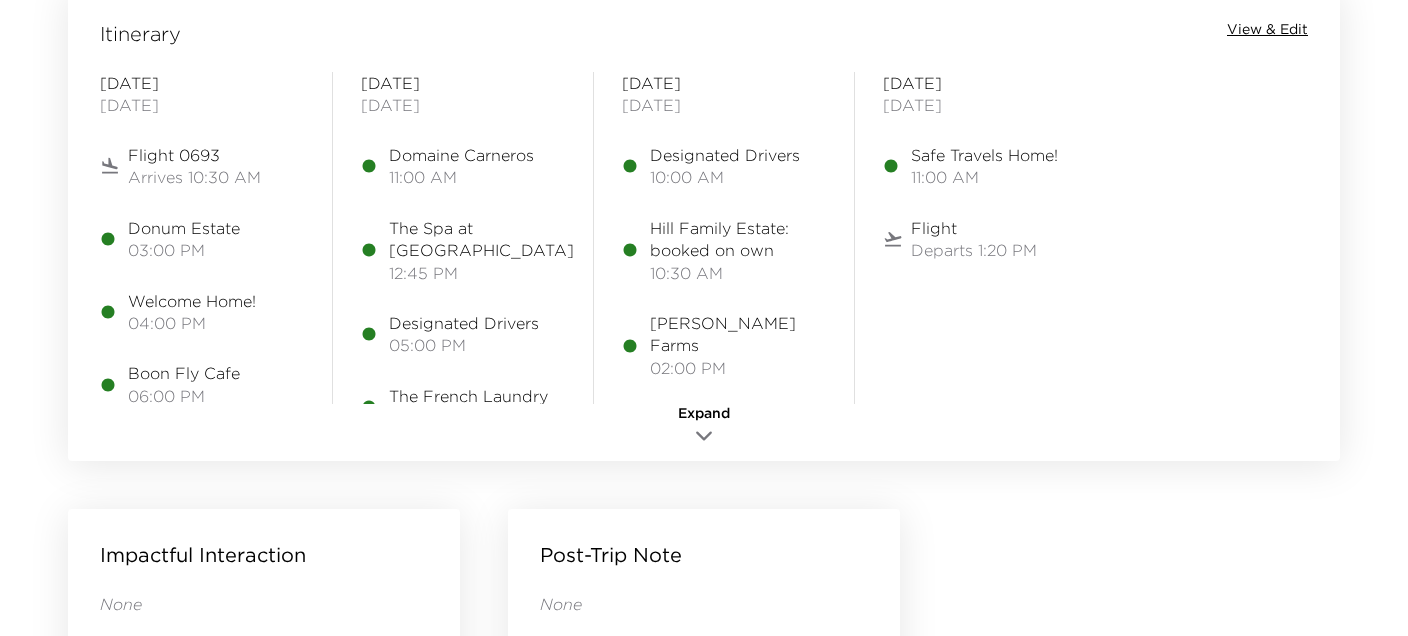 click on "View & Edit" at bounding box center [1267, 30] 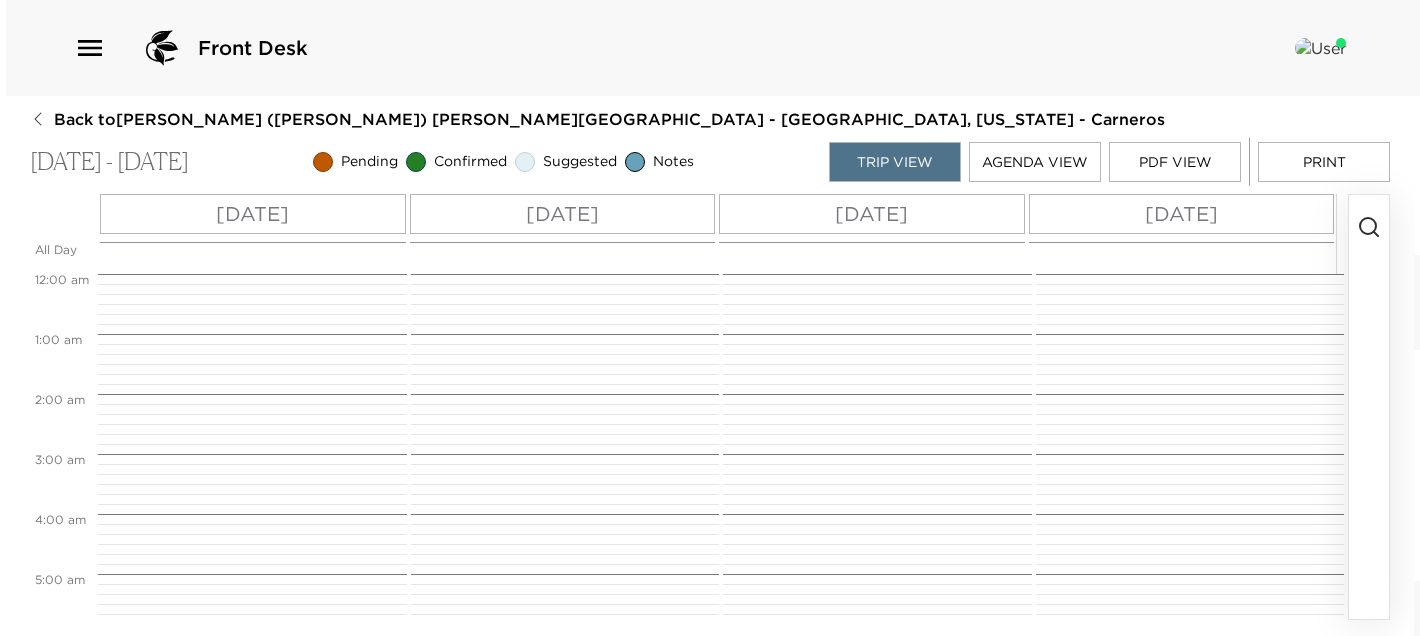 scroll, scrollTop: 0, scrollLeft: 0, axis: both 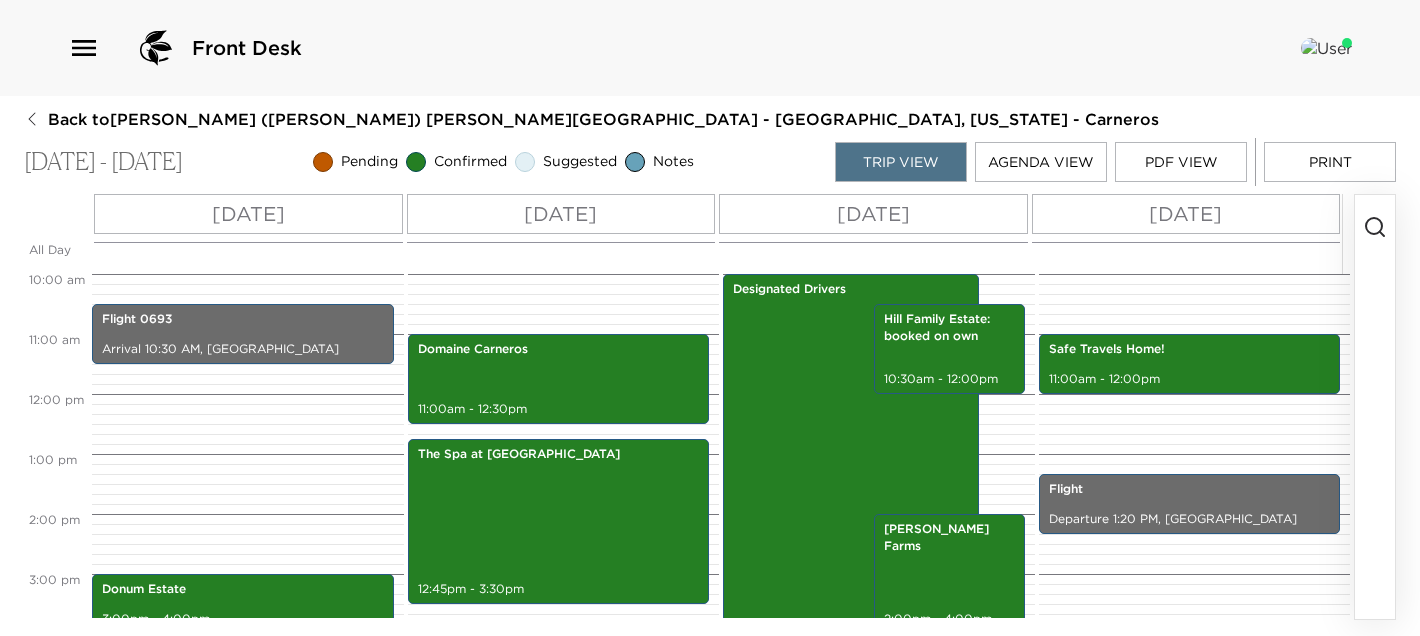 click 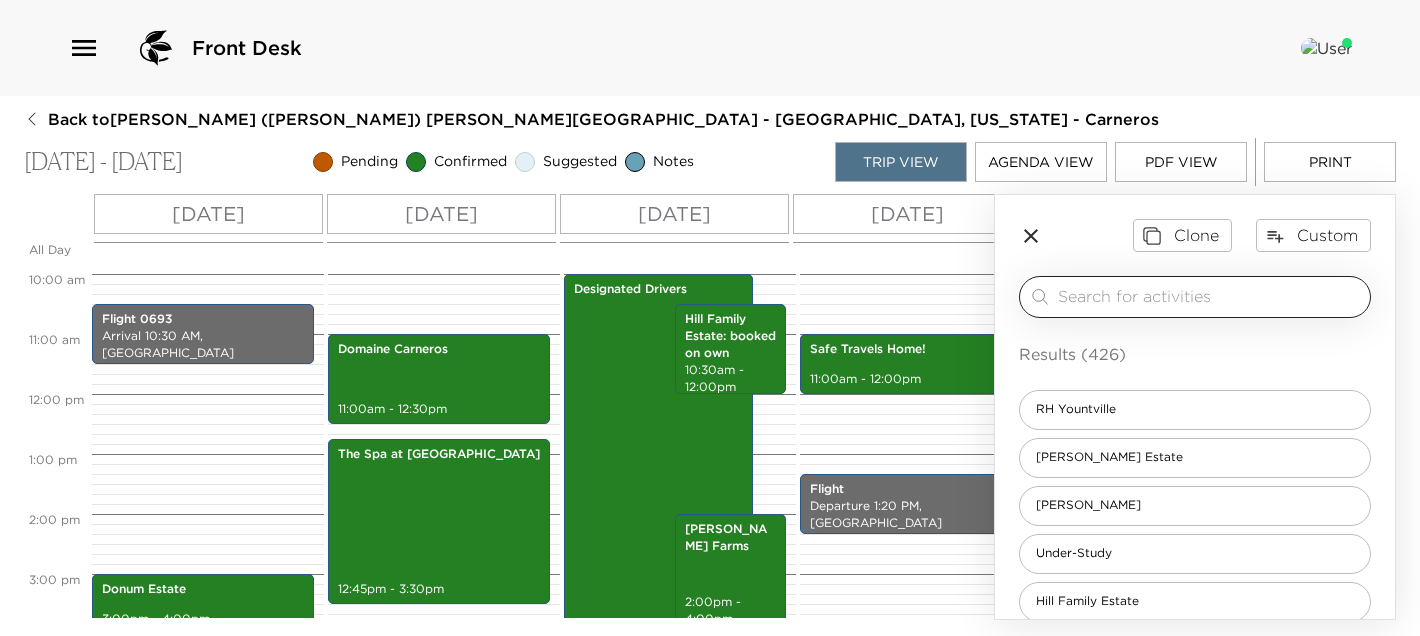 click on "​" at bounding box center (1195, 297) 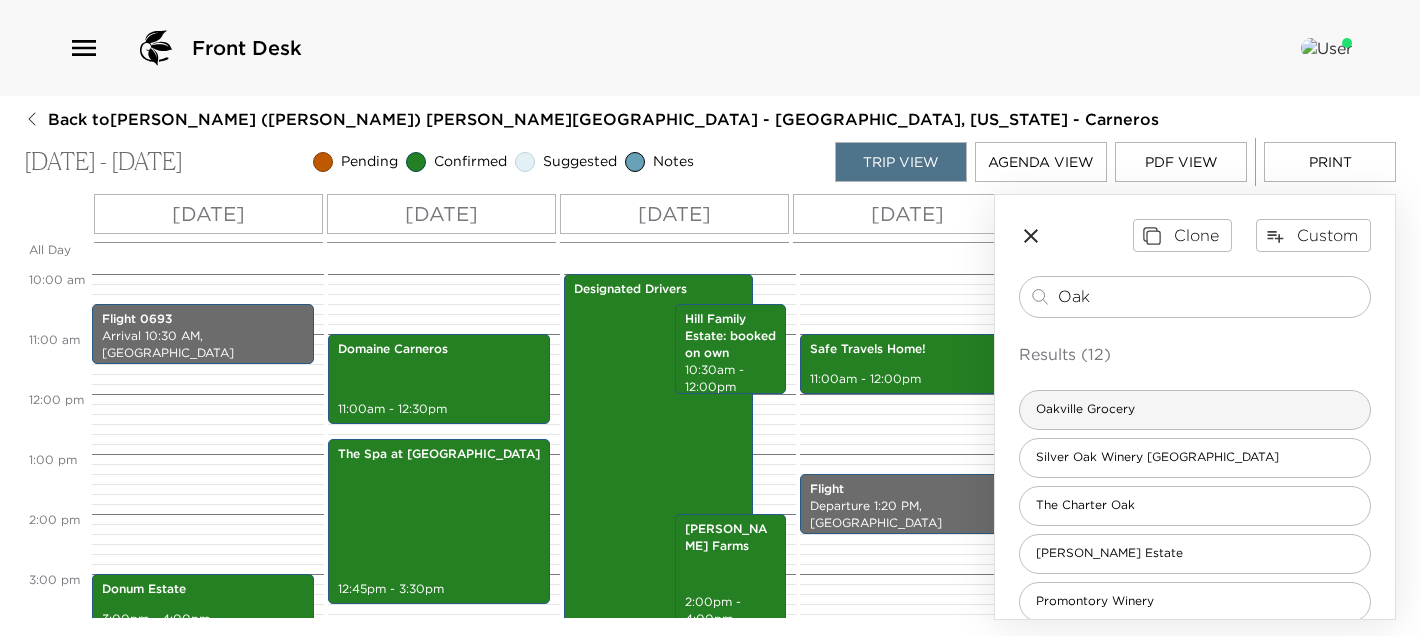 type on "Oak" 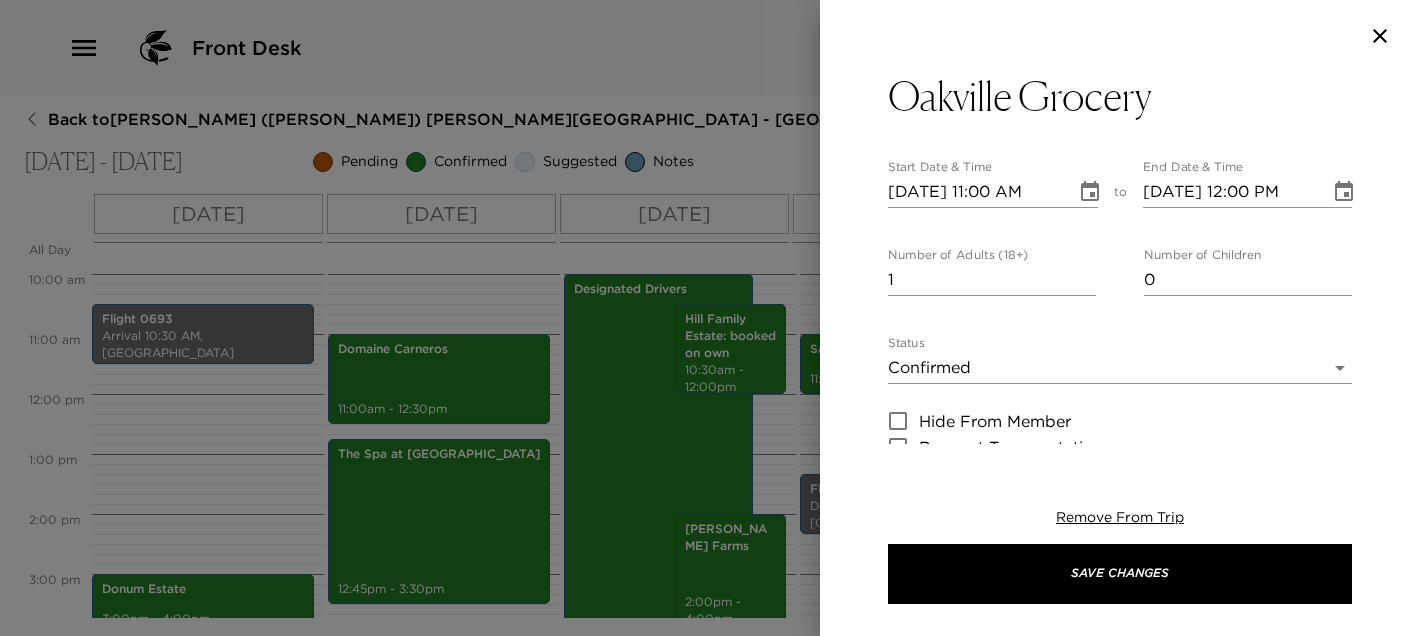 type on "Oakville Grocery - founded in 1881 - is the oldest continually operating grocery store in California. Since its opening, Oakville Grocery has been a destination for locals and visitors alike. With our renovation, we have reconnected to our California roots, offering a highly curated selection of the best products from farmers, artisans, and purveyors in the Napa and Sonoma Valleys. Their seasonal prepared foods, made-to-order sandwiches and salads, breads, cheeses, charcuterie, and baked goods can be taken to-go or enjoyed on the property." 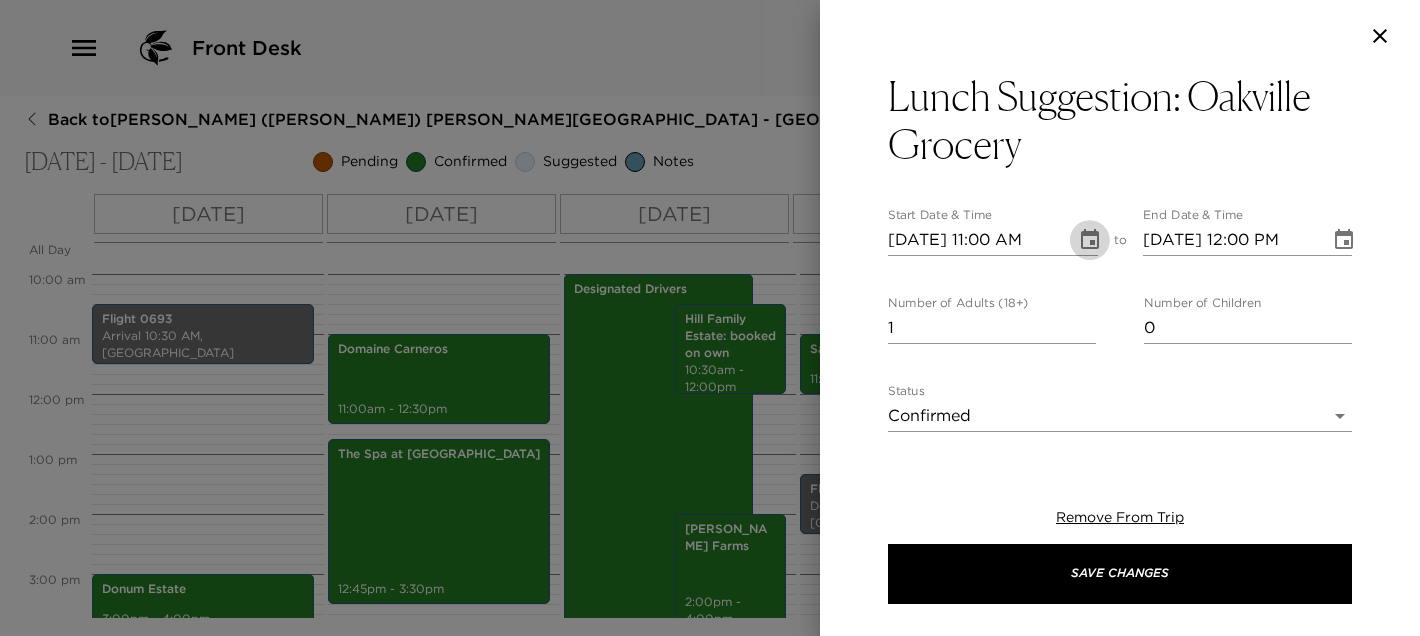 click 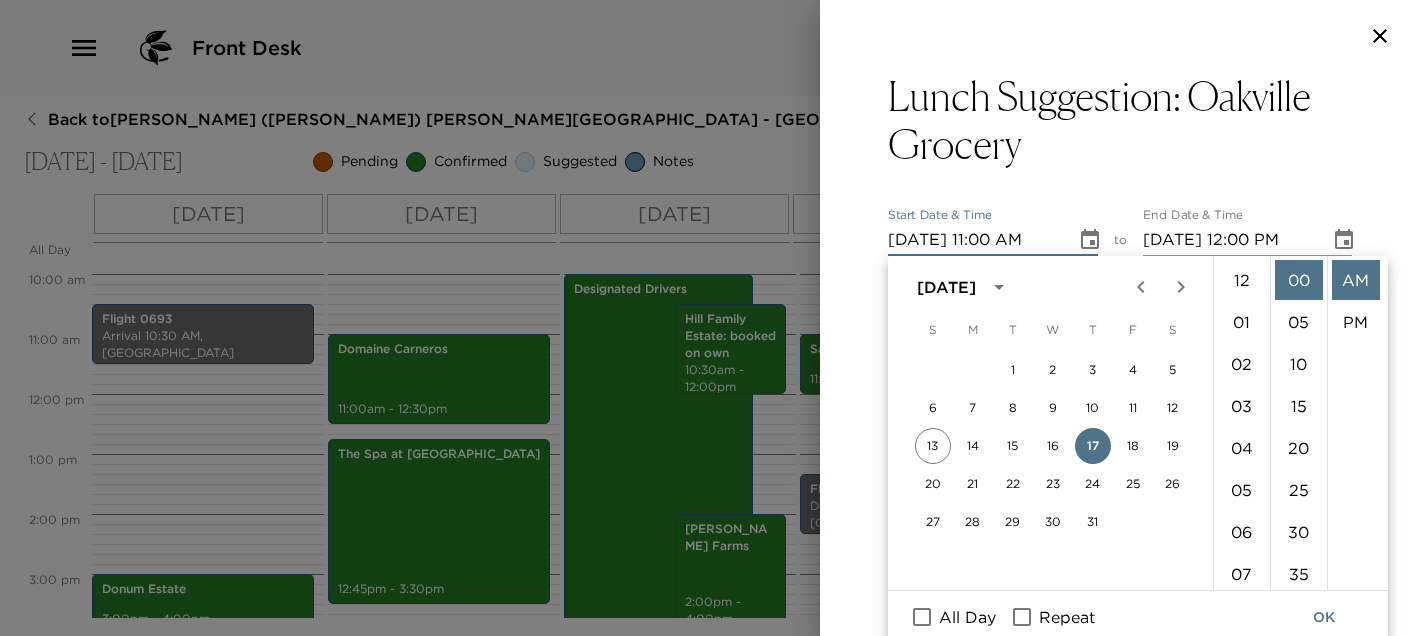 scroll, scrollTop: 461, scrollLeft: 0, axis: vertical 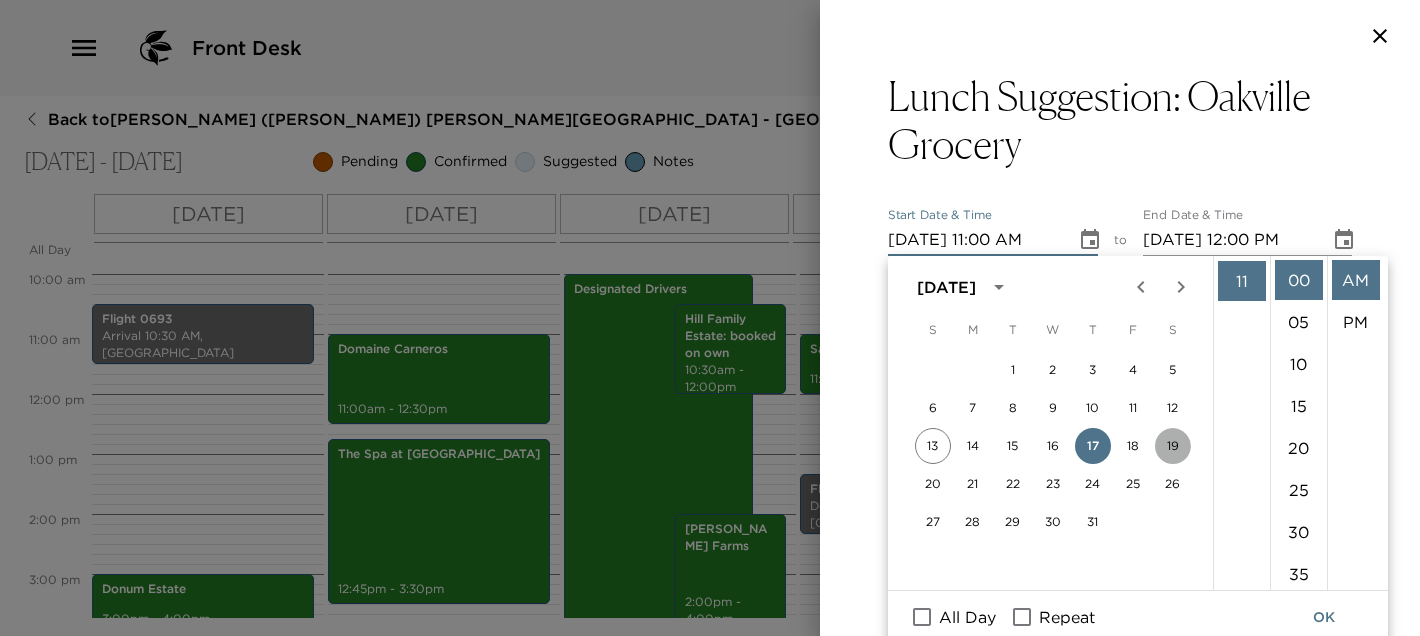 click on "19" at bounding box center [1173, 446] 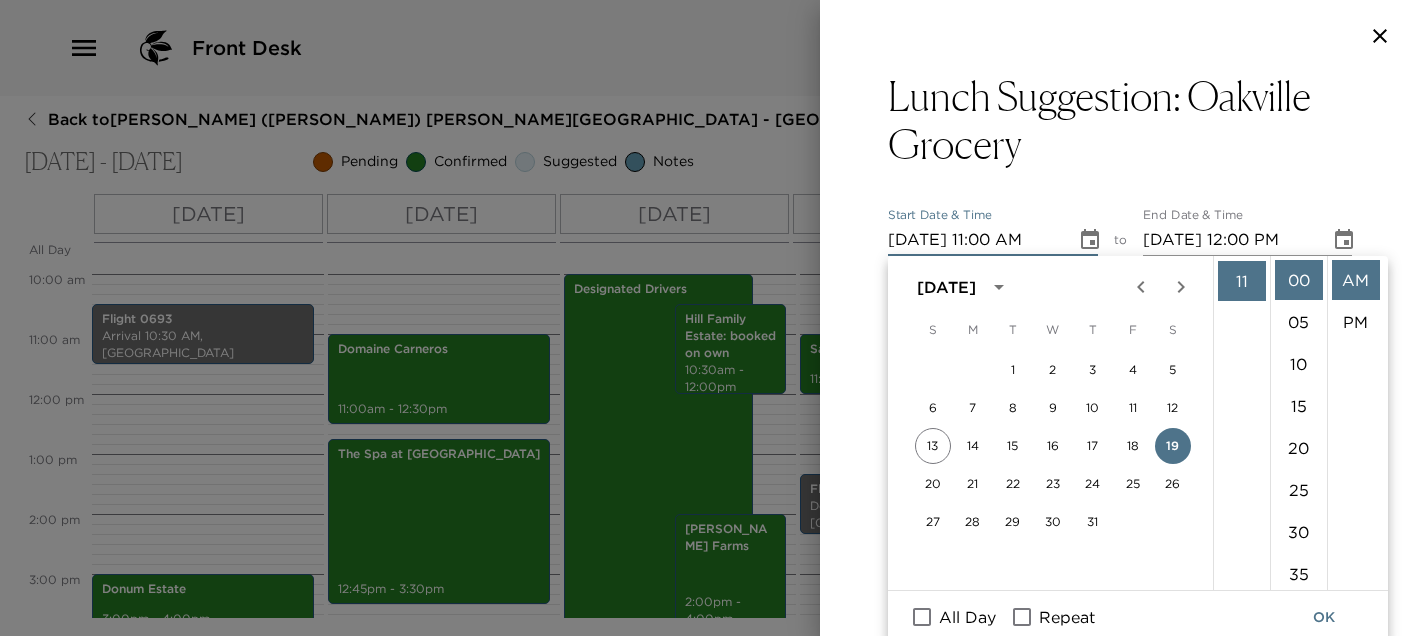 click on "07/19/2025 11:00 AM" at bounding box center [975, 240] 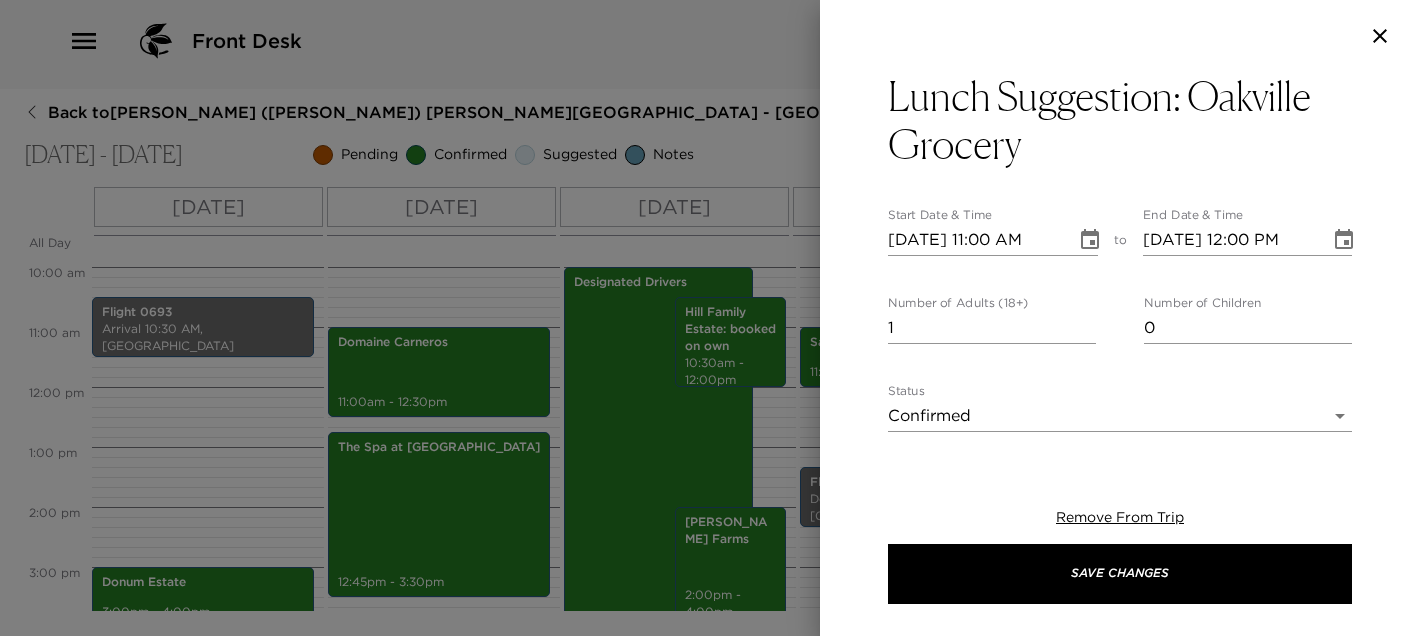 scroll, scrollTop: 0, scrollLeft: 0, axis: both 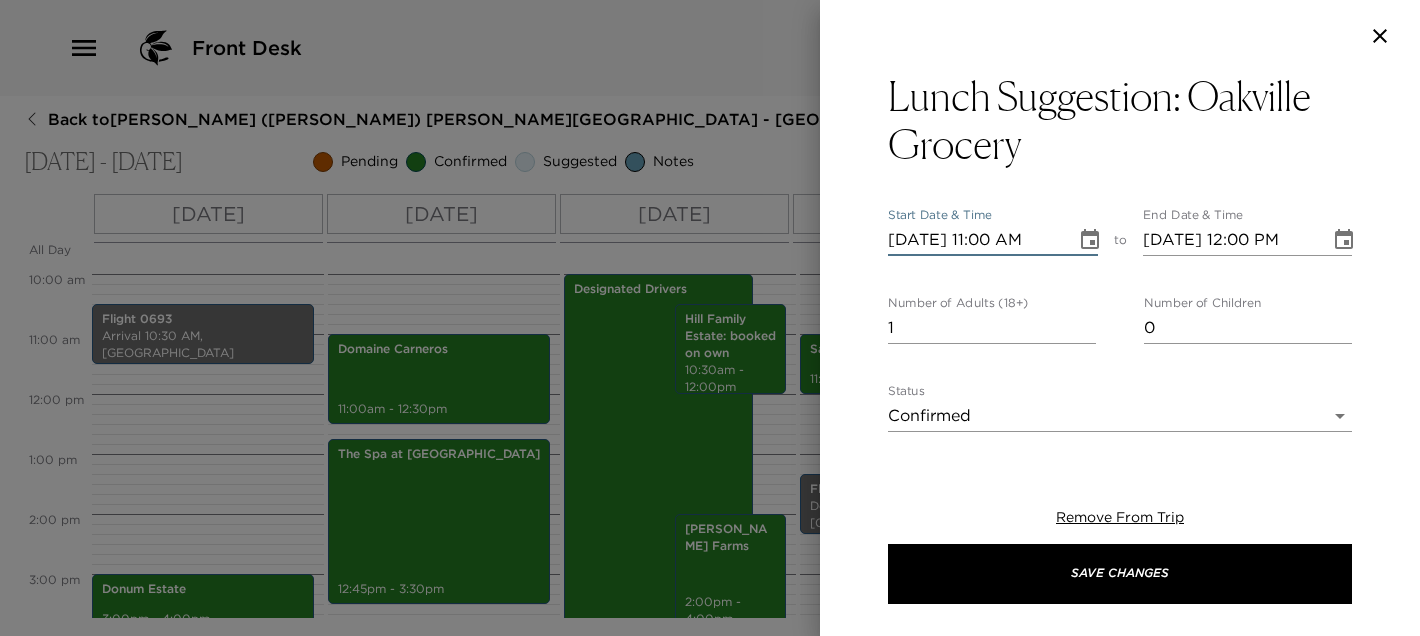 click on "07/19/2025 11:00 AM" at bounding box center (975, 240) 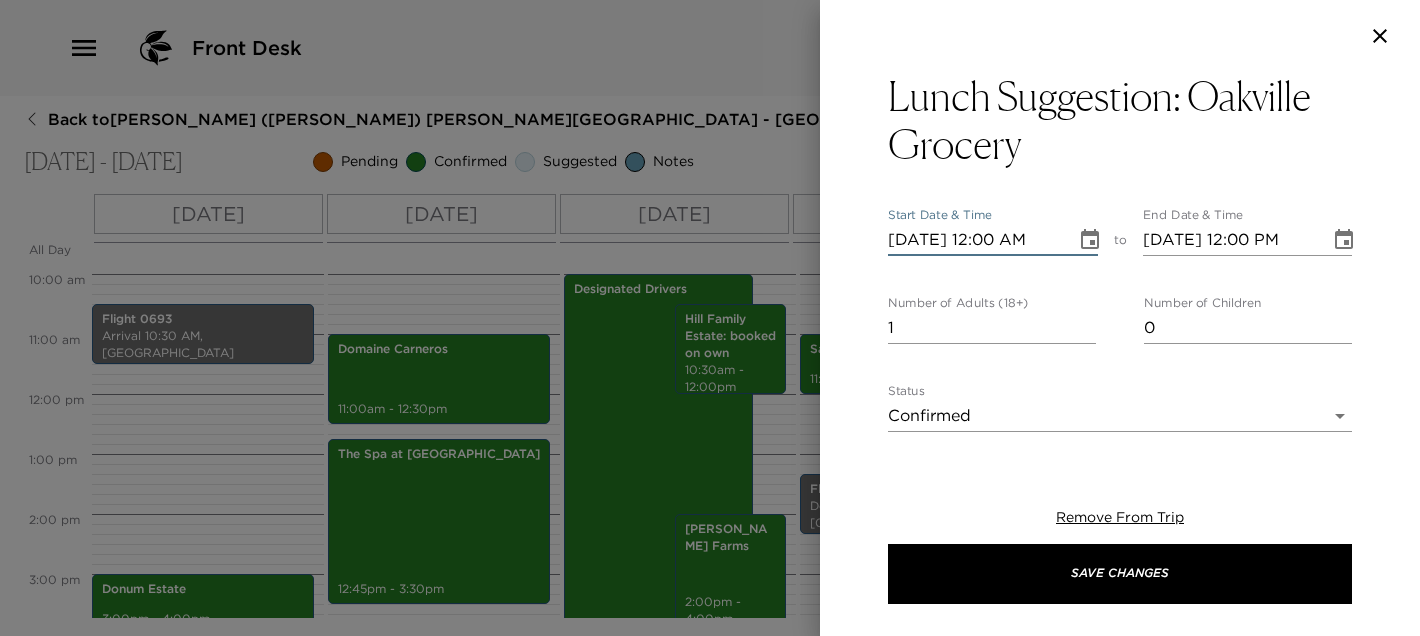 click on "07/19/2025 12:00 AM" at bounding box center [975, 240] 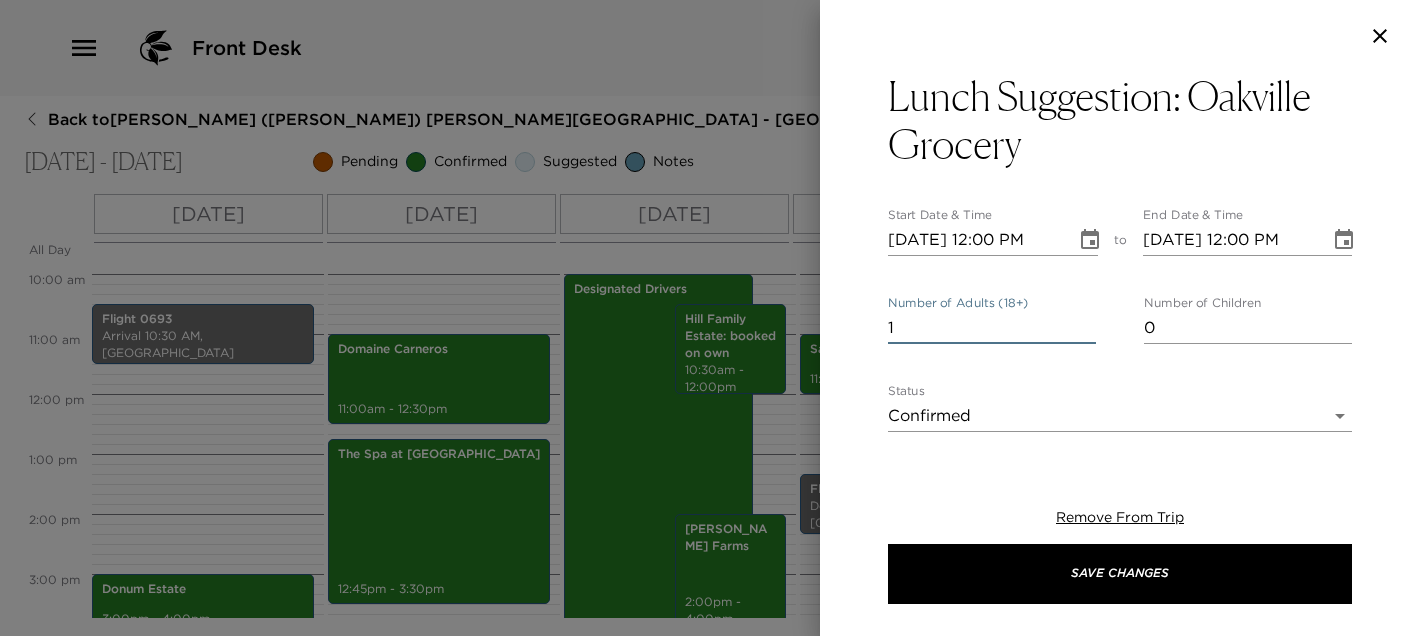 drag, startPoint x: 922, startPoint y: 322, endPoint x: 842, endPoint y: 326, distance: 80.09994 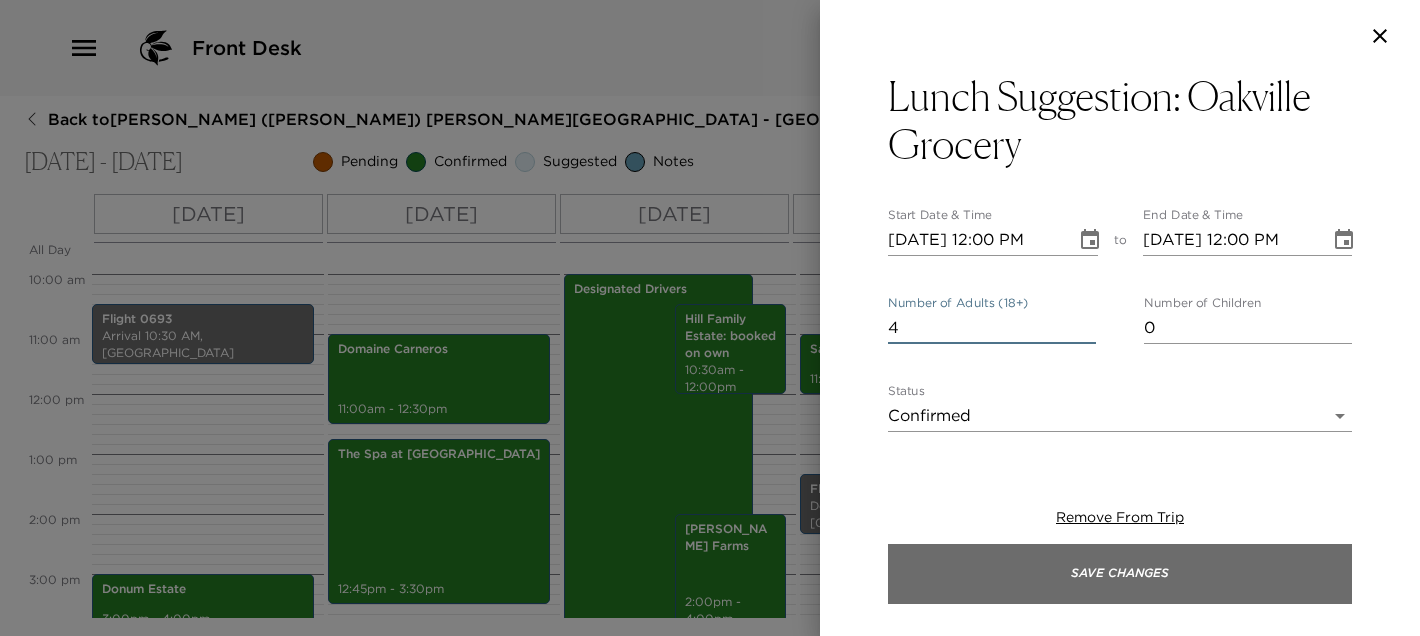 type on "4" 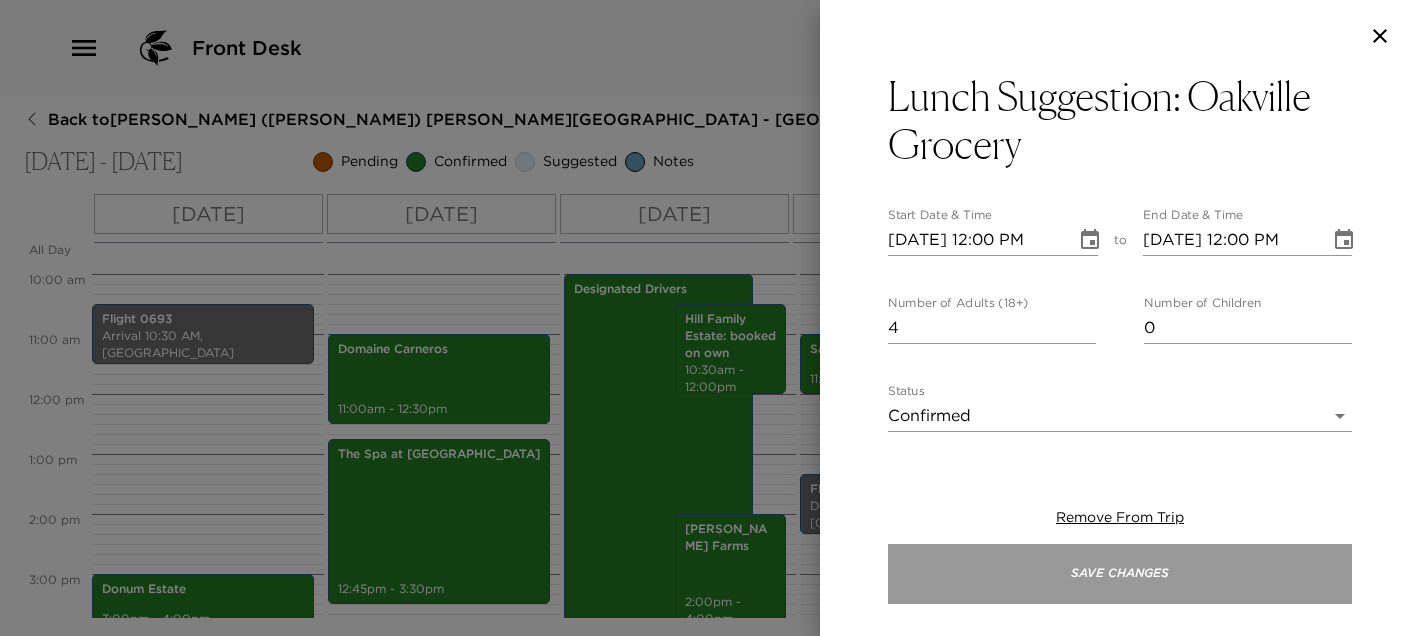 click on "Save Changes" at bounding box center (1120, 574) 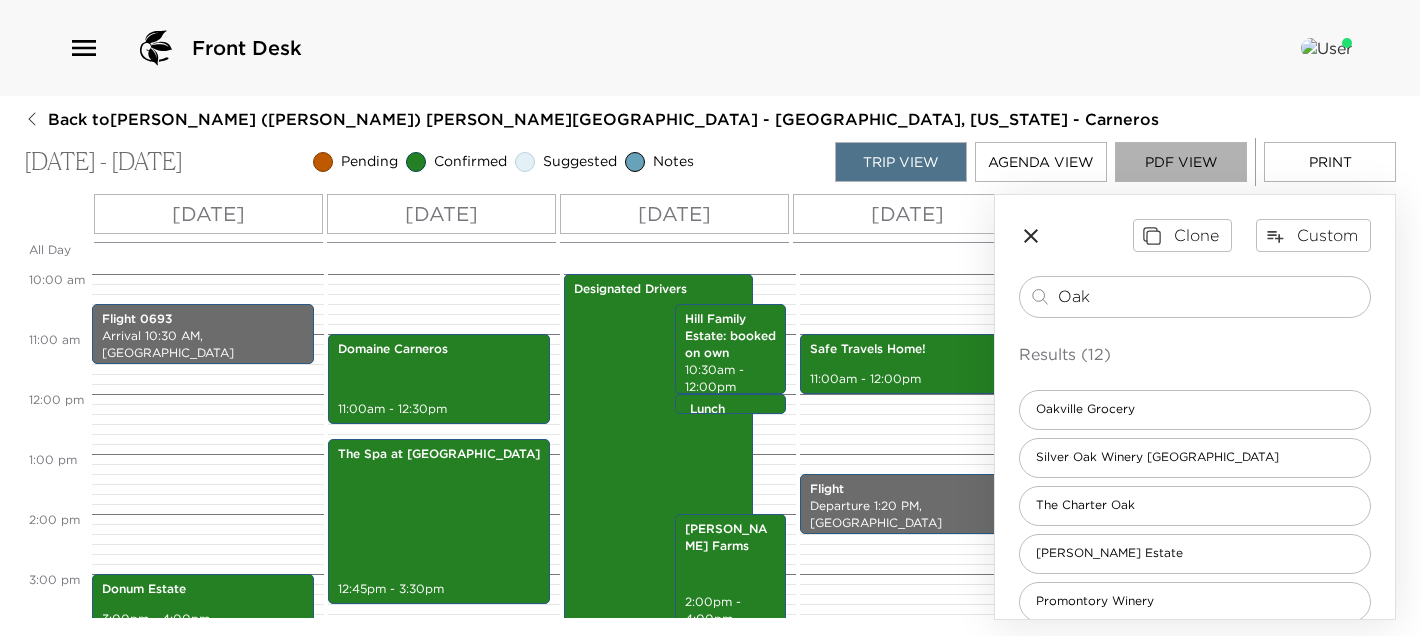 click on "PDF View" at bounding box center (1181, 162) 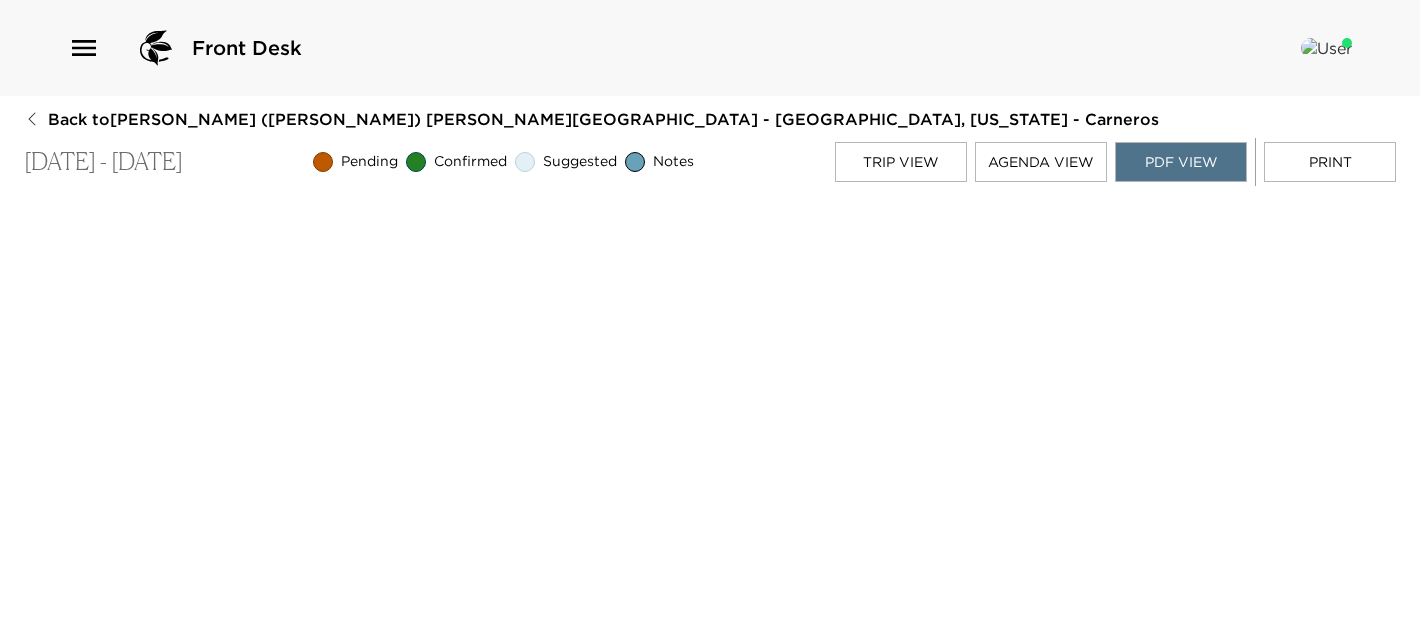 click on "Print" at bounding box center (1330, 162) 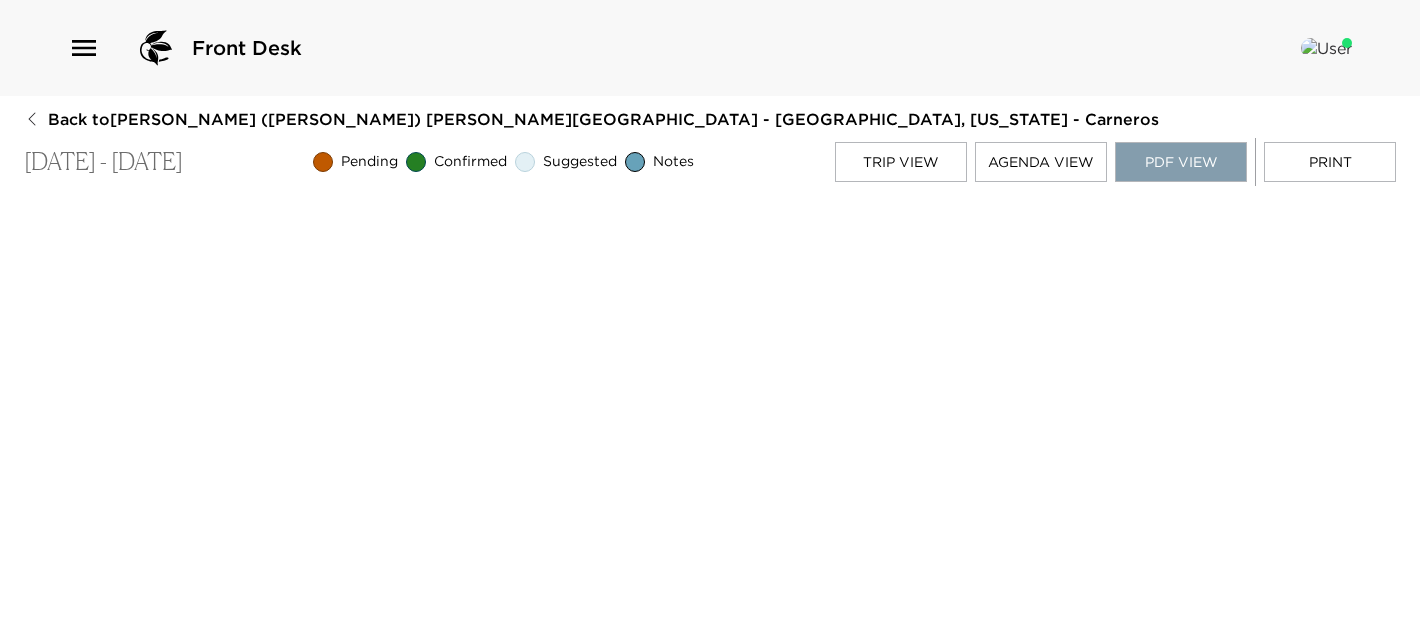 click on "PDF View" at bounding box center [1181, 162] 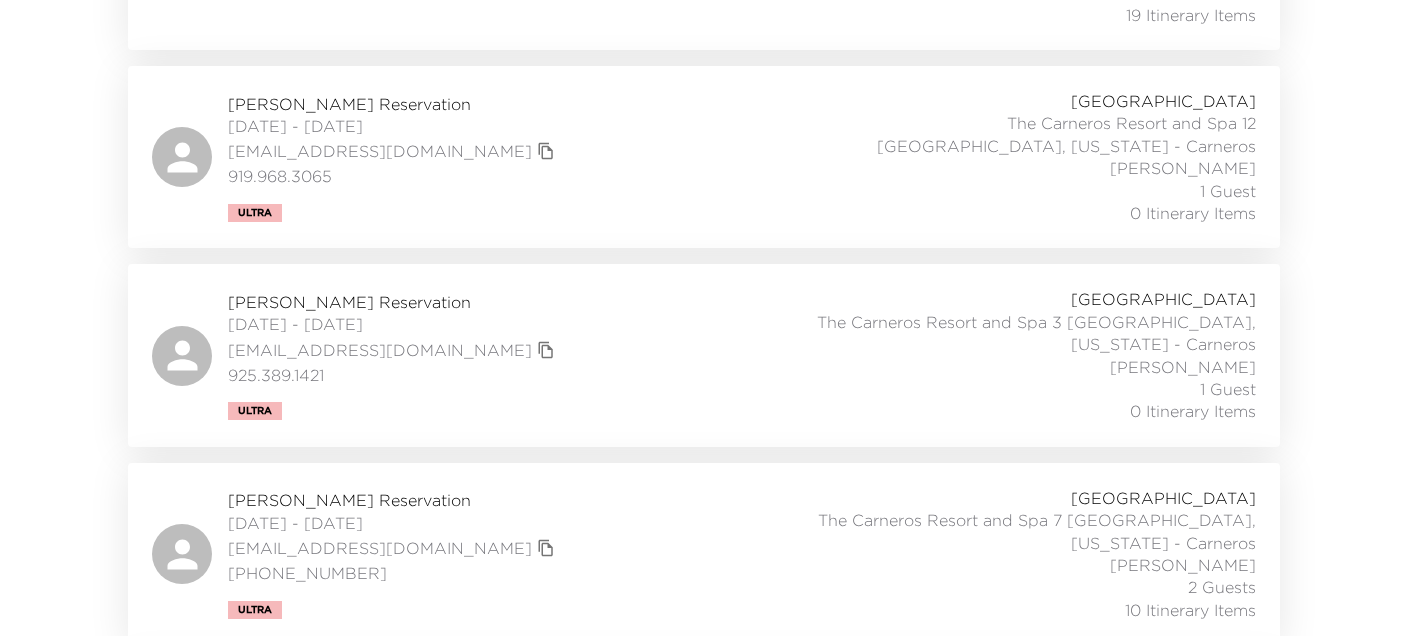 scroll, scrollTop: 2240, scrollLeft: 0, axis: vertical 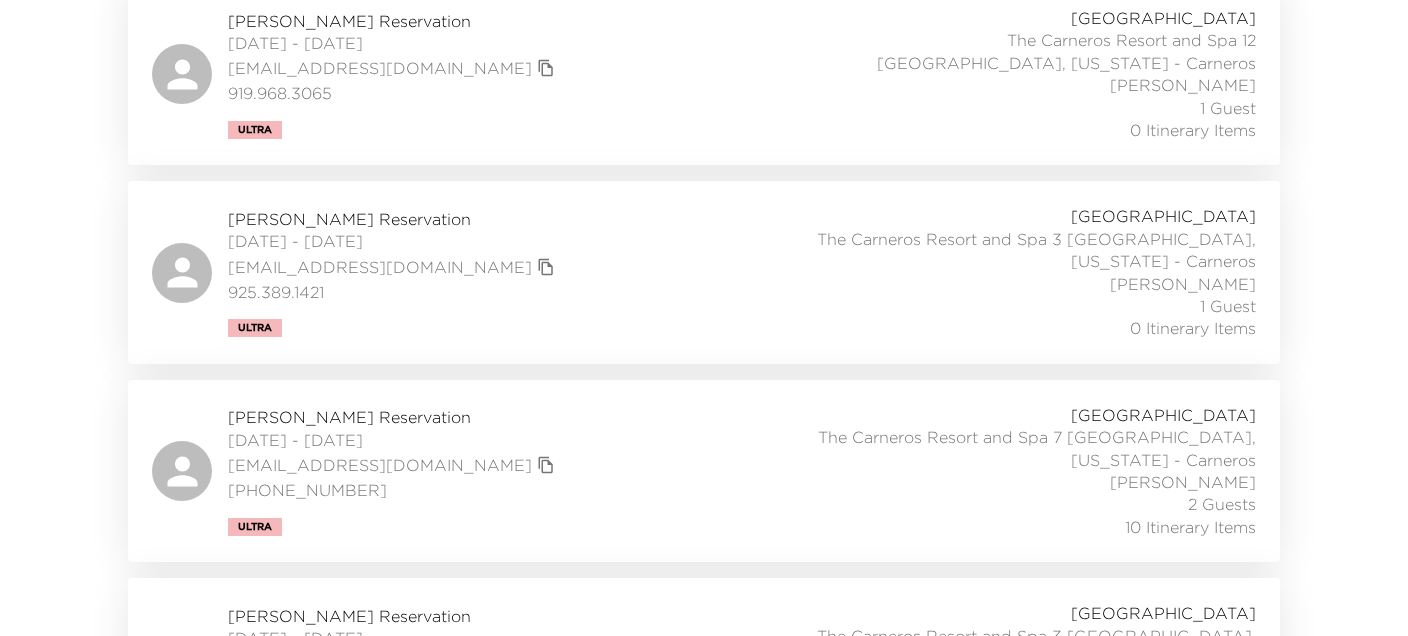 click on "Jill Reynolds Reservation 07/23/2025 - 07/25/2025 jillkpr@gmail.com 925.389.1421 Ultra Carneros Resort and Spa The Carneros Resort and Spa 3 Napa, California - Carneros Sandra Grignon 1 Guest 0 Itinerary Items" at bounding box center [704, 272] 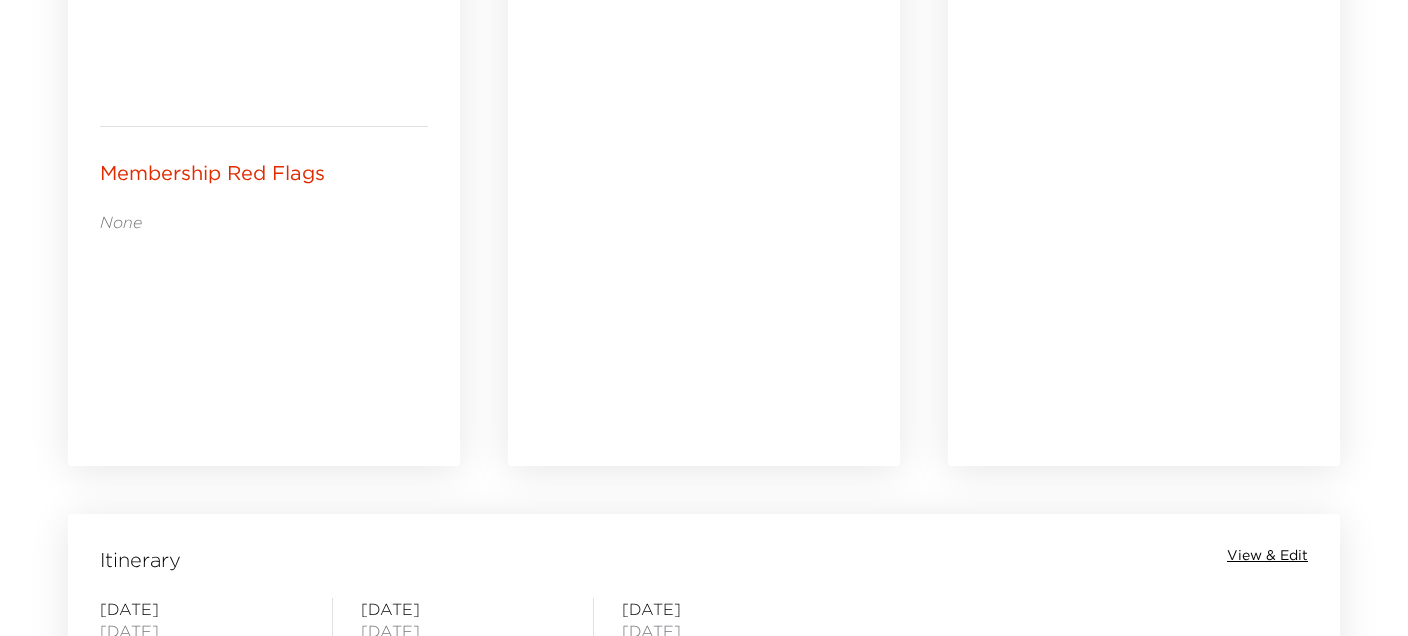 scroll, scrollTop: 1360, scrollLeft: 0, axis: vertical 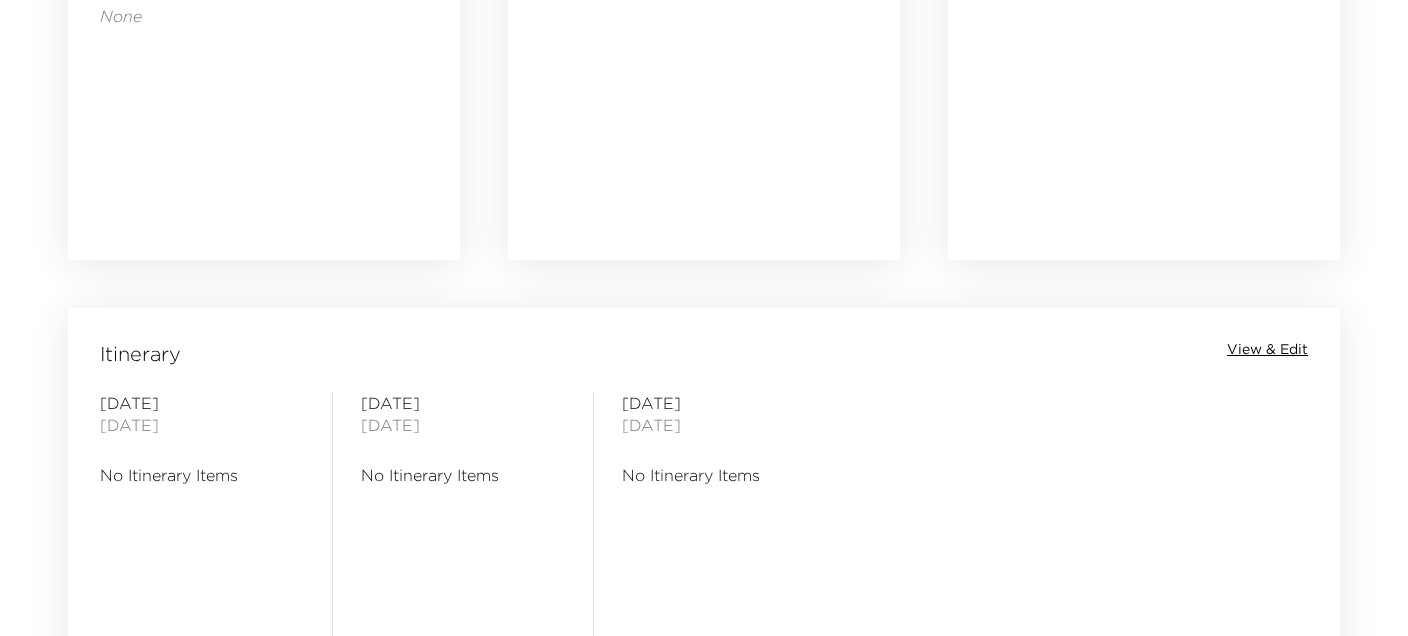 click on "View & Edit" at bounding box center [1267, 350] 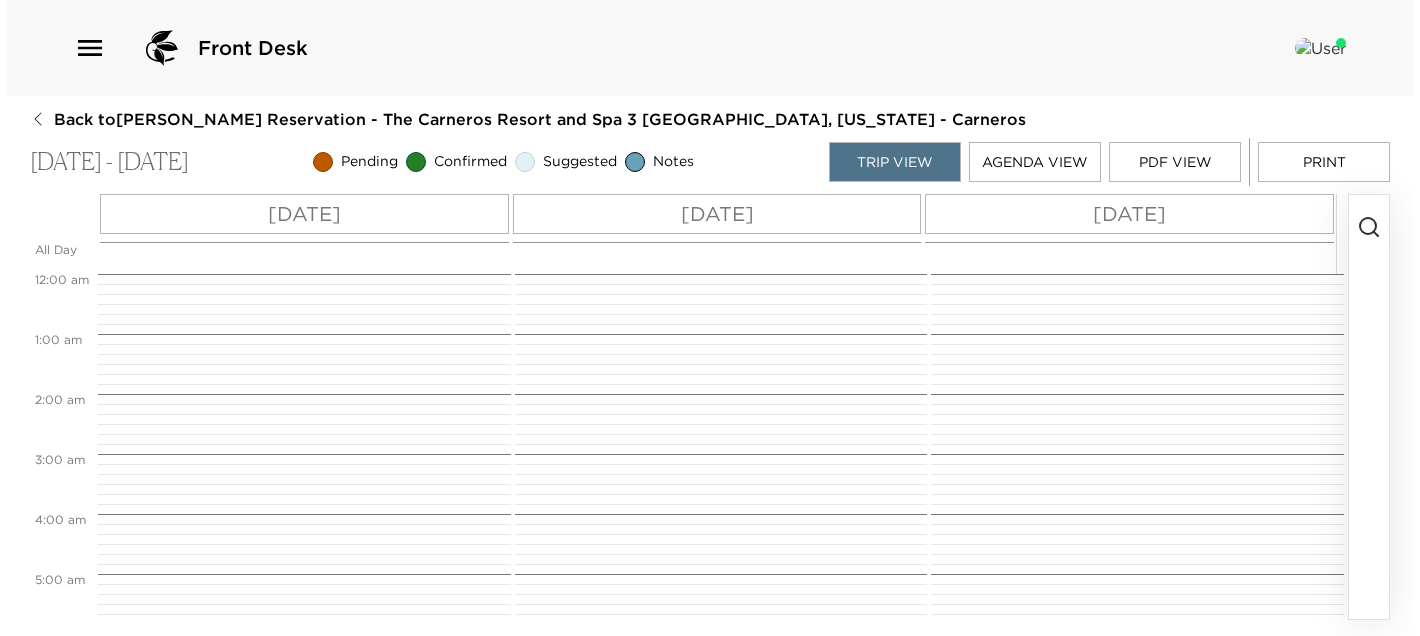 scroll, scrollTop: 0, scrollLeft: 0, axis: both 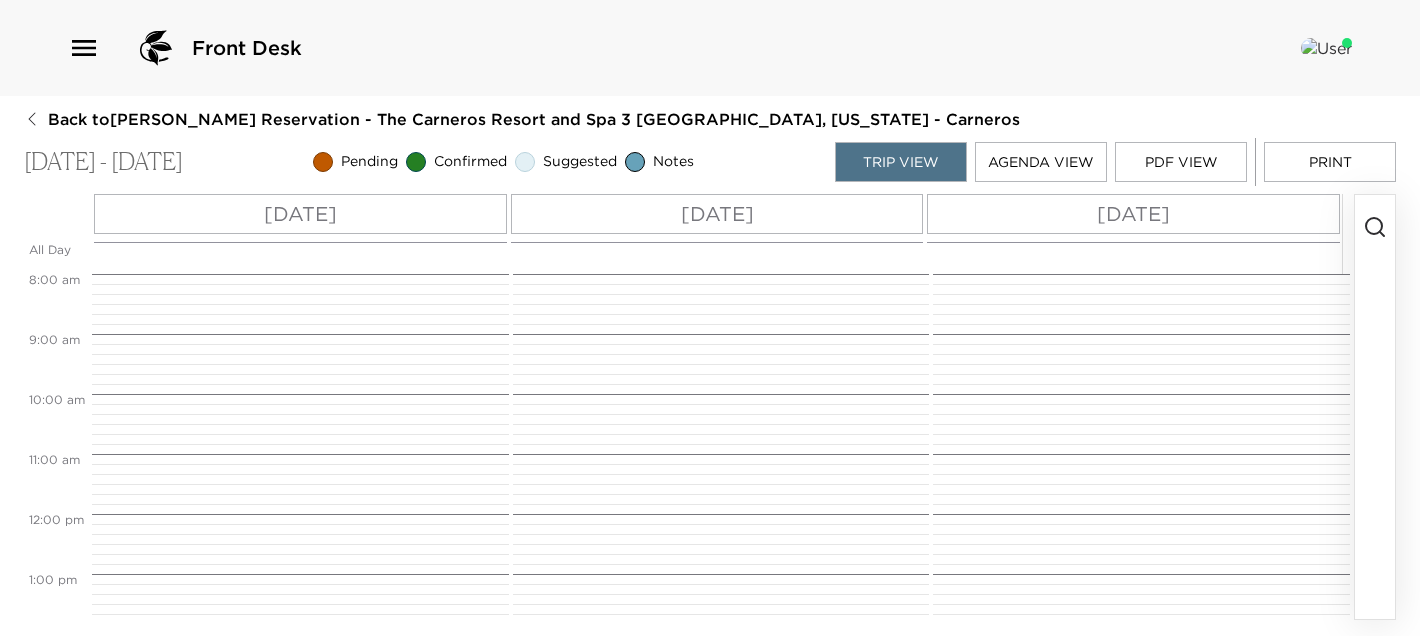 click 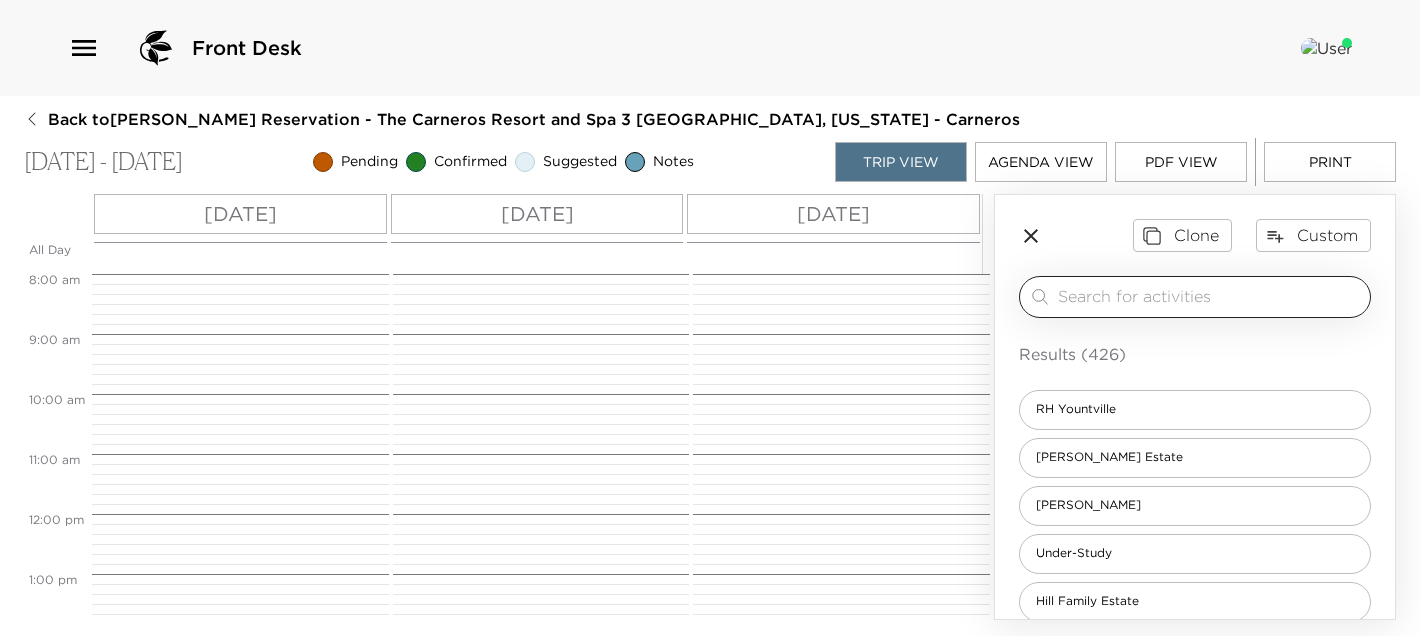 click at bounding box center (1210, 296) 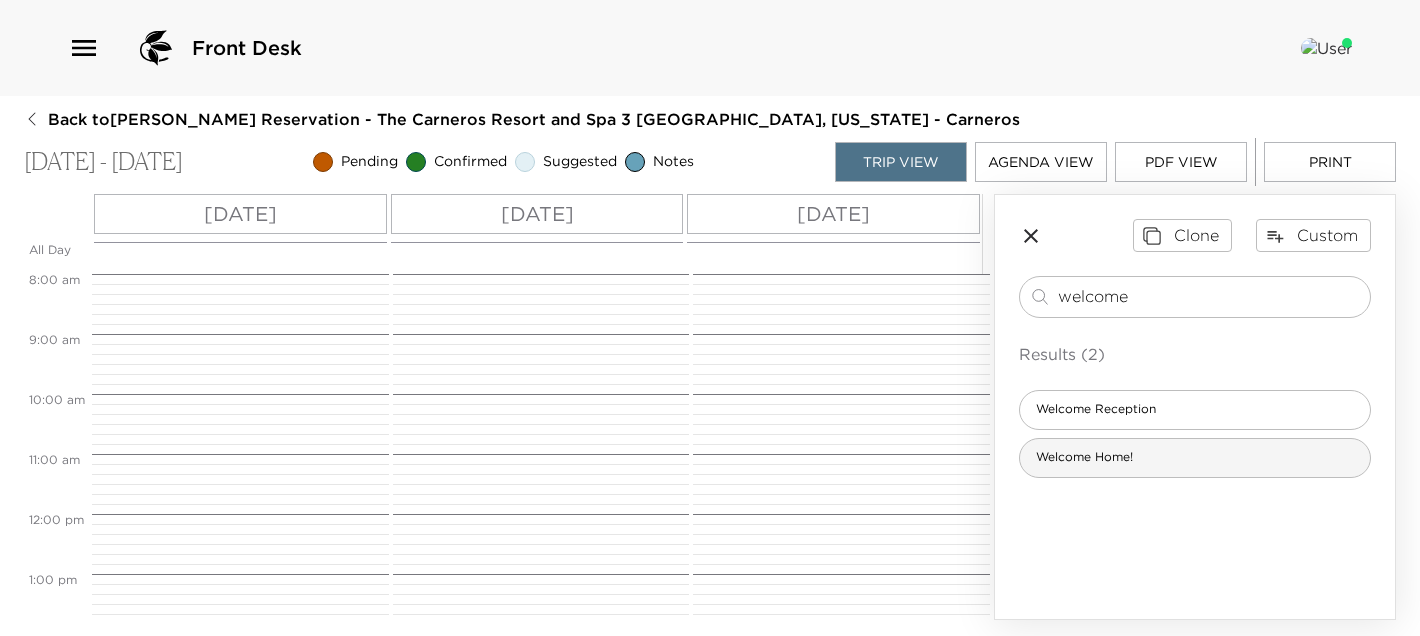 type on "welcome" 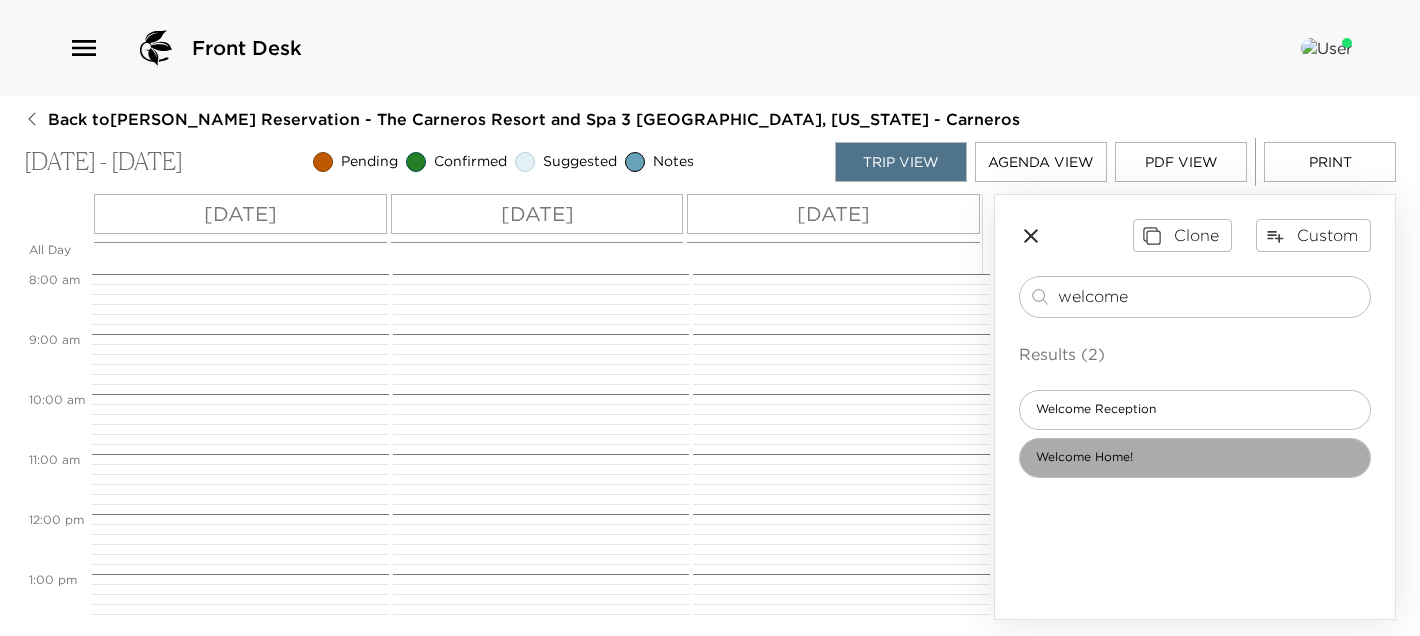 click on "Welcome Home!" at bounding box center [1084, 457] 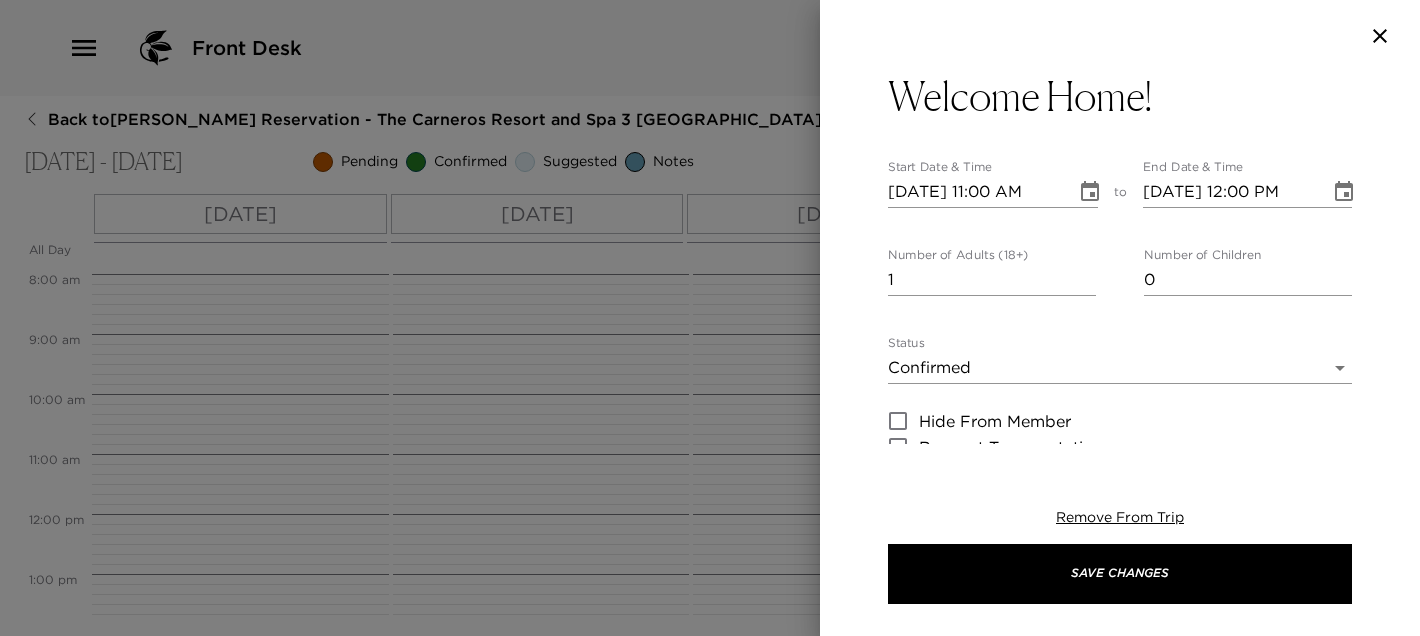 type on "Check-in is at 4:00 PM. Please make your way to the resort’s main lobby to pick up the house keys and to provide the resort with a credit card for any incidentals. The [PERSON_NAME] will escort you to the home and help you with your luggage. We will greet you to say hello and make sure you are comfortable with the features of the home. Should you arrive before 4:00 PM, please feel free to leave your car and/or luggage with the Front Desk and ask for a temporary key to enjoy the facilities such as the Hilltop or Family pool. If you booked spa treatments in advance of your stay, the [PERSON_NAME] will escort you up to the Spa. The Hilltop and Market are also great places to grab a bite, some wine, and get into vacation mode.
Exclusive Resorts Concierge Hours - 9:00 AM to 5:30 PM Daily
[PERSON_NAME] – 707.337.8327
[PERSON_NAME] – 818.205.7546" 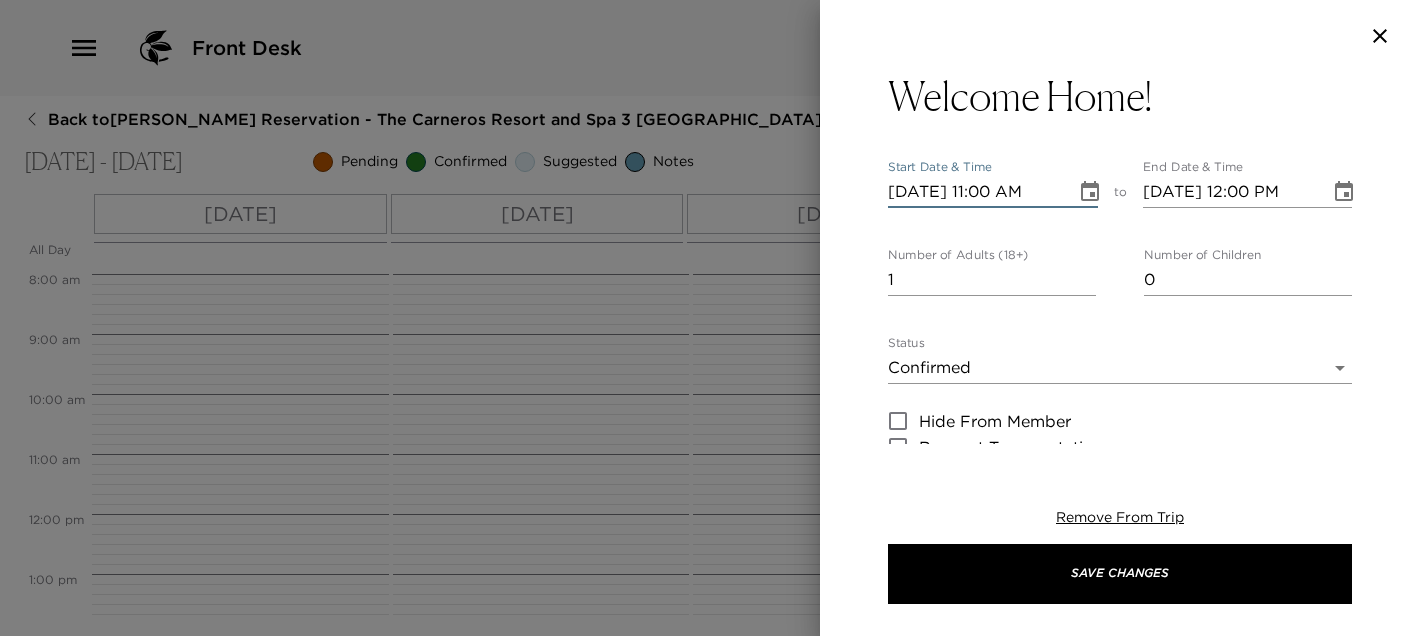 click on "[DATE] 11:00 AM" at bounding box center (975, 192) 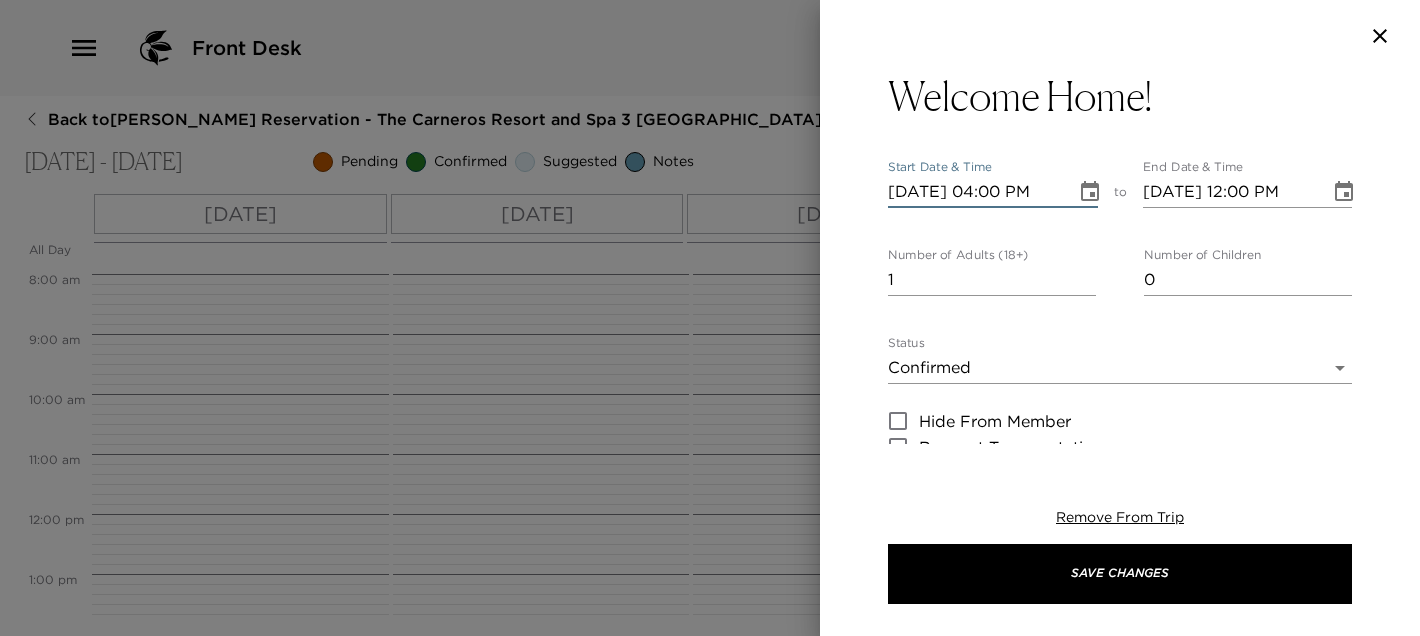 type on "[DATE] 05:00 PM" 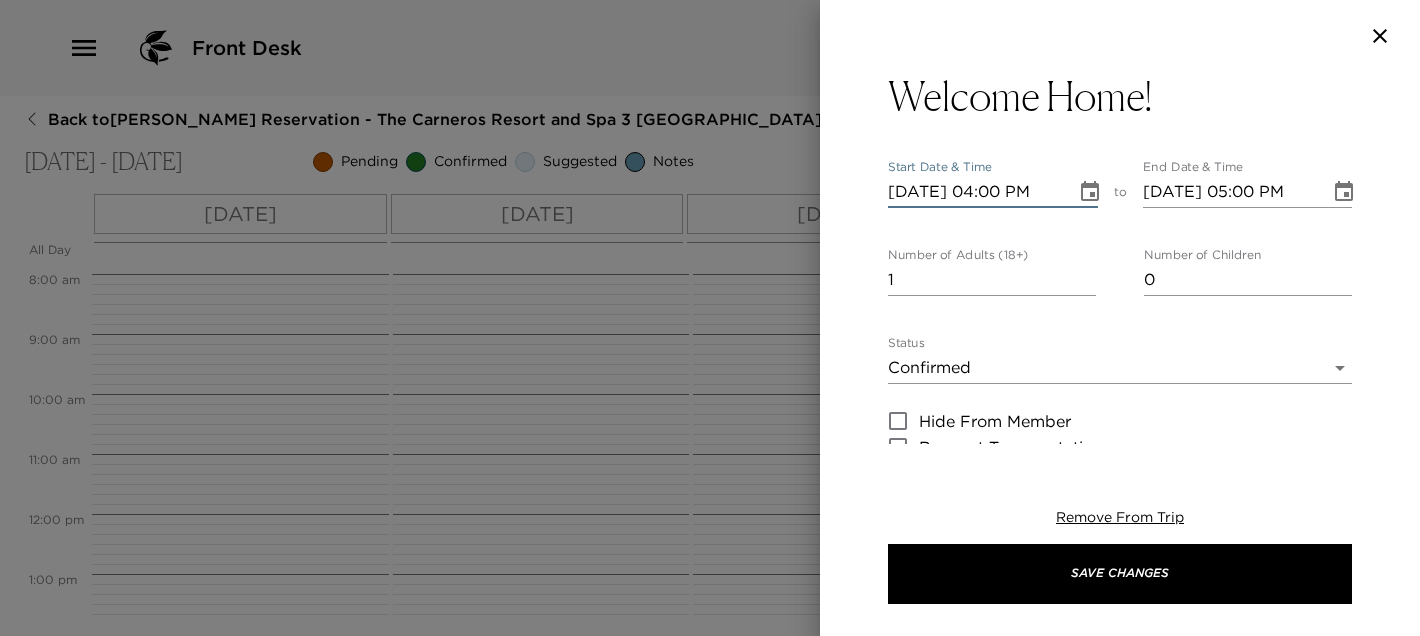 type on "[DATE] 04:00 PM" 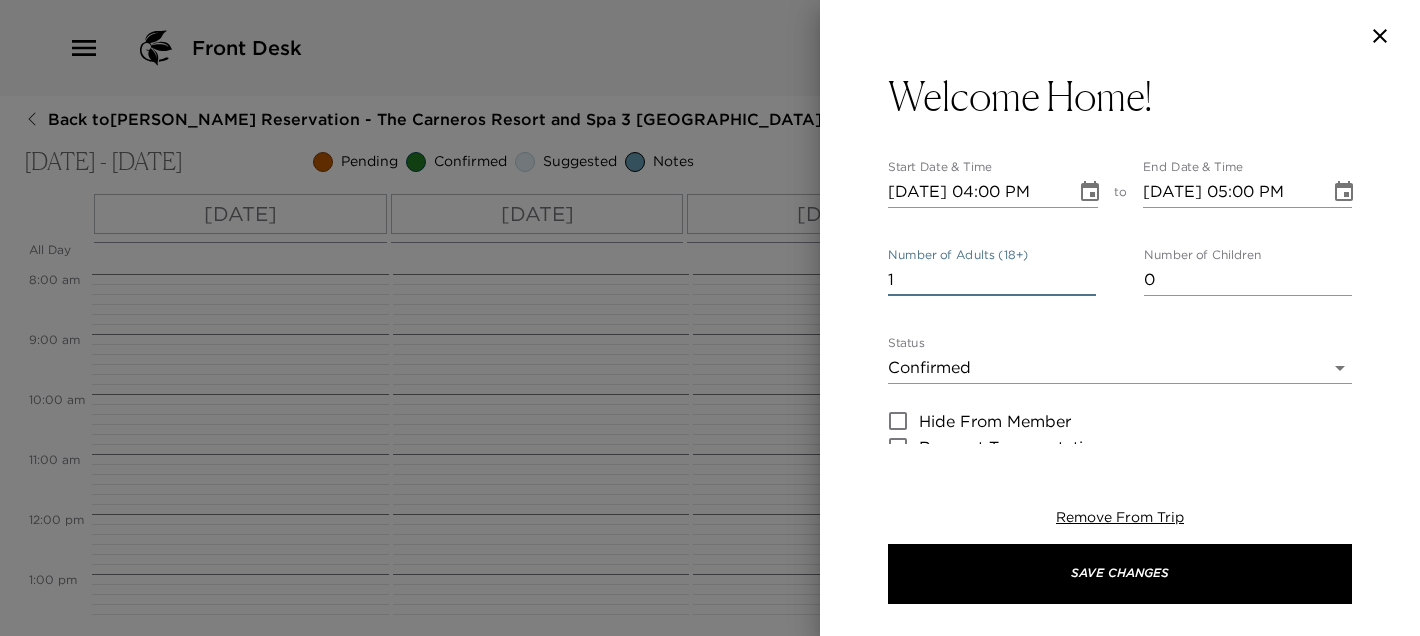 drag, startPoint x: 932, startPoint y: 281, endPoint x: 849, endPoint y: 270, distance: 83.725746 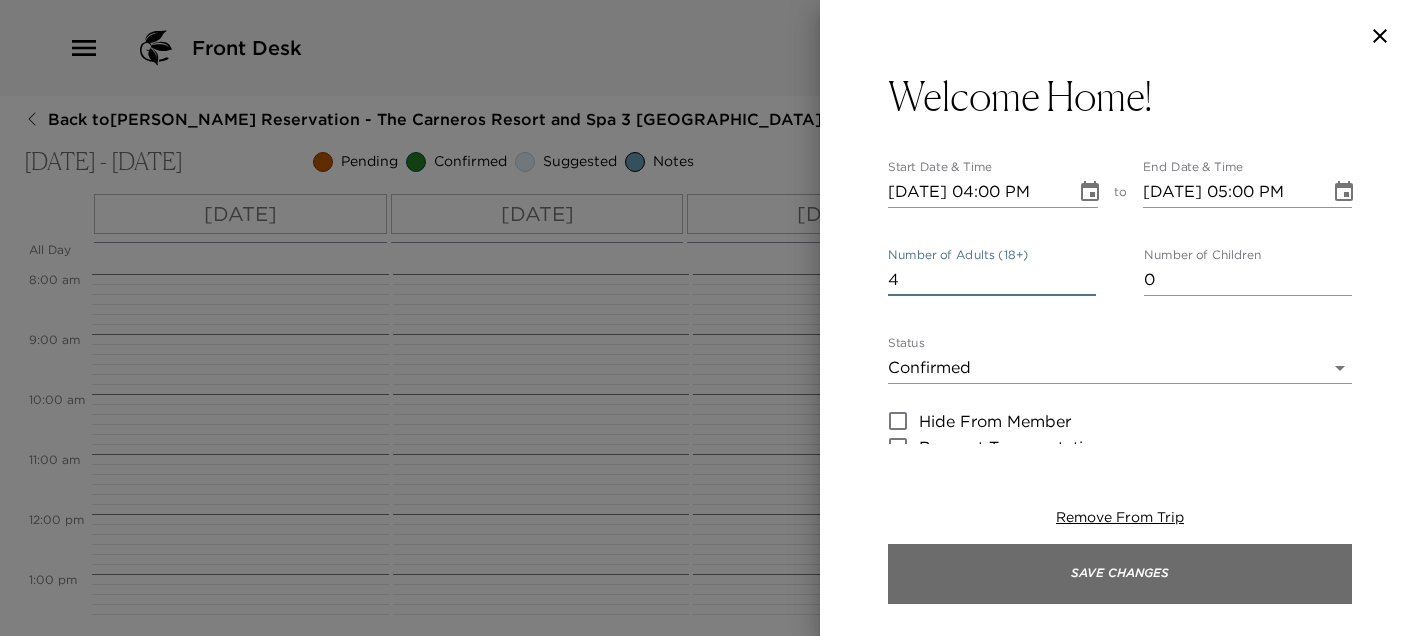 type on "4" 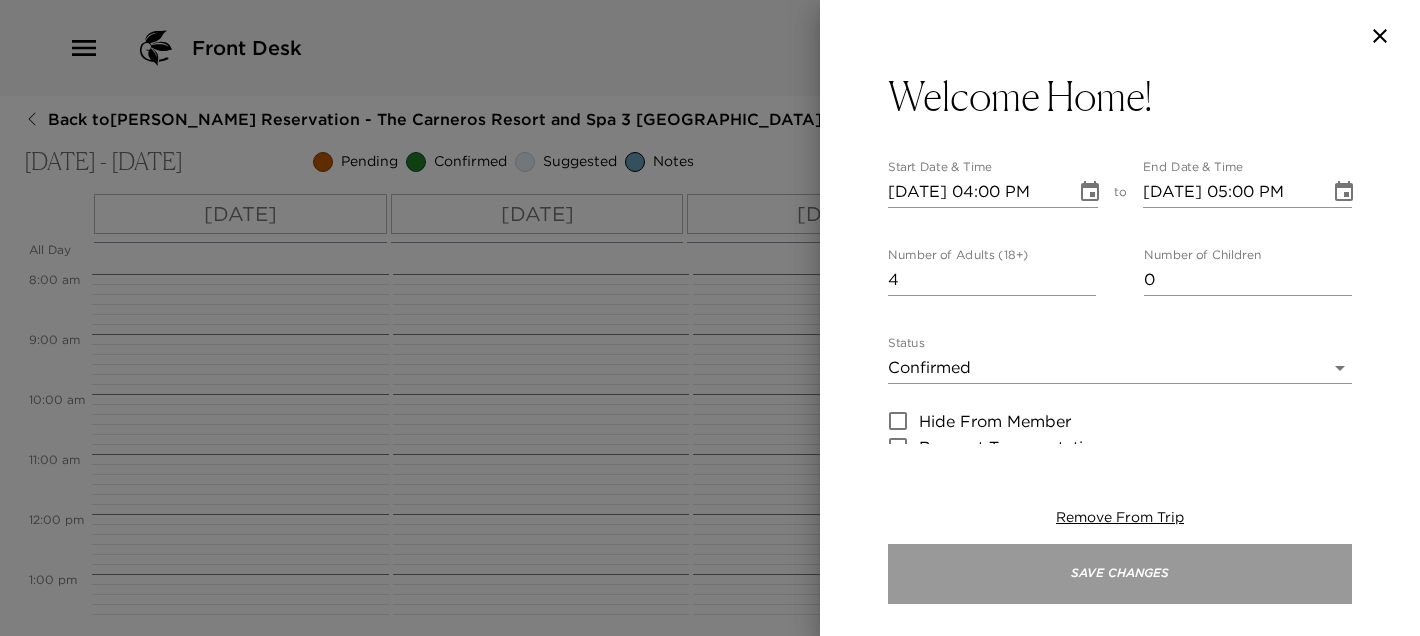 click on "Save Changes" at bounding box center (1120, 574) 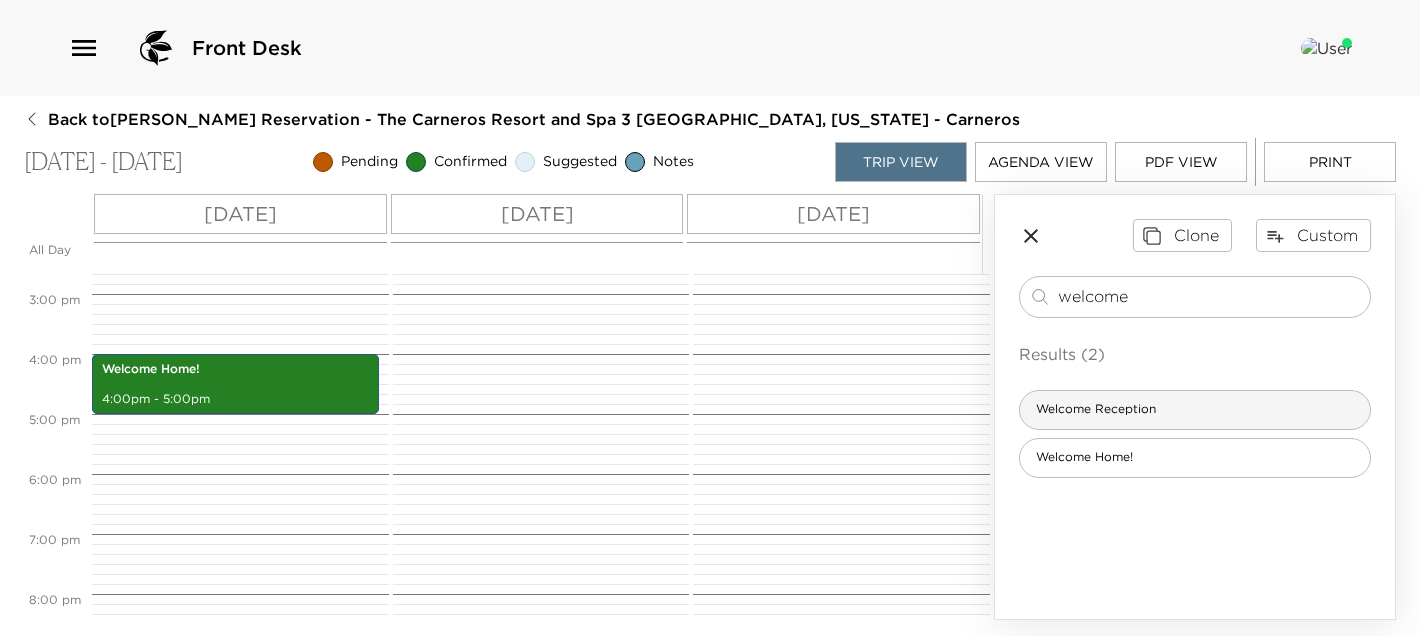 scroll, scrollTop: 480, scrollLeft: 0, axis: vertical 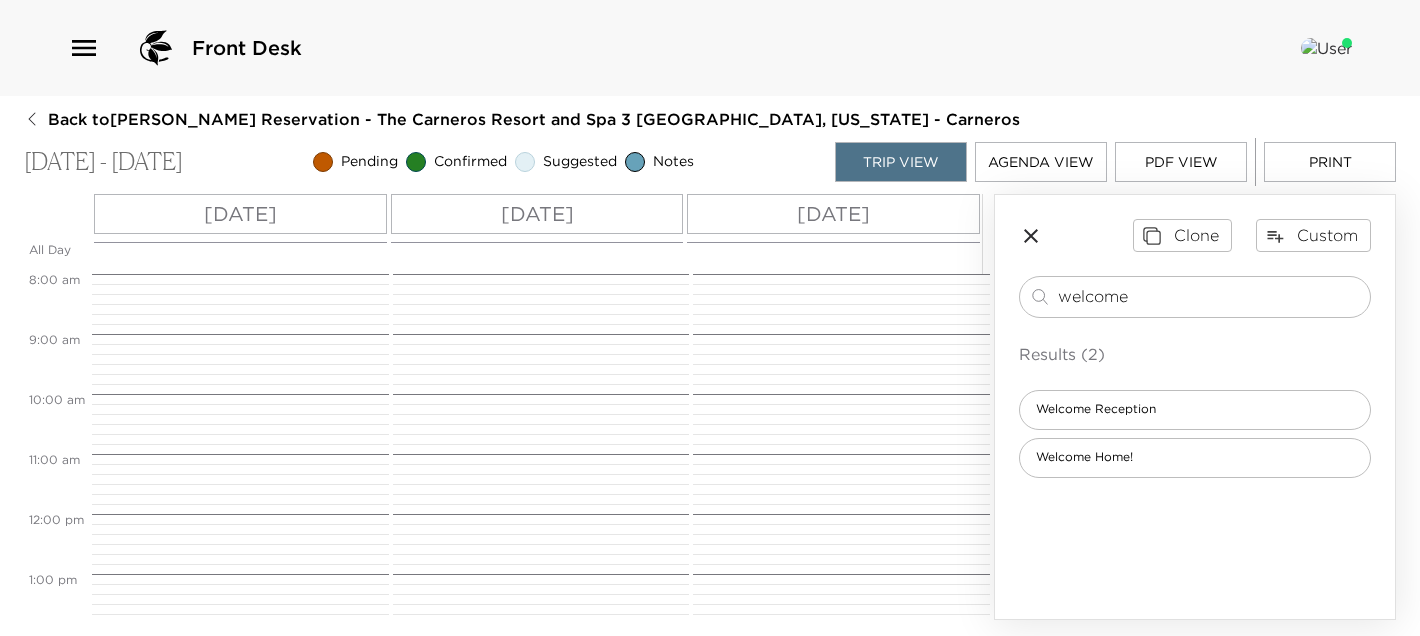 drag, startPoint x: 1159, startPoint y: 304, endPoint x: 936, endPoint y: 263, distance: 226.73773 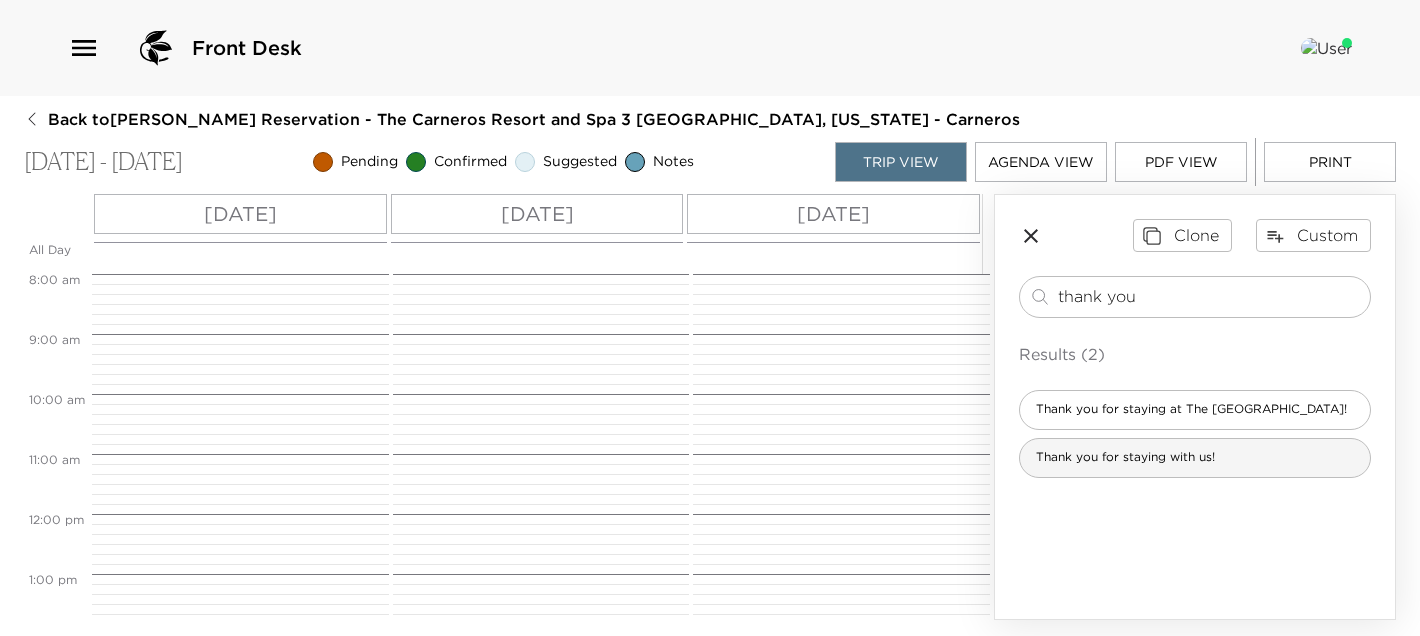 type on "thank you" 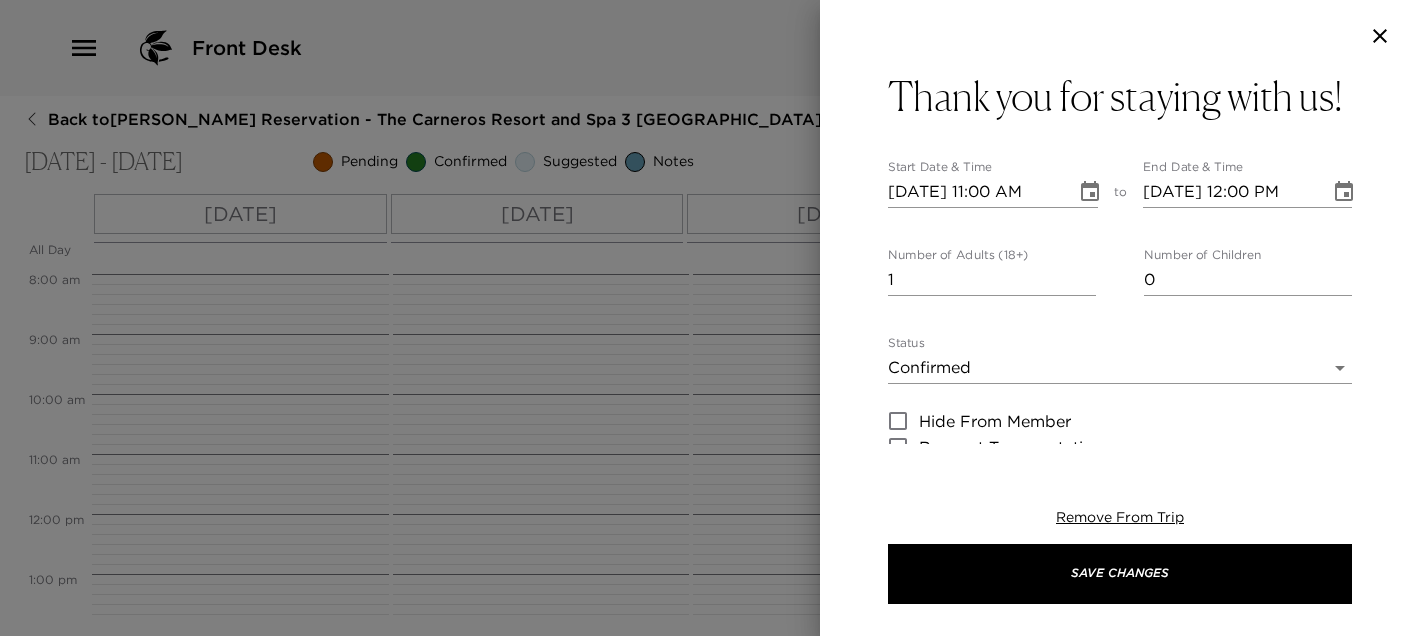 type on "Please note that check-out is by 11:00 AM. Please simply leave the house keys on the dining table or with the Front Desk before departing. Any charges to the room can be viewed on the TV under Menu/Guest Services. The Front Desk can also provide you with a copy of your resort folio upon request. Members are welcome to stay and enjoy the resort’s amenities after check-out. Please simply store your vehicles and/or luggage at Reception and ask the front desk team for a temporary key which will give you access to the Pools and Fitness center.
Exclusive Resorts Concierge Hours - 9:00 AM to 5:30 PM Daily
[PERSON_NAME] – 707.337.8327 - [DATE] to [DATE]
[PERSON_NAME] – 818.205.7546 - Part Time" 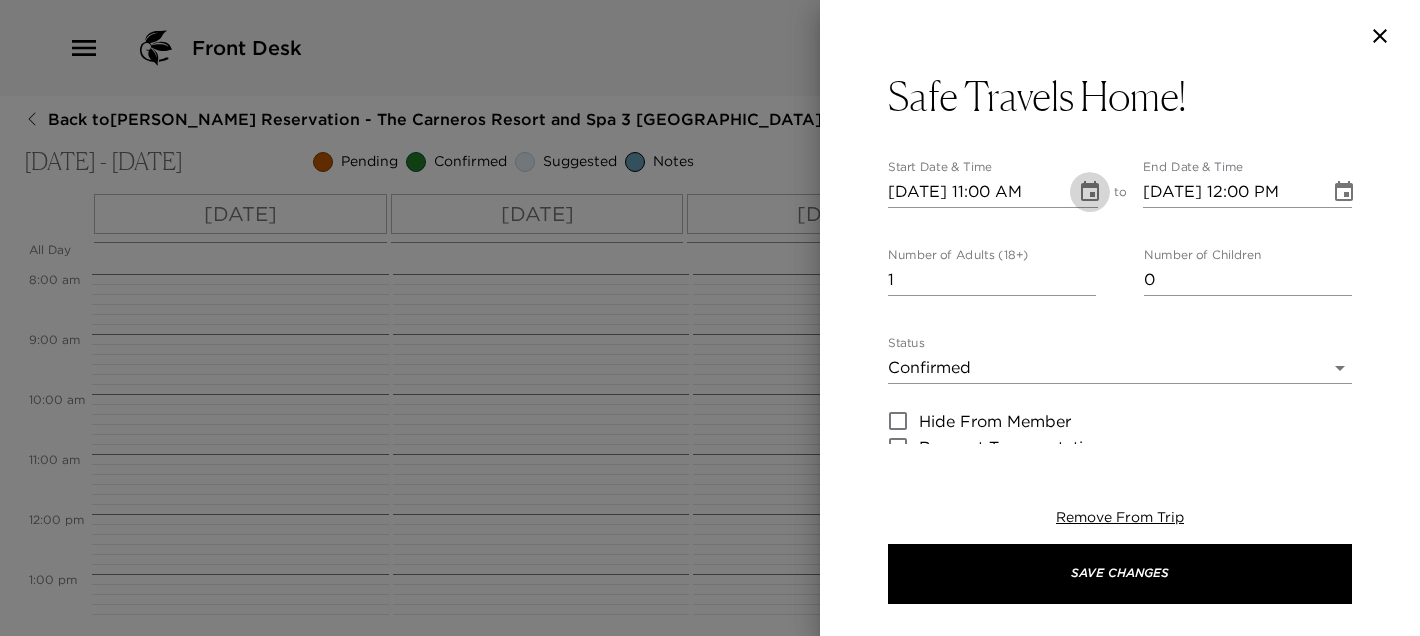 click 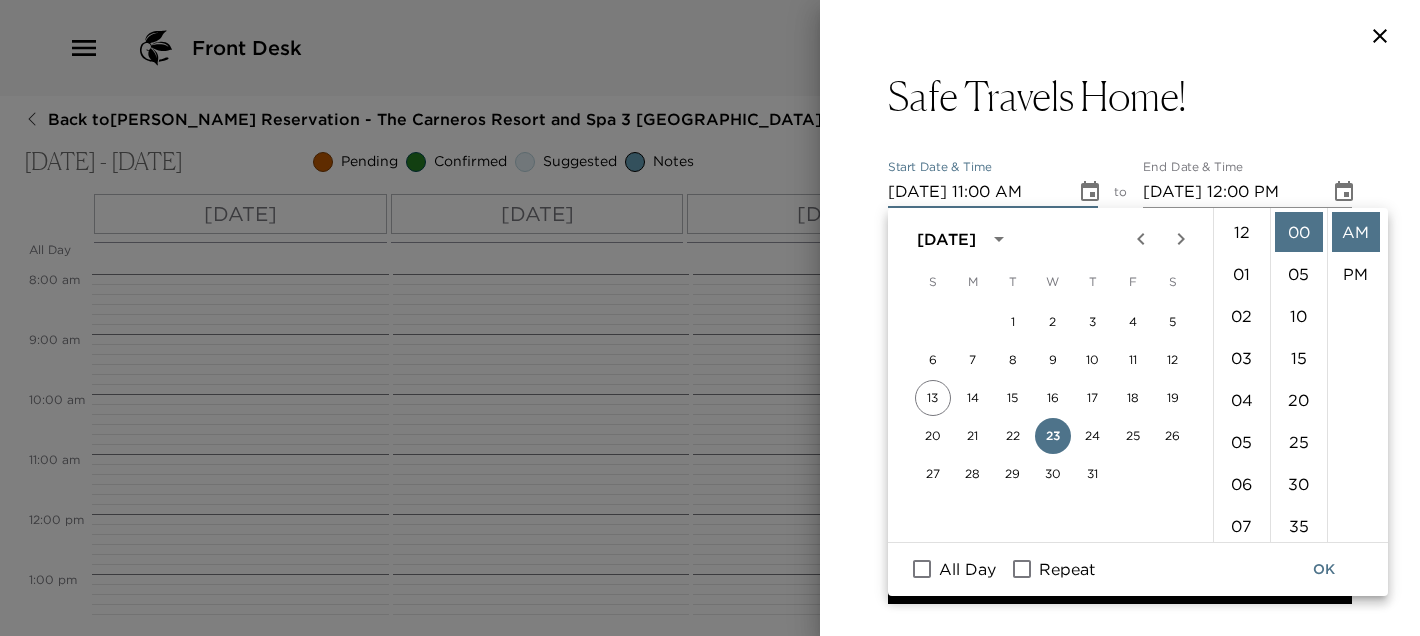 scroll, scrollTop: 461, scrollLeft: 0, axis: vertical 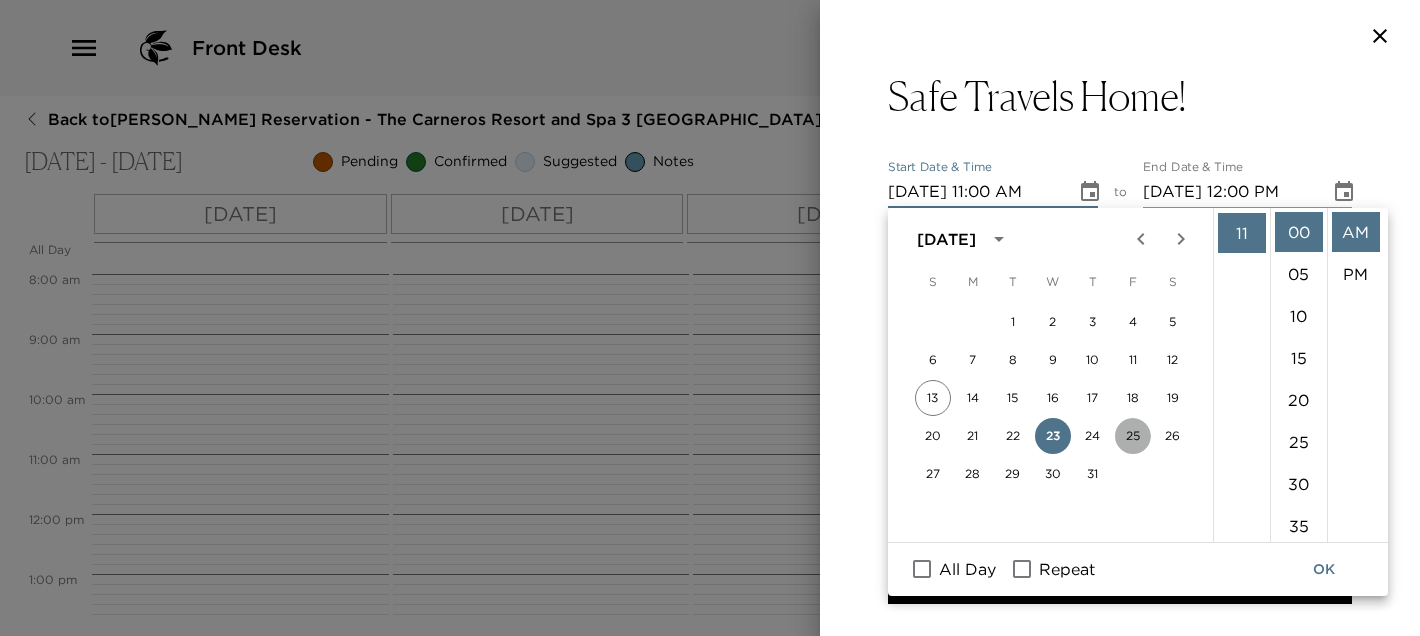 click on "25" at bounding box center [1133, 436] 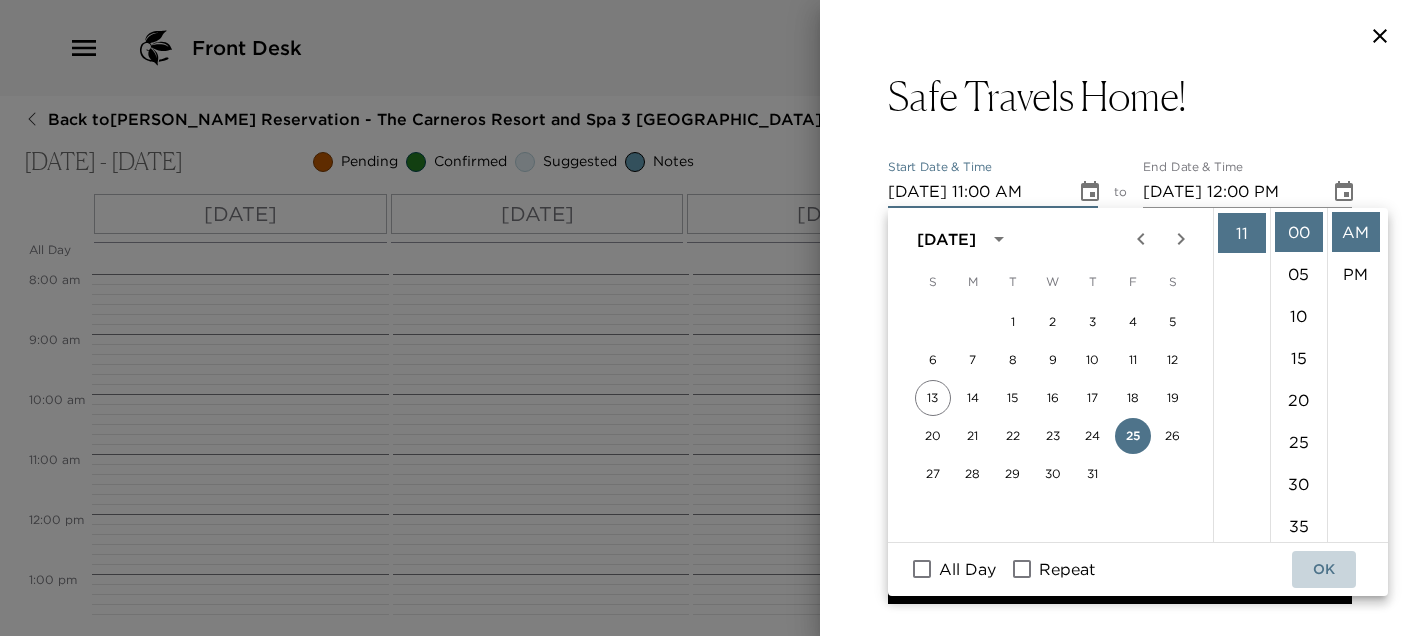 click on "OK" at bounding box center [1324, 569] 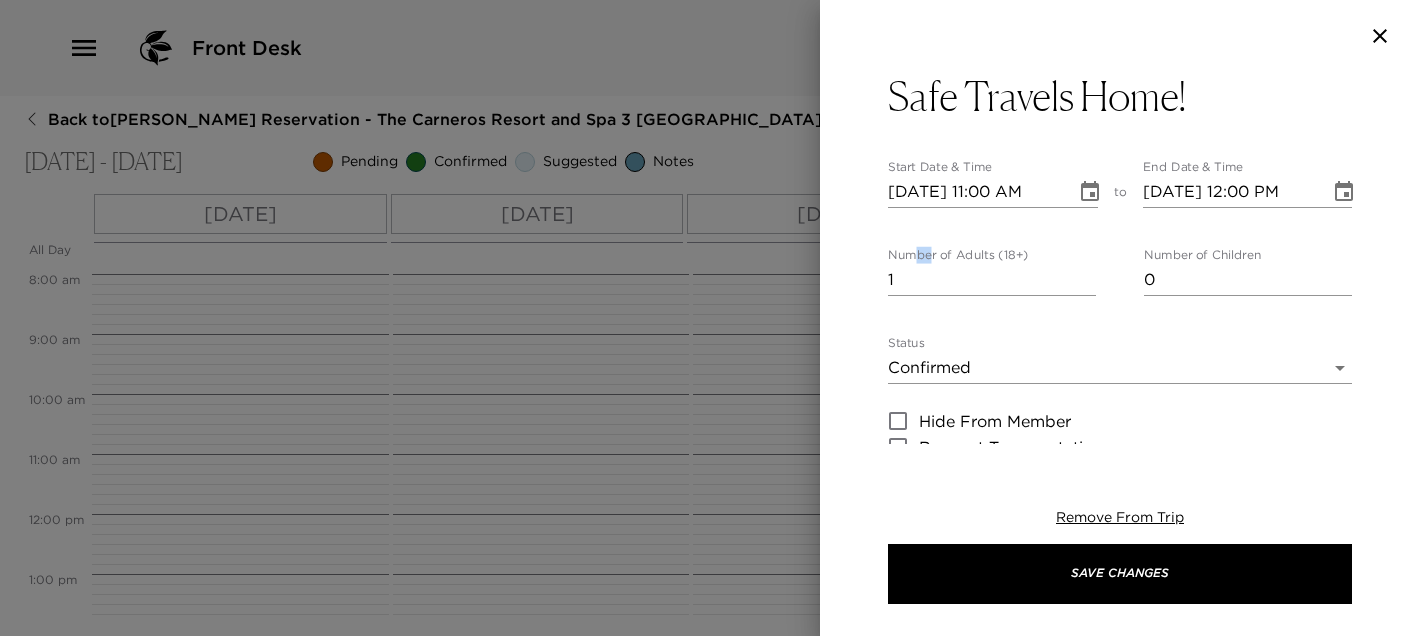 drag, startPoint x: 928, startPoint y: 256, endPoint x: 844, endPoint y: 265, distance: 84.48077 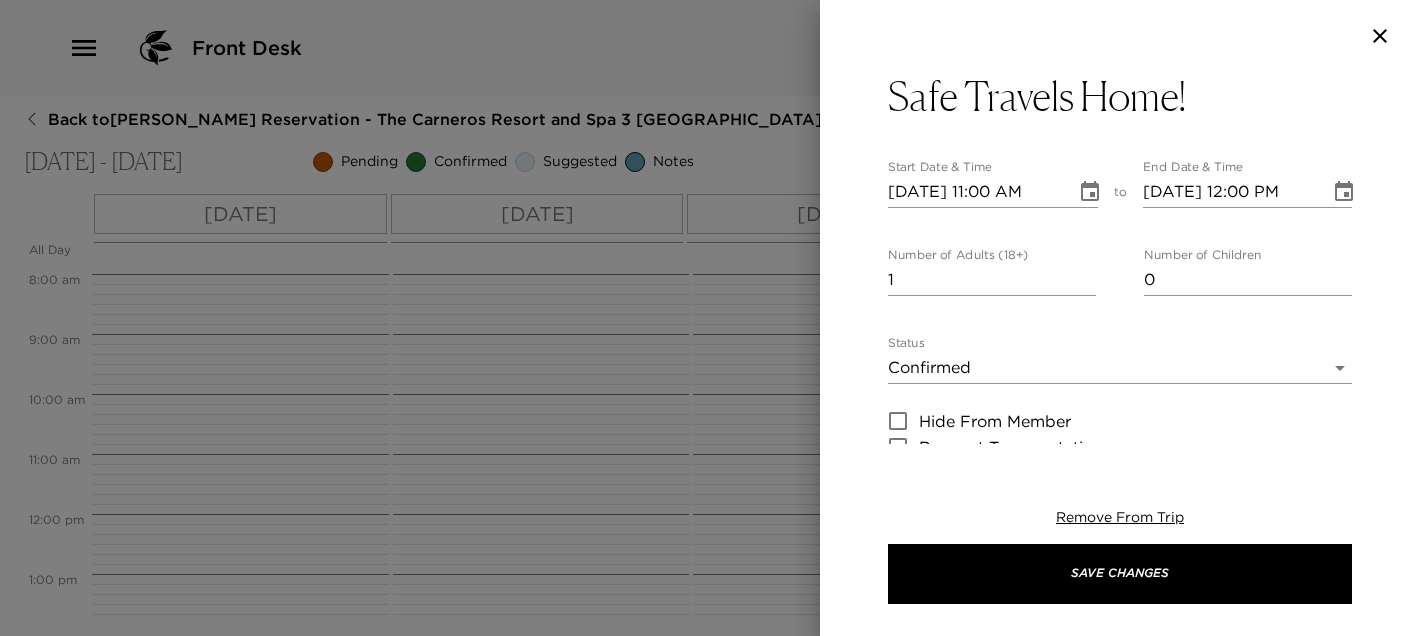 click on "1" at bounding box center (992, 280) 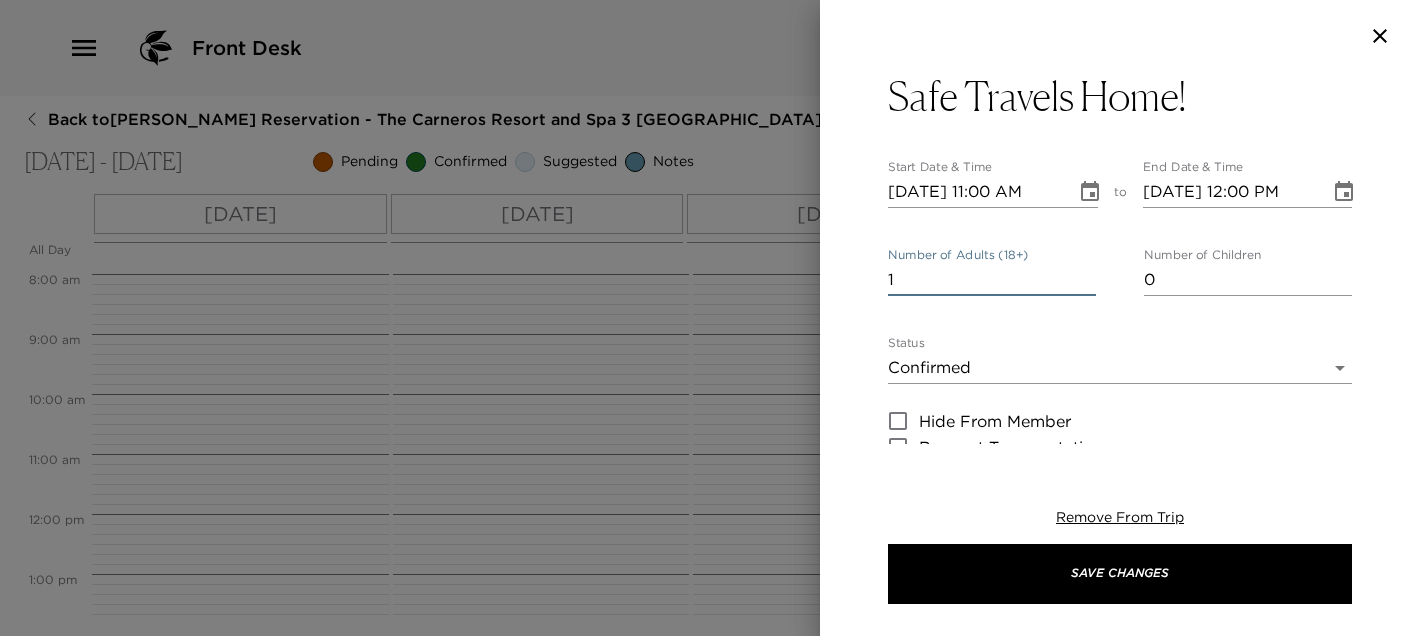 drag, startPoint x: 908, startPoint y: 280, endPoint x: 841, endPoint y: 280, distance: 67 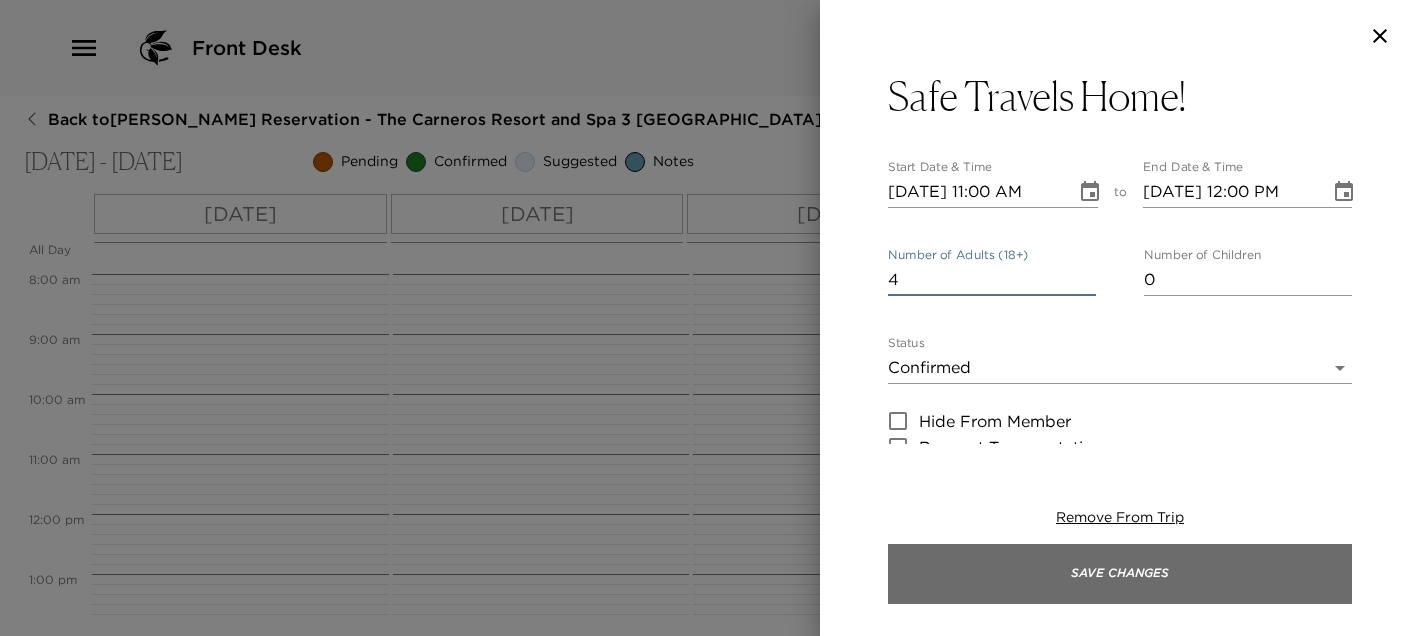 type on "4" 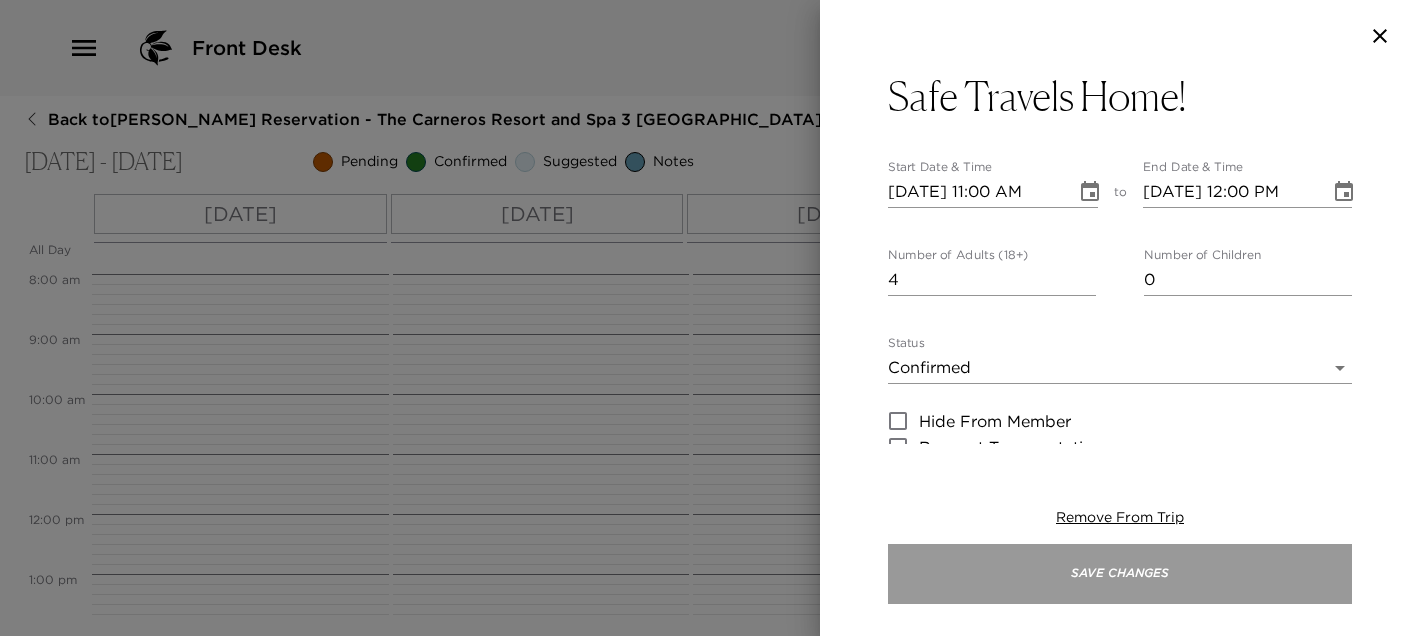 click on "Save Changes" at bounding box center (1120, 574) 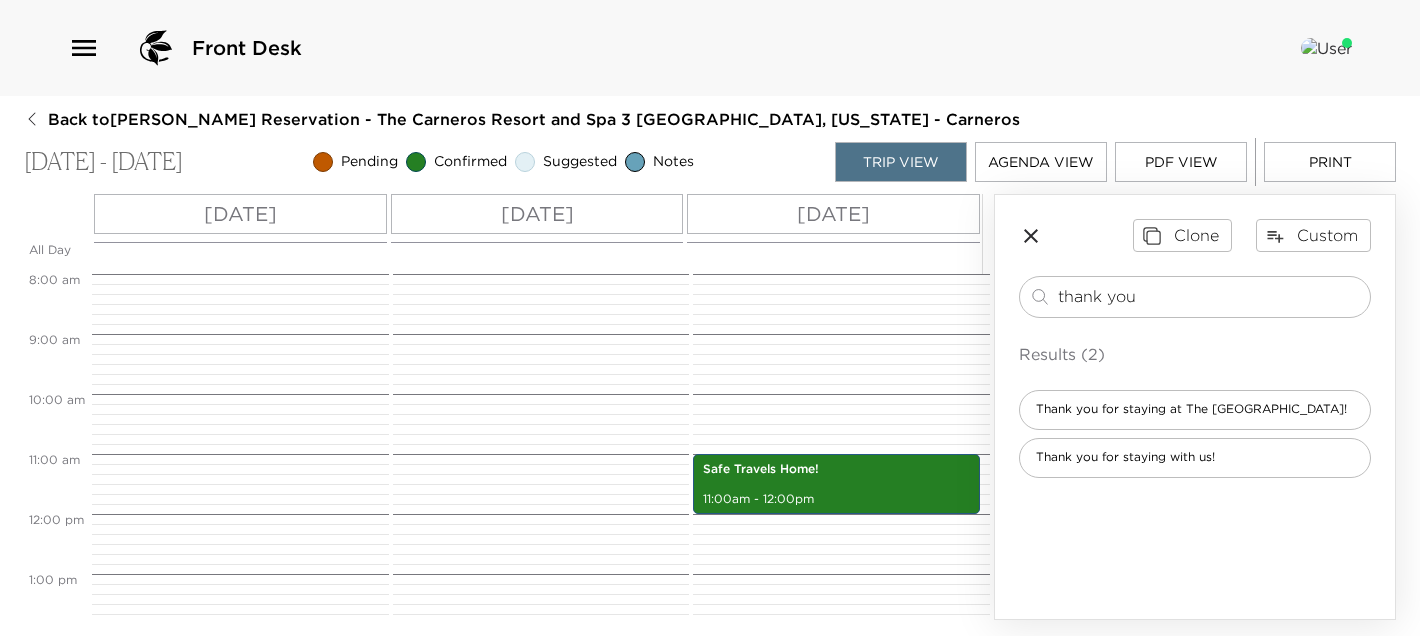 drag, startPoint x: 1181, startPoint y: 291, endPoint x: 934, endPoint y: 282, distance: 247.16391 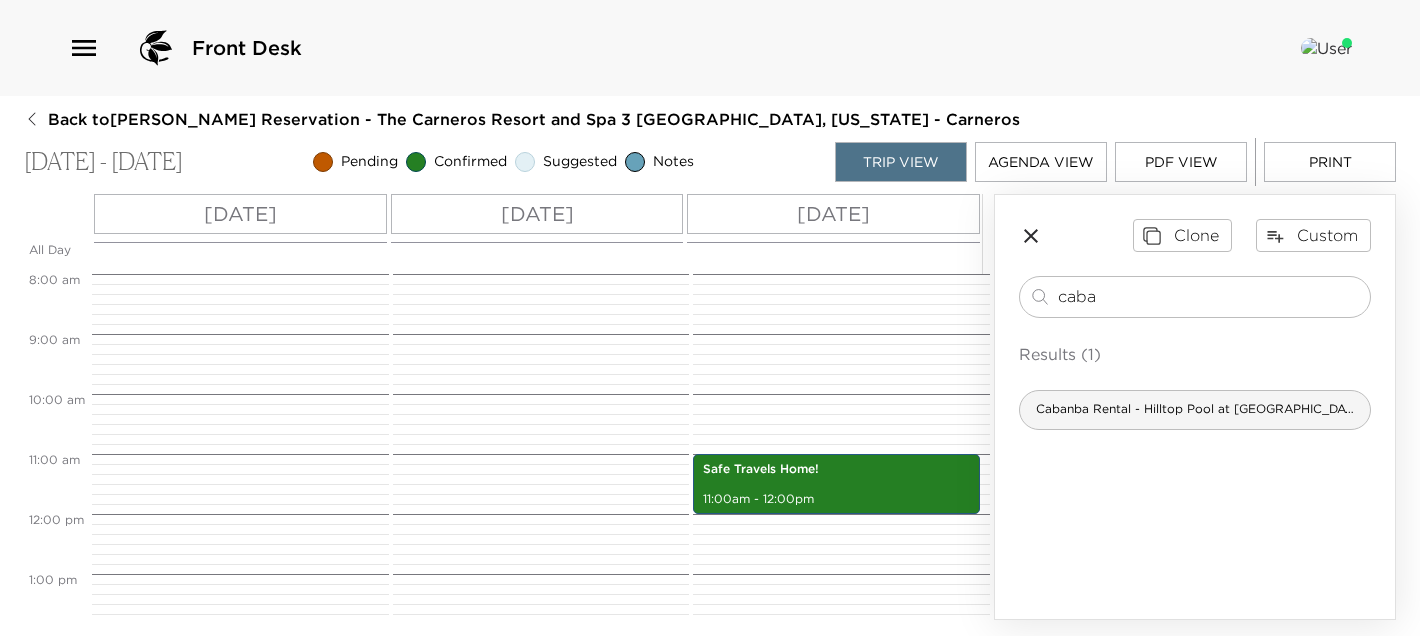 type on "caba" 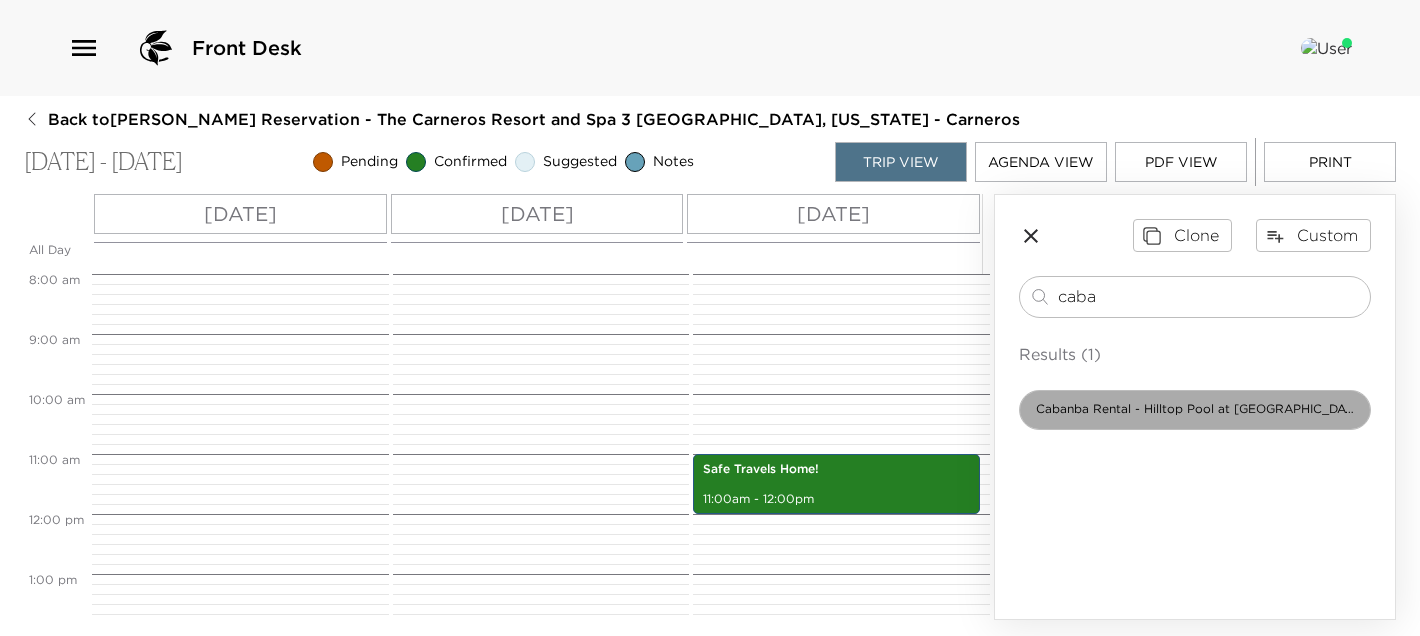 click on "Cabanba Rental - Hilltop Pool at [GEOGRAPHIC_DATA]" at bounding box center [1195, 410] 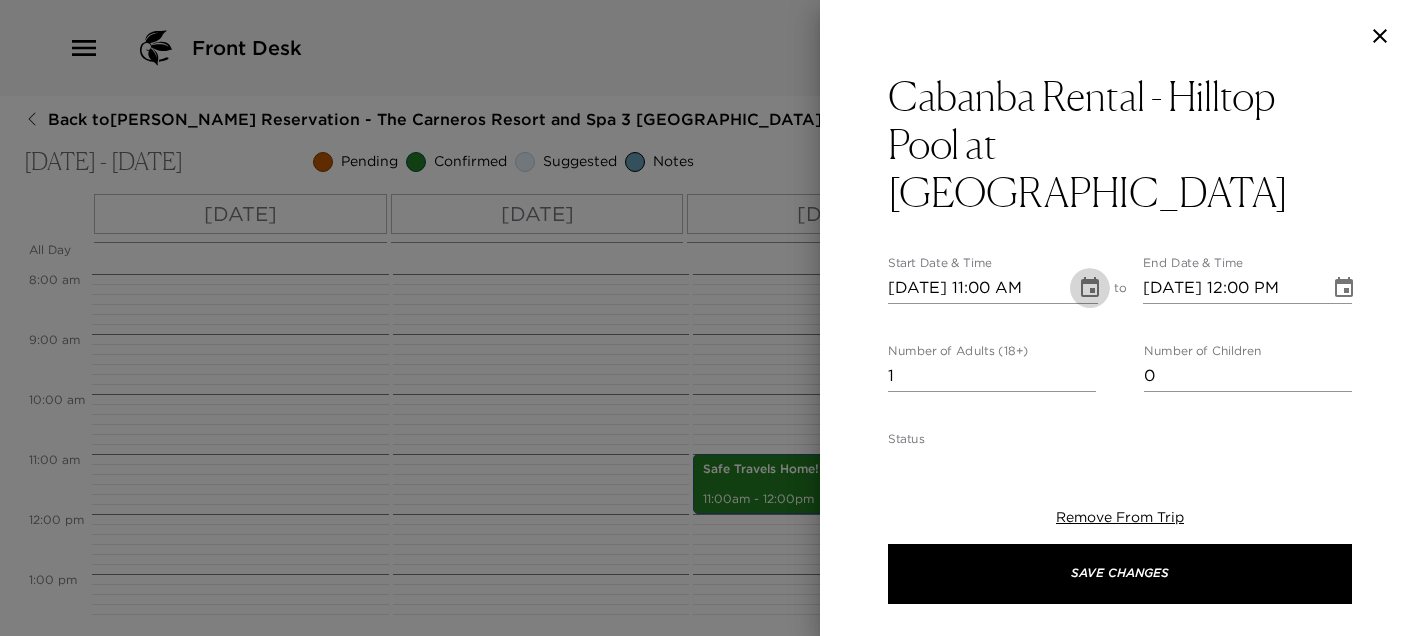click 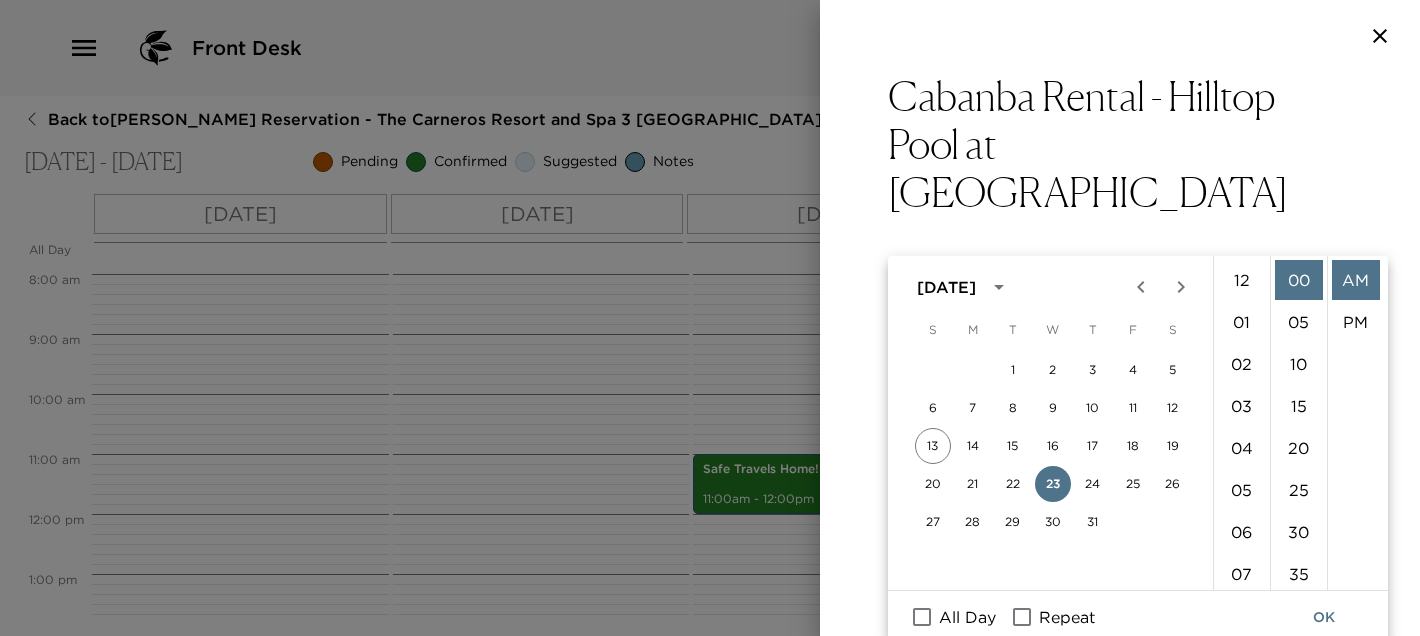 scroll, scrollTop: 461, scrollLeft: 0, axis: vertical 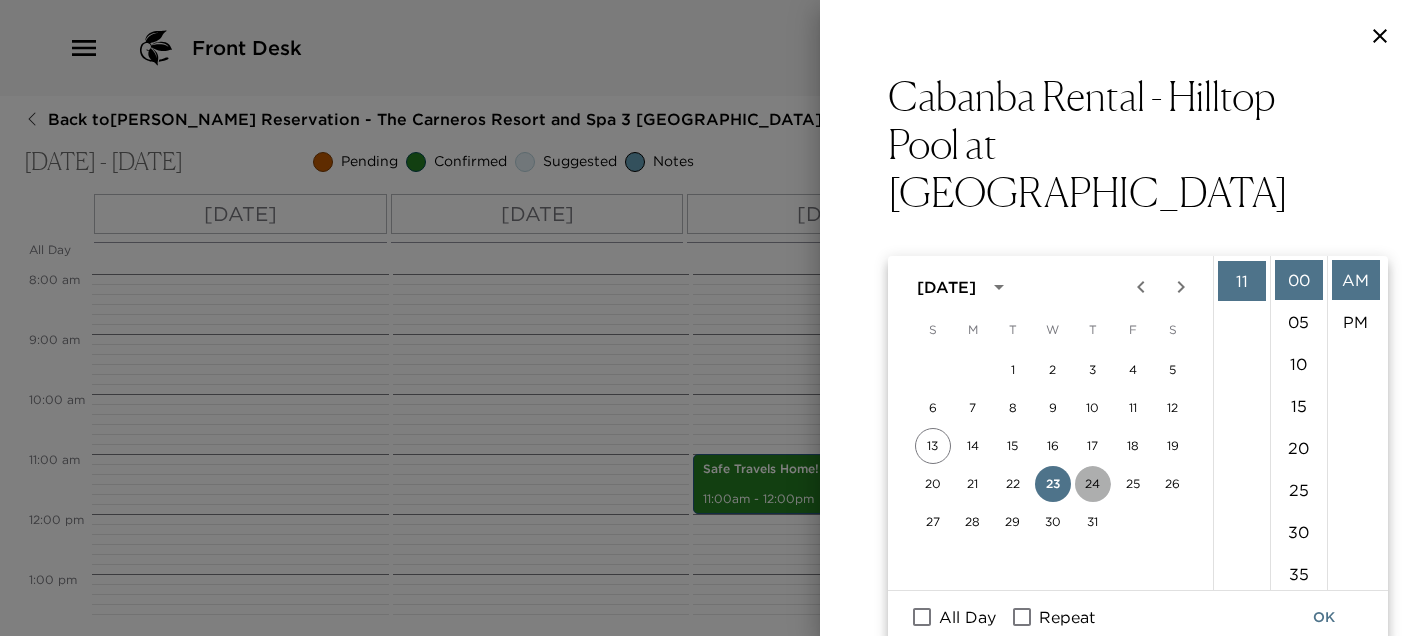 click on "24" at bounding box center (1093, 484) 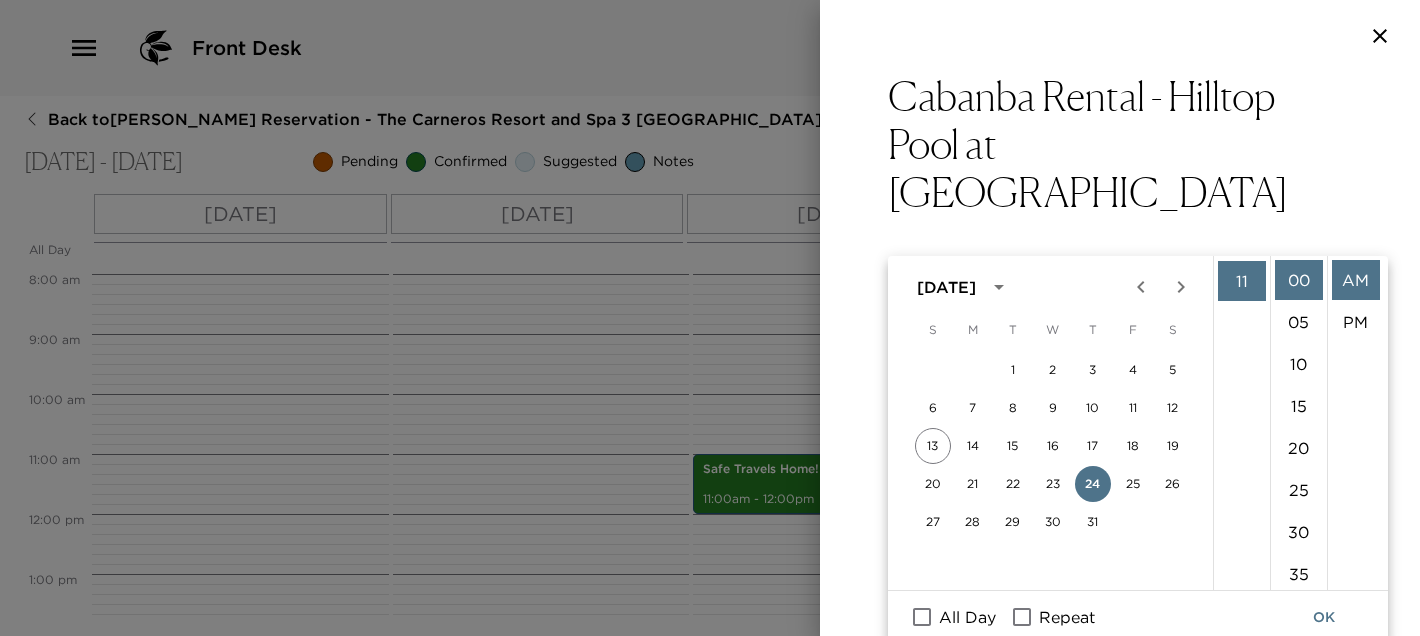 click on "[DATE] 12:00 PM" at bounding box center [1230, 288] 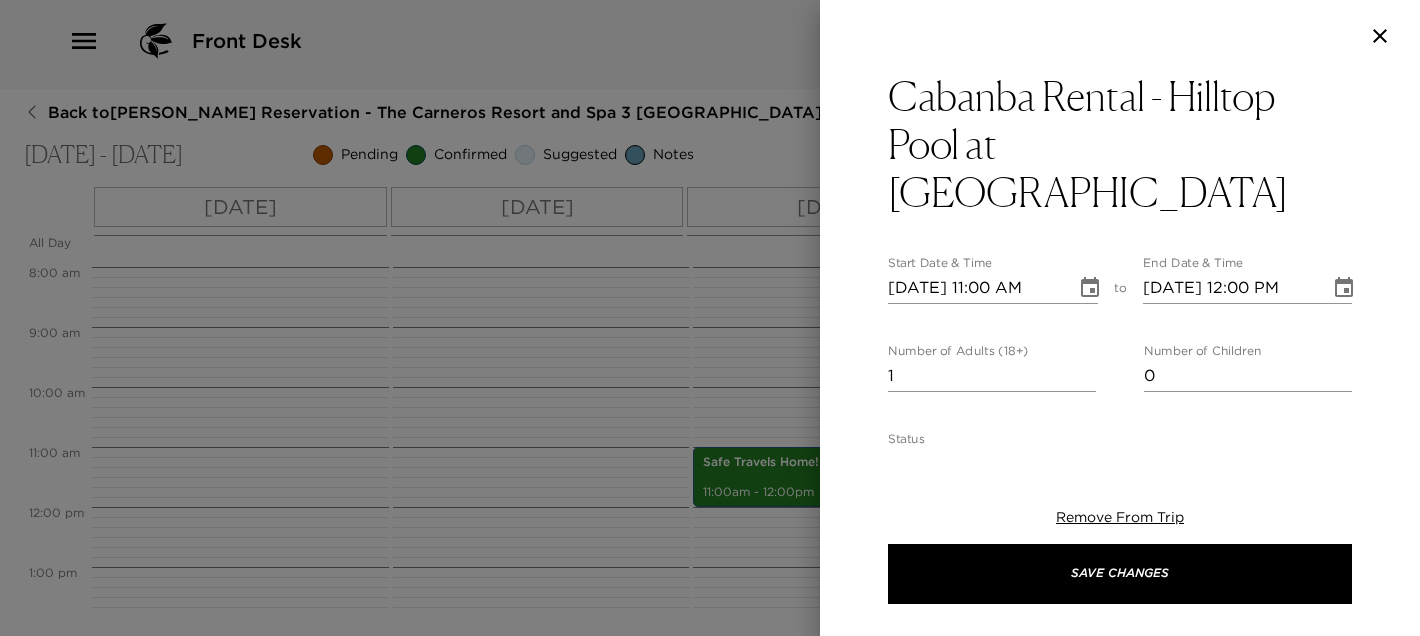 scroll, scrollTop: 0, scrollLeft: 0, axis: both 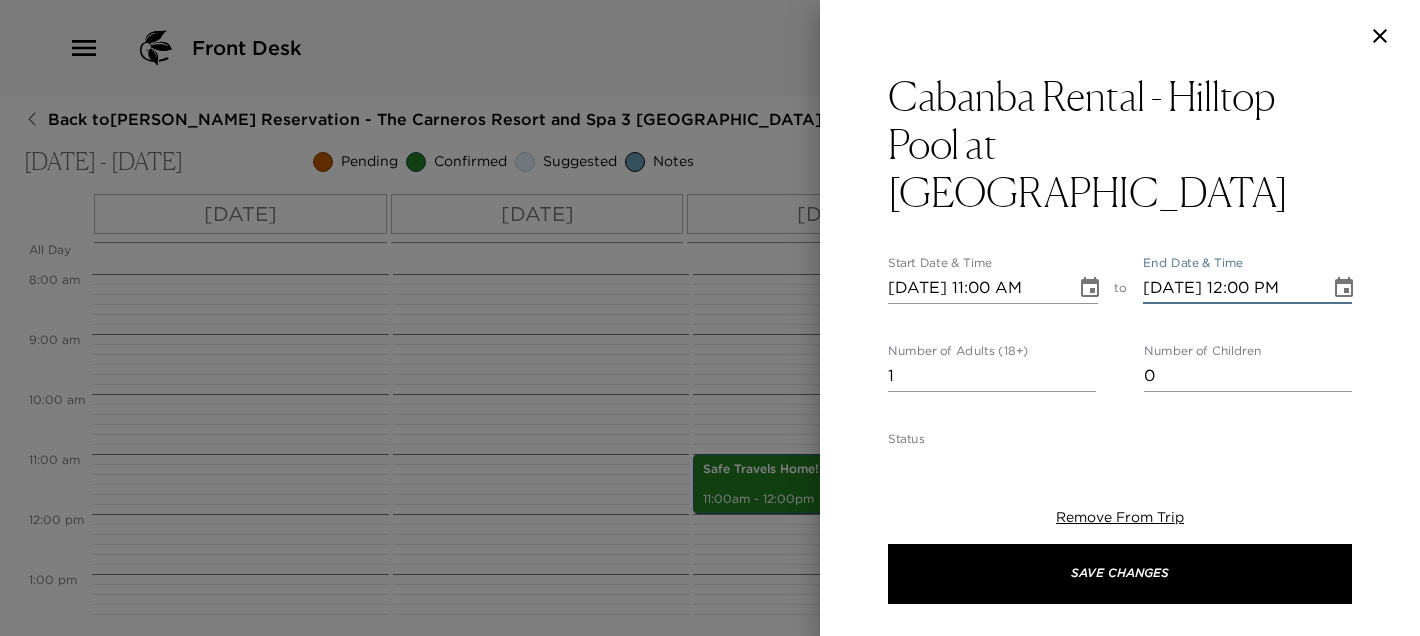 click on "[DATE] 12:00 PM" at bounding box center [1230, 288] 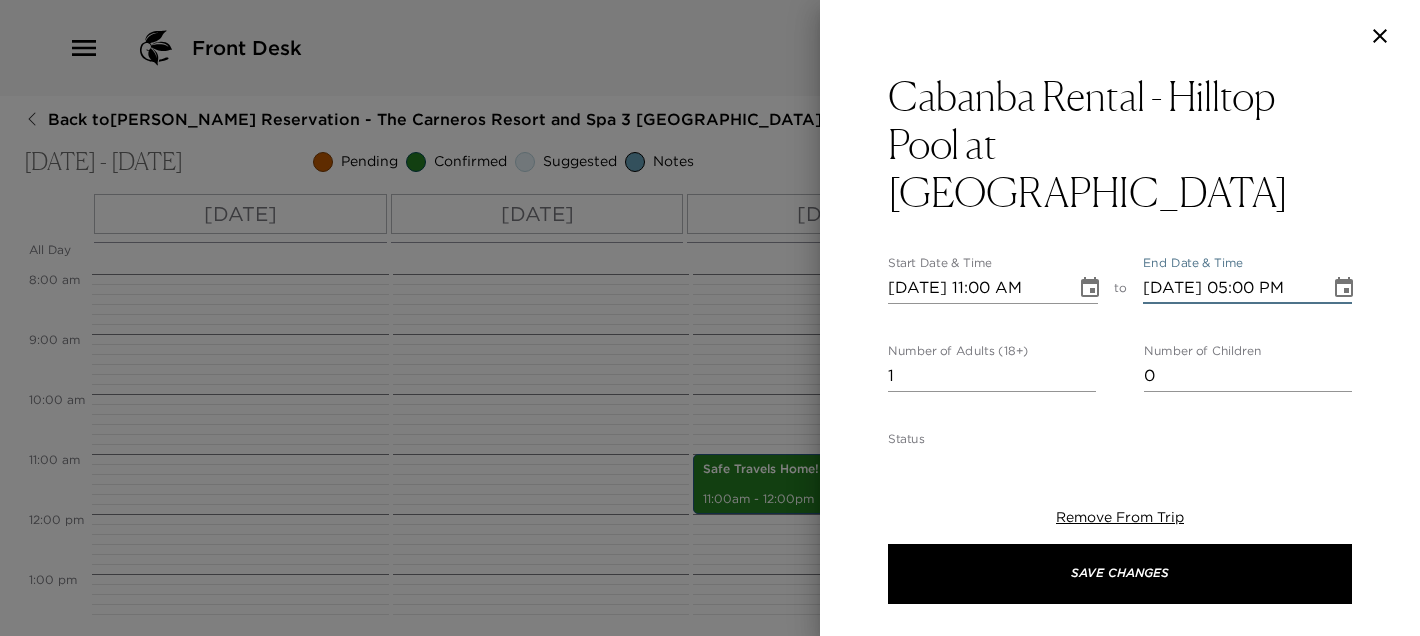 type on "[DATE] 05:00 PM" 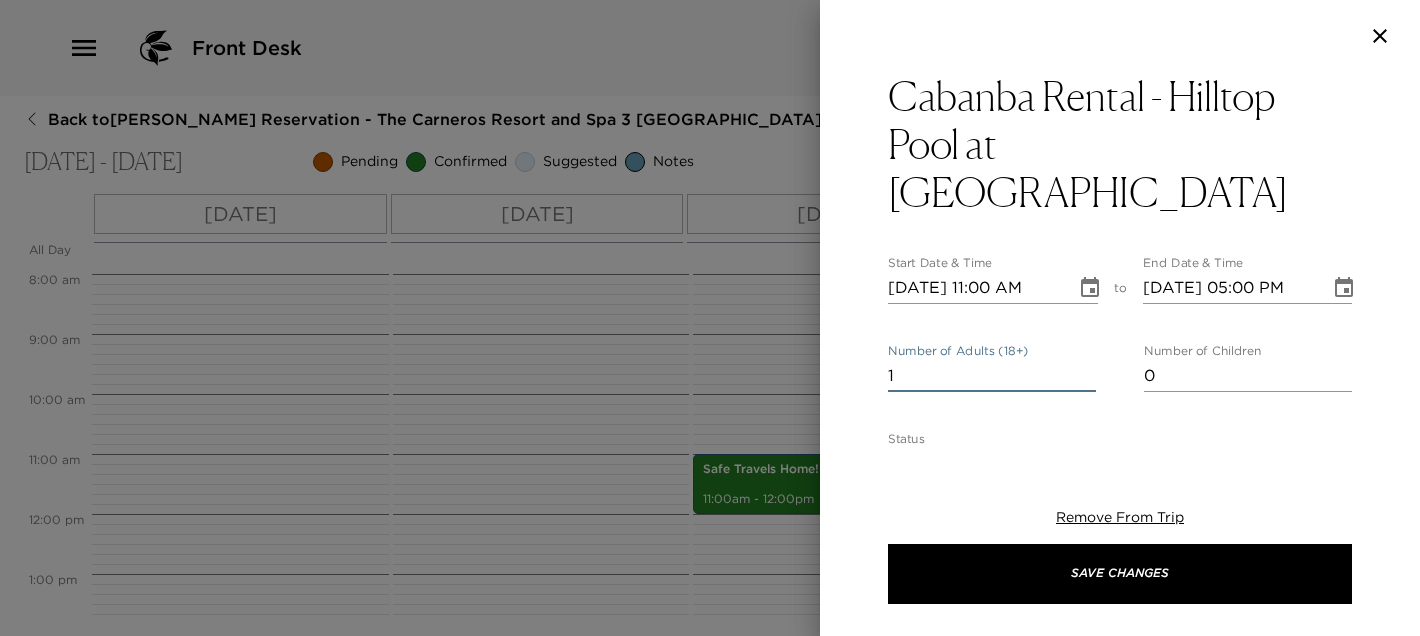 drag, startPoint x: 888, startPoint y: 325, endPoint x: 832, endPoint y: 317, distance: 56.568542 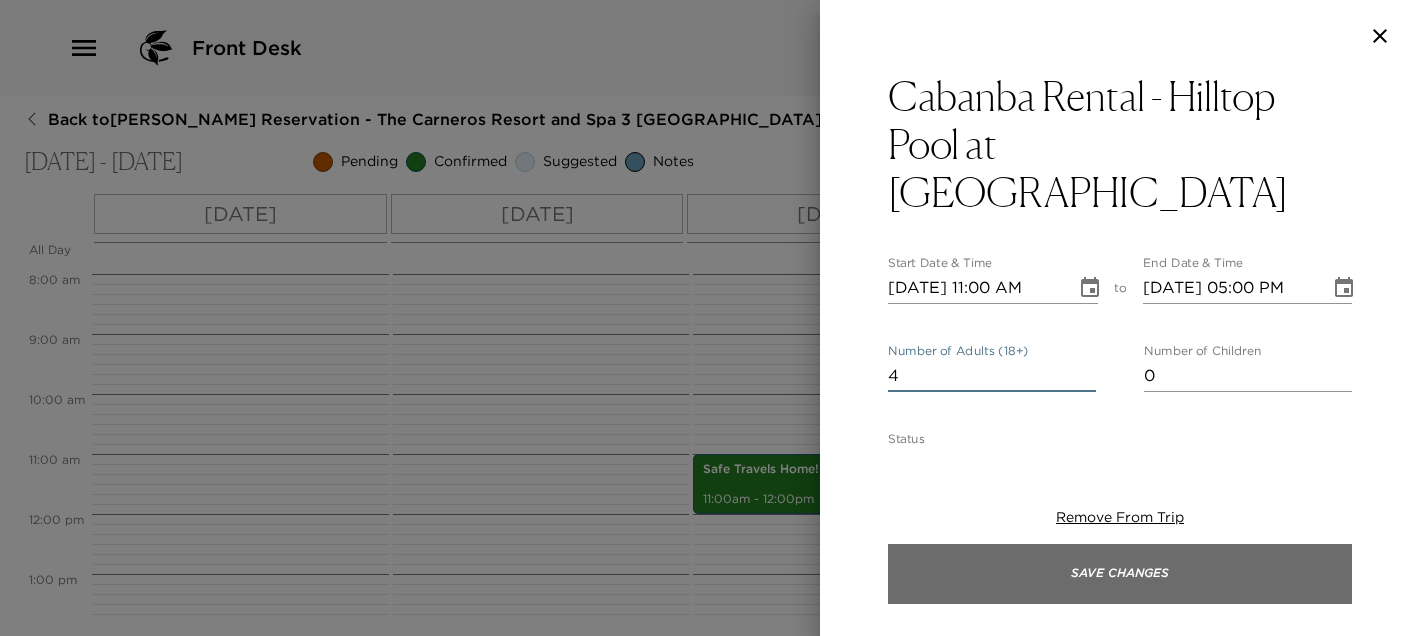 type on "4" 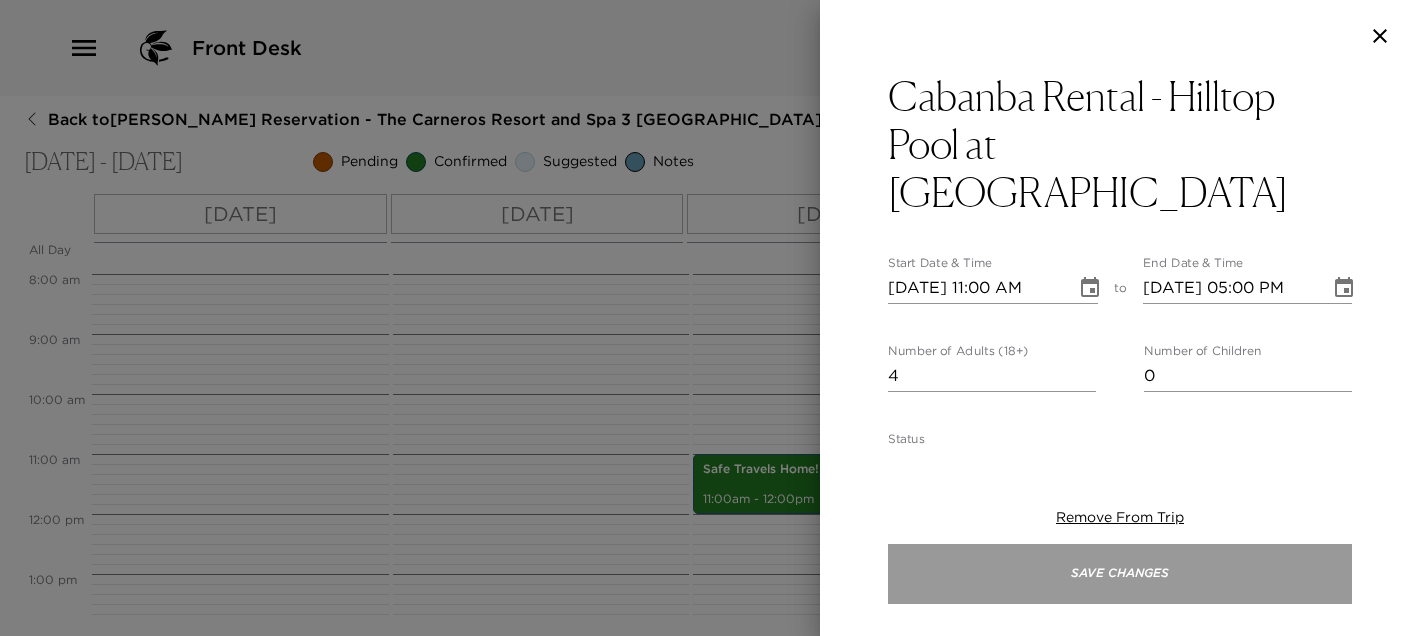 click on "Save Changes" at bounding box center [1120, 574] 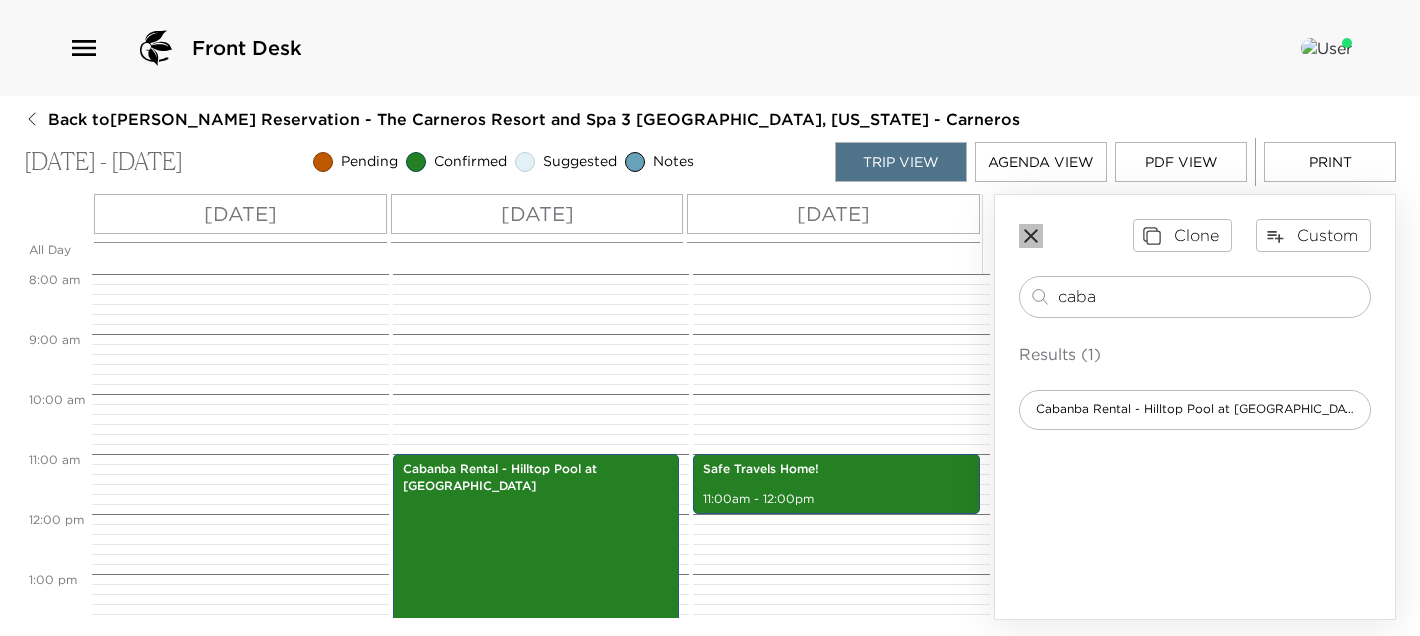 click 